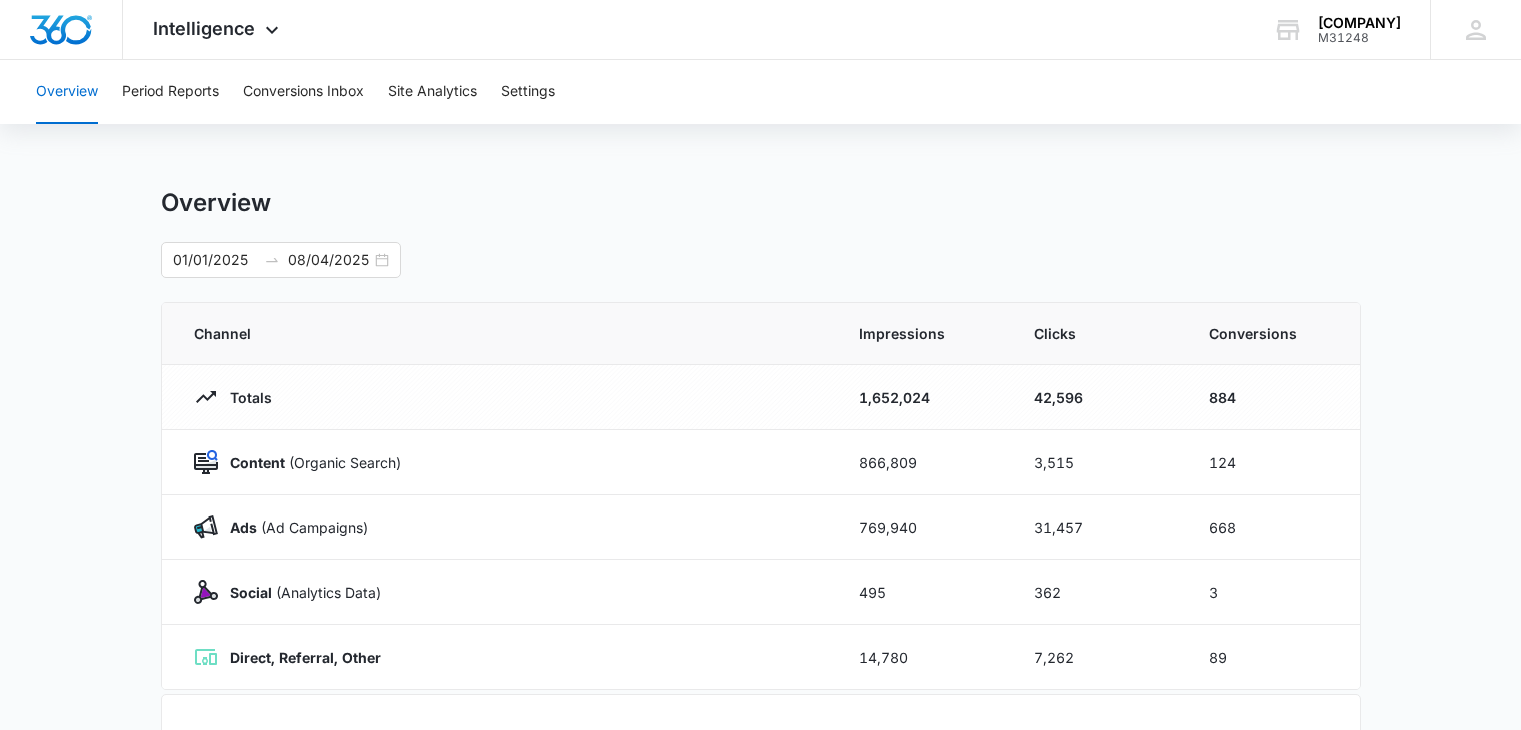 scroll, scrollTop: 506, scrollLeft: 0, axis: vertical 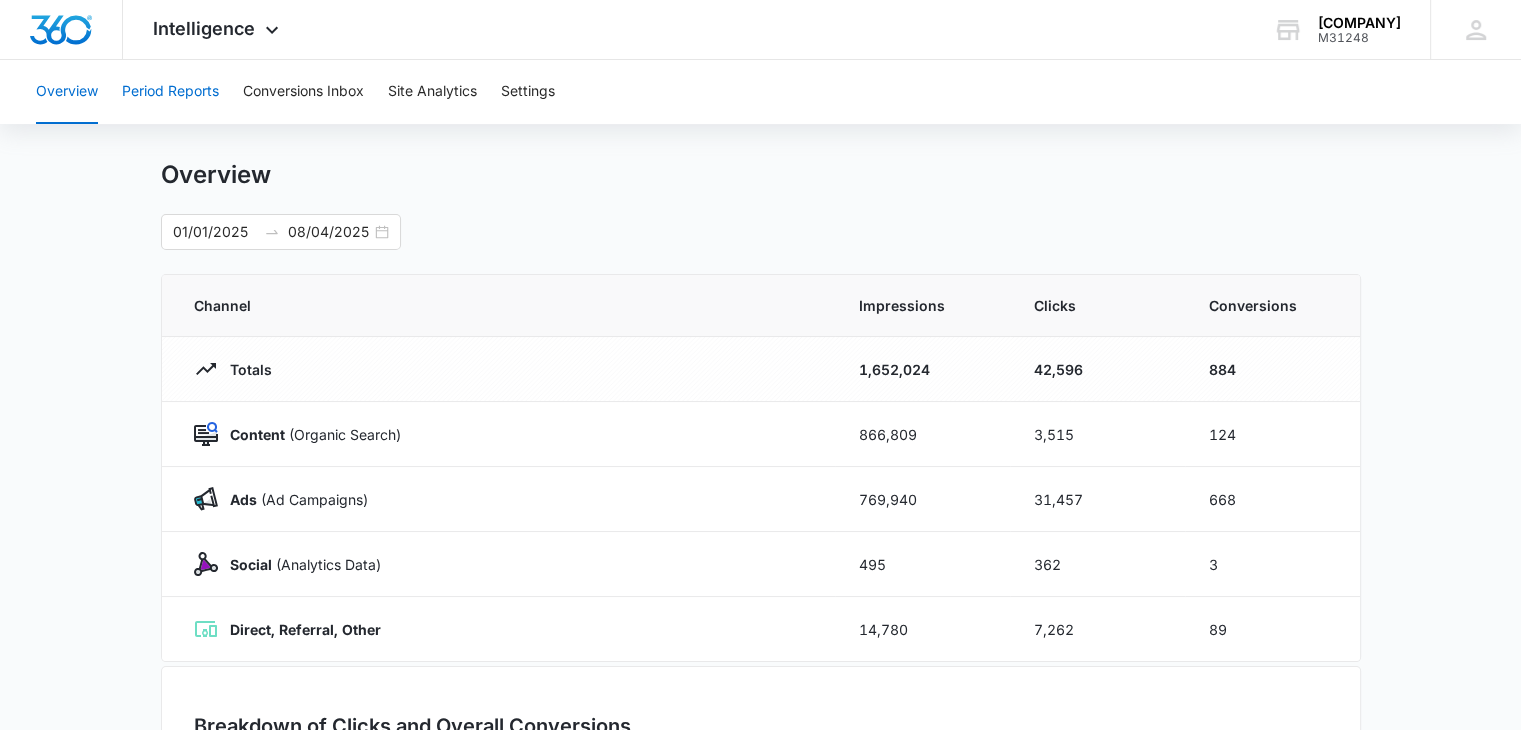 click on "Period Reports" at bounding box center [170, 92] 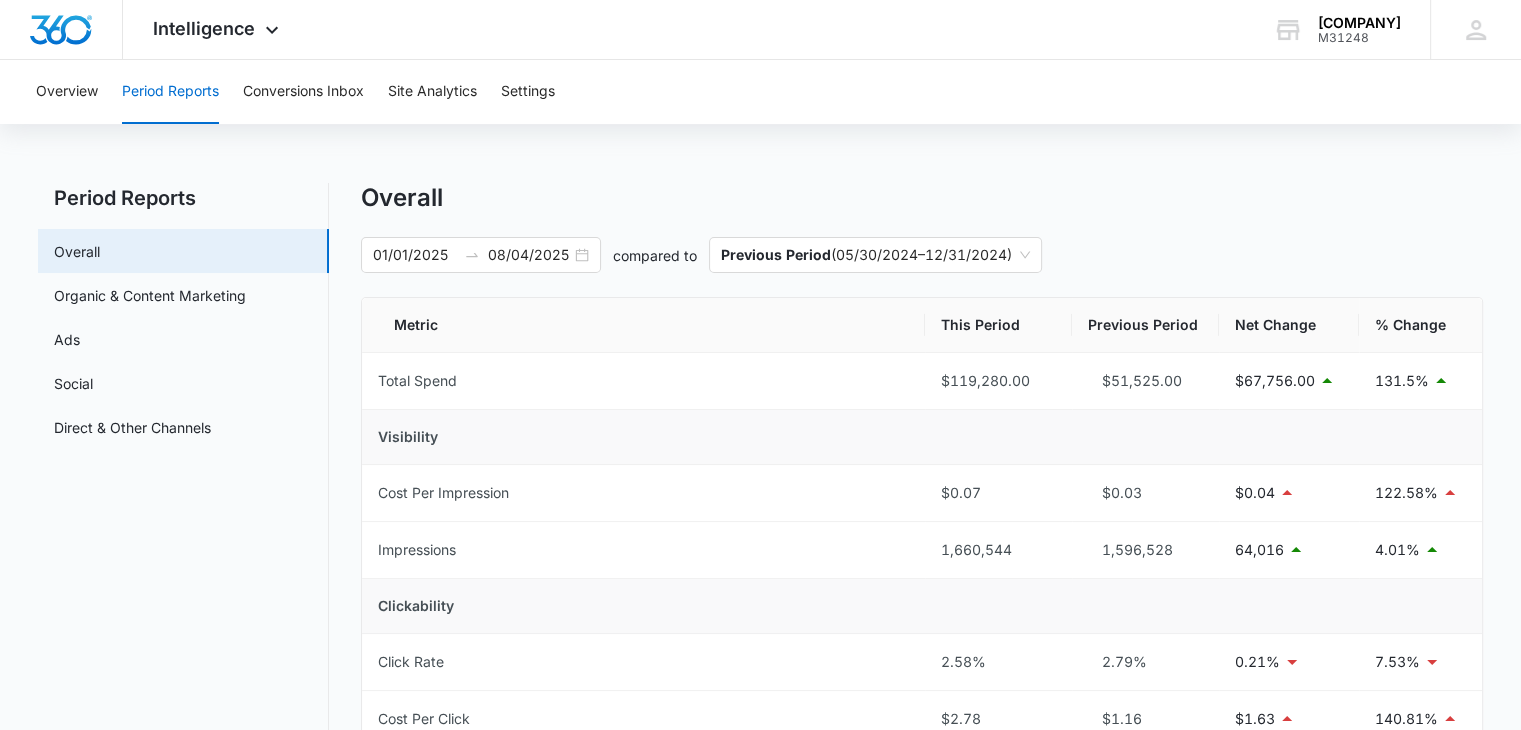 scroll, scrollTop: 3, scrollLeft: 0, axis: vertical 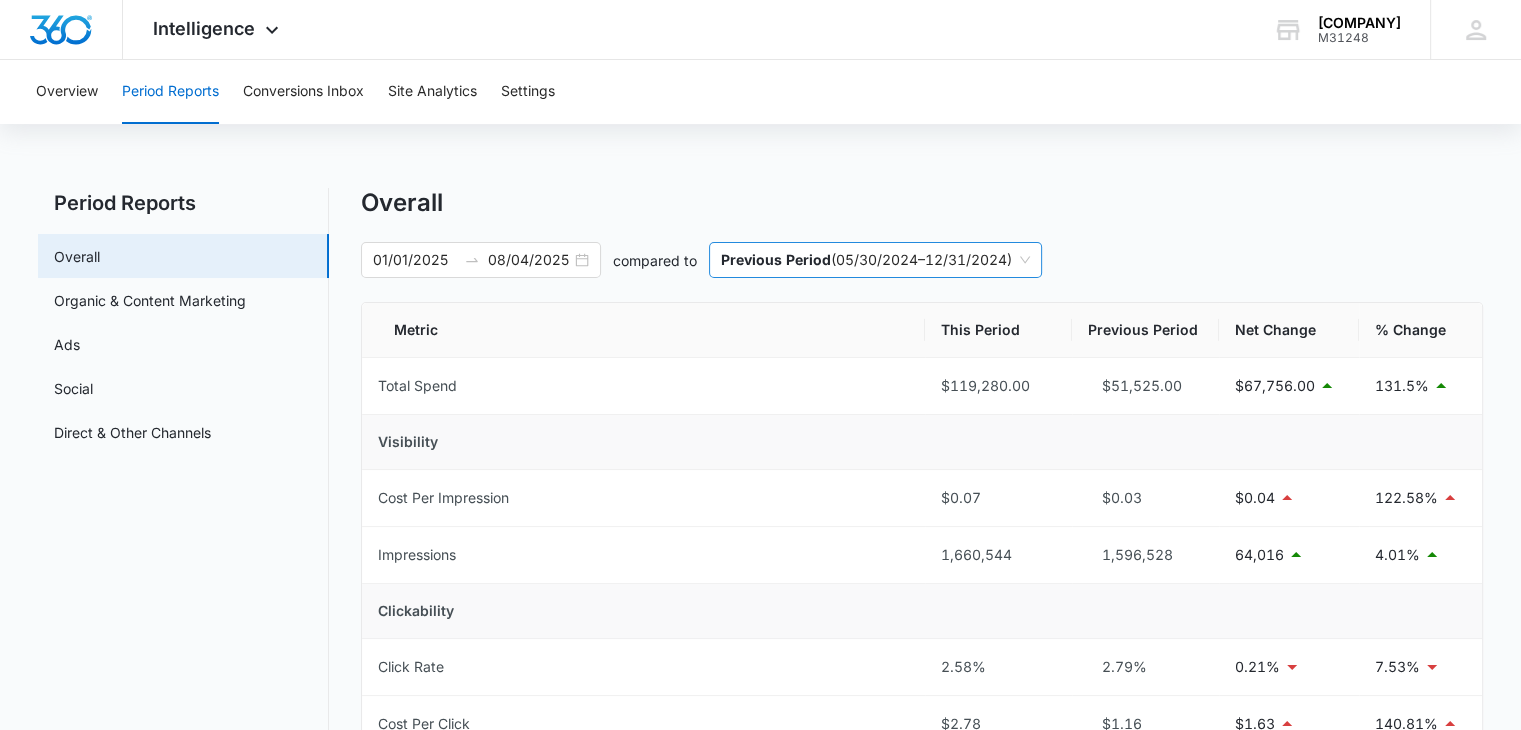 click on "Previous Period  ( 05/30/2024  –  12/31/2024 )" at bounding box center [875, 260] 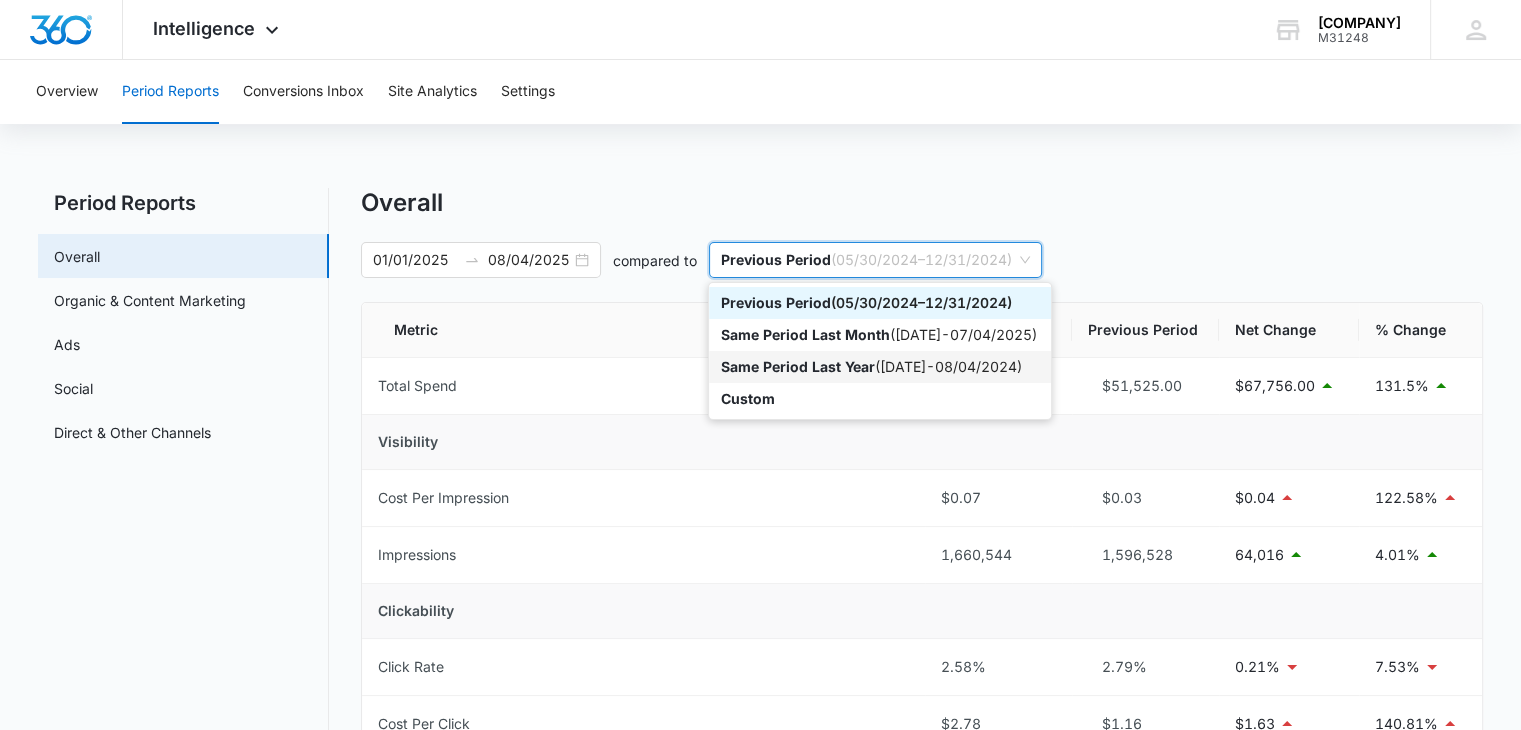 click on "Same Period Last Year" at bounding box center [798, 366] 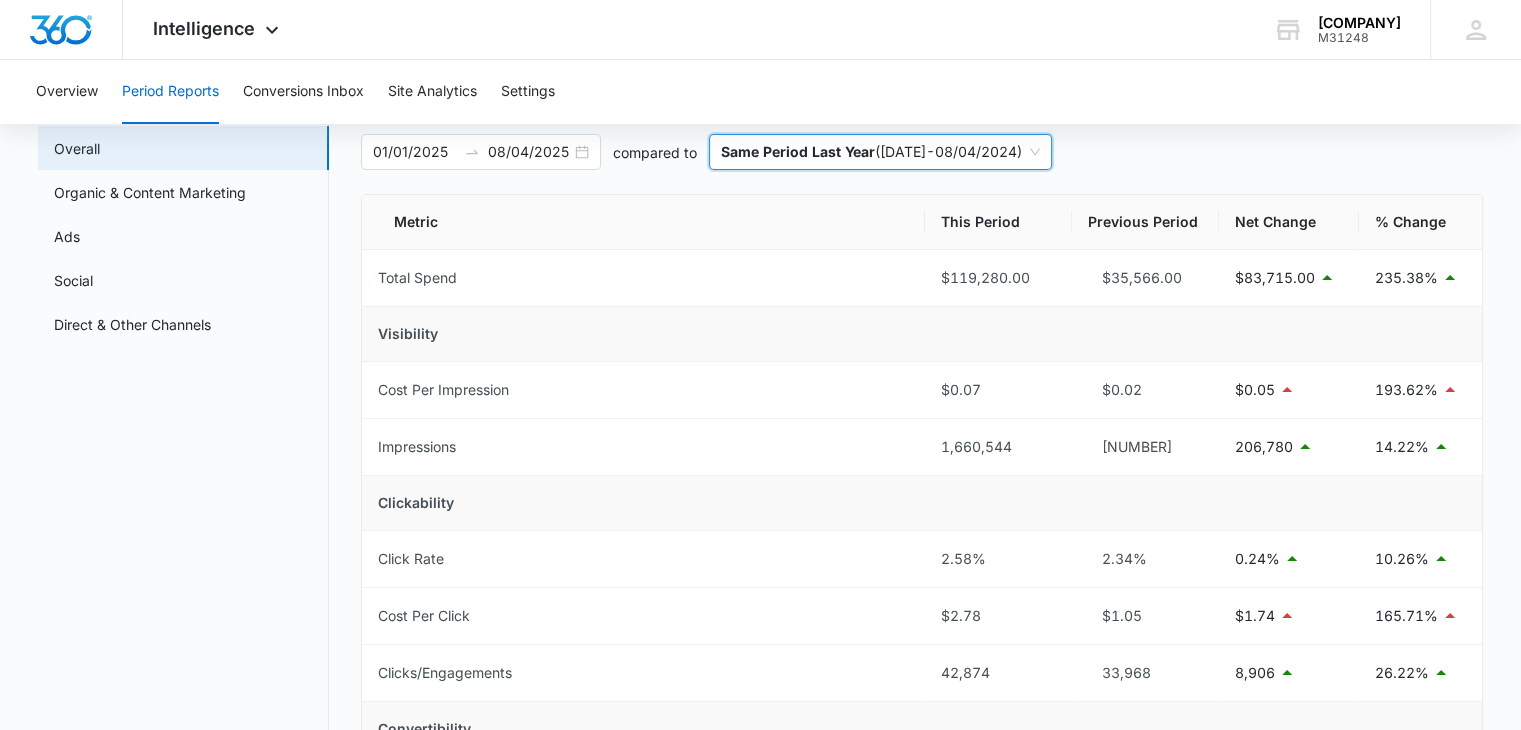 scroll, scrollTop: 124, scrollLeft: 0, axis: vertical 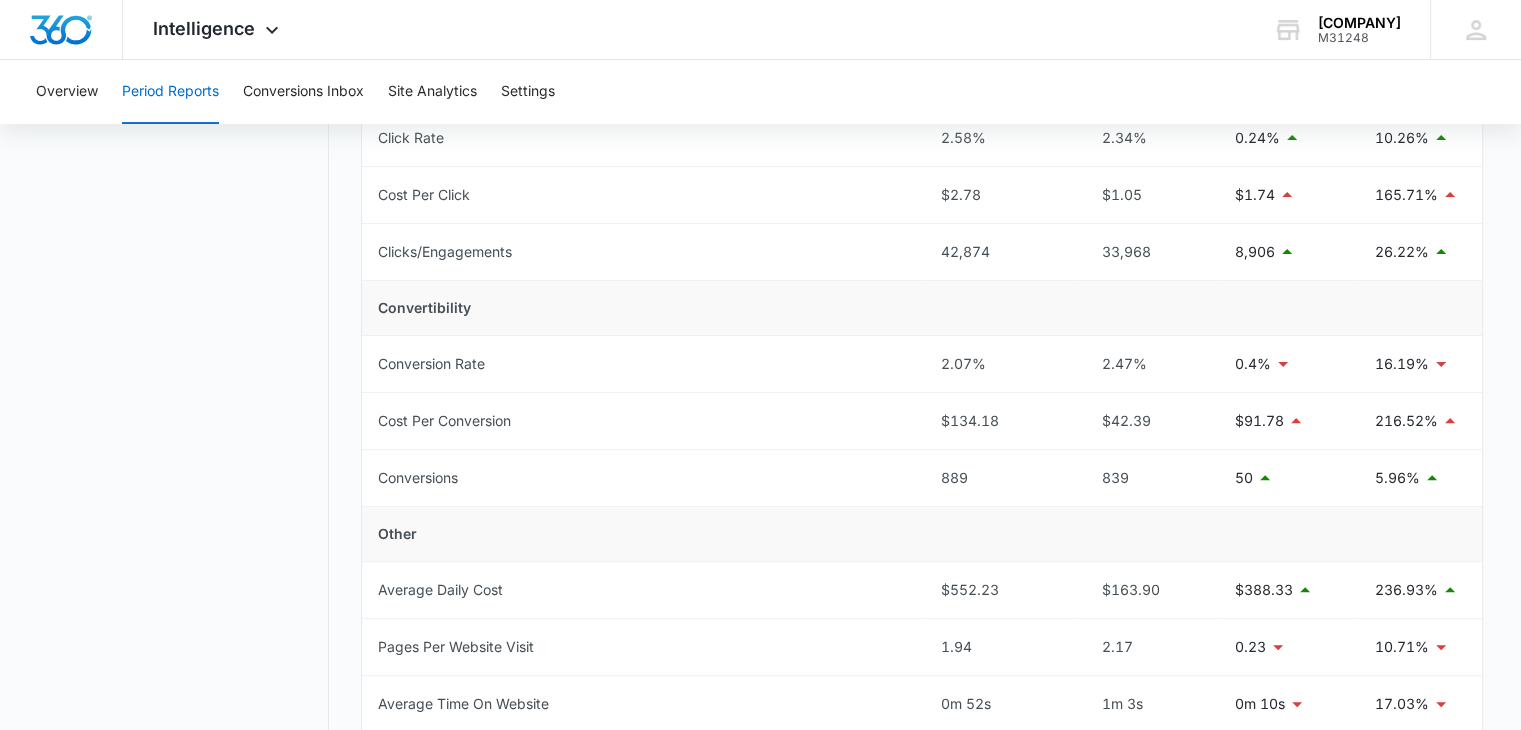 drag, startPoint x: 1507, startPoint y: 412, endPoint x: 1507, endPoint y: 429, distance: 17 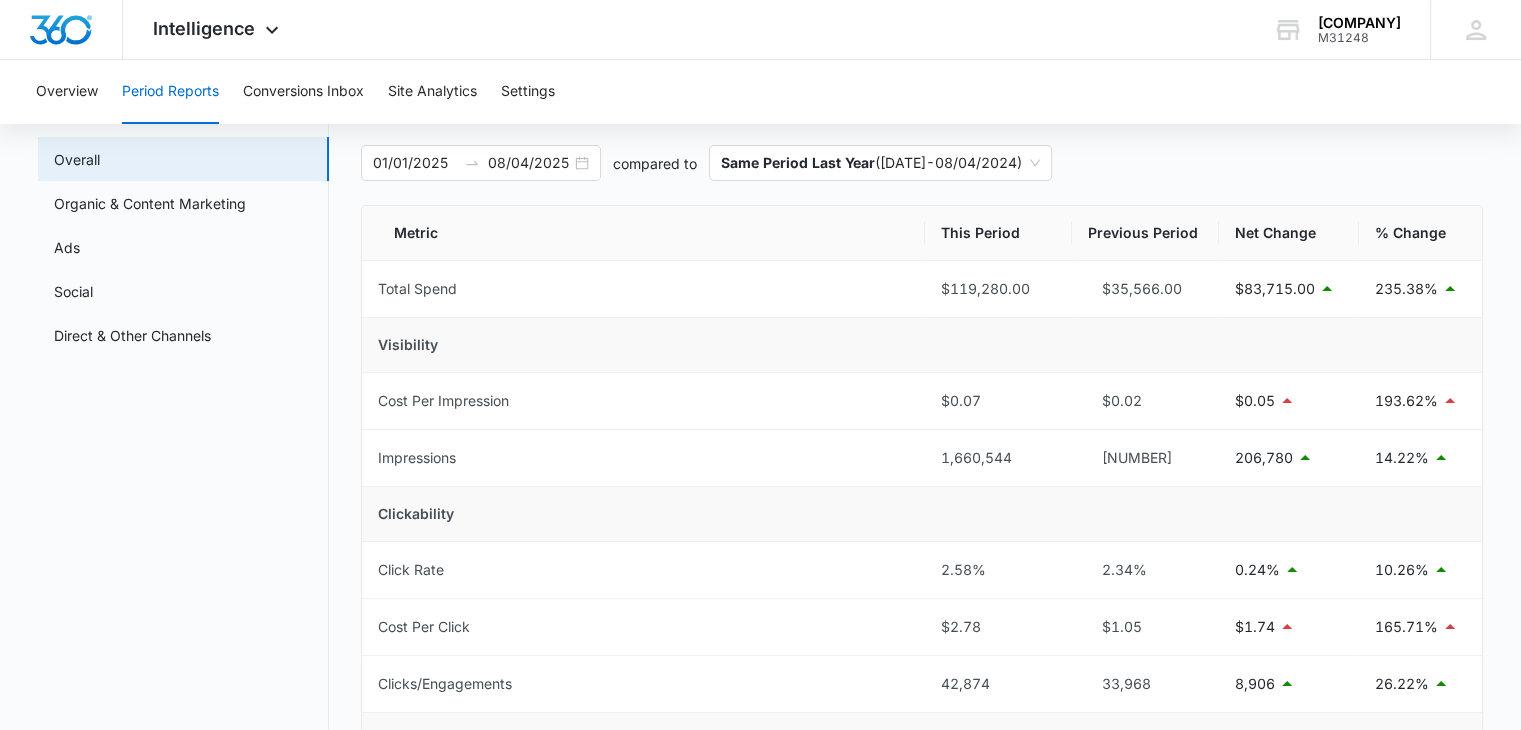 scroll, scrollTop: 0, scrollLeft: 0, axis: both 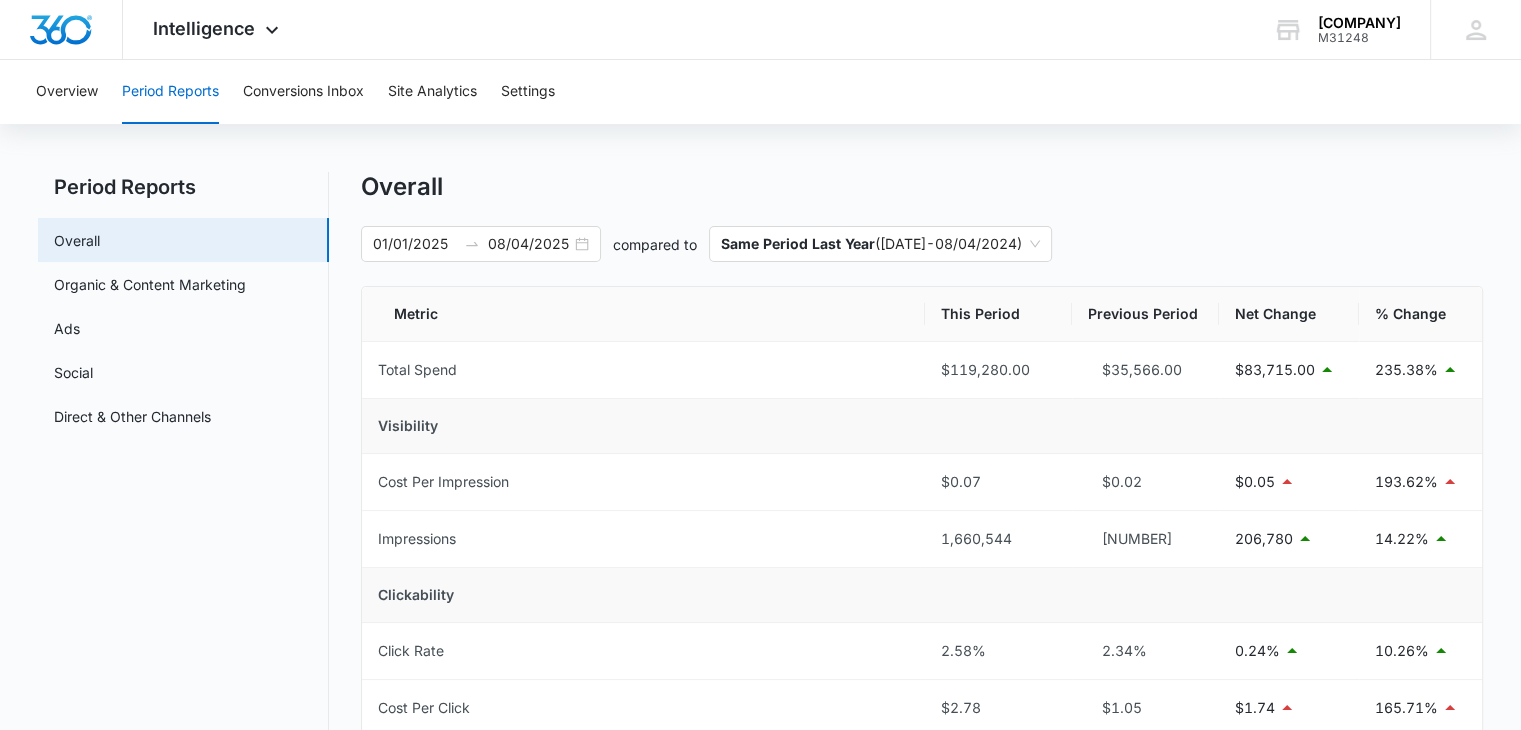 click on "Period Reports Overall Organic & Content Marketing Ads Social Direct & Other Channels Overall [DATE] [DATE] compared to Same Period Last Year  ( [DATE]  -  [DATE] ) Metric This Period Previous  Period Net Change % Change           Total Spend $119,280.00 $35,566.00 $83,715.00 235.38% Visibility Cost Per Impression $0.07 $0.02 $0.05 193.62% Impressions 1,660,544 1,453,764 206,780 14.22% Clickability Click Rate 2.58% 2.34% 0.24% 10.26% Cost Per Click $2.78 $1.05 $1.74 165.71% Clicks/Engagements 42,874 33,968 8,906 26.22% Convertibility Conversion Rate 2.07% 2.47% 0.4% 16.19% Cost Per Conversion $134.18 $42.39 $91.78 216.52% Conversions 889 839 50 5.96% Other Average Daily Cost $552.23 $163.90 $388.33 236.93% Pages Per Website Visit 1.94 2.17 0.23 10.71% Average Time On Website 0m 52s 1m 3s 0m 10s 17.03% Website Bounce Rate 55.93% 52.3% 3.63% 6.94% % New Website Visits 67.52% 70.19% 2.67% 3.8% New Website Visits 9,321 13,104 3,783 28.87% Website Visits 13,804 18,669 4,865 26.06% % ROI -100%" at bounding box center (760, 954) 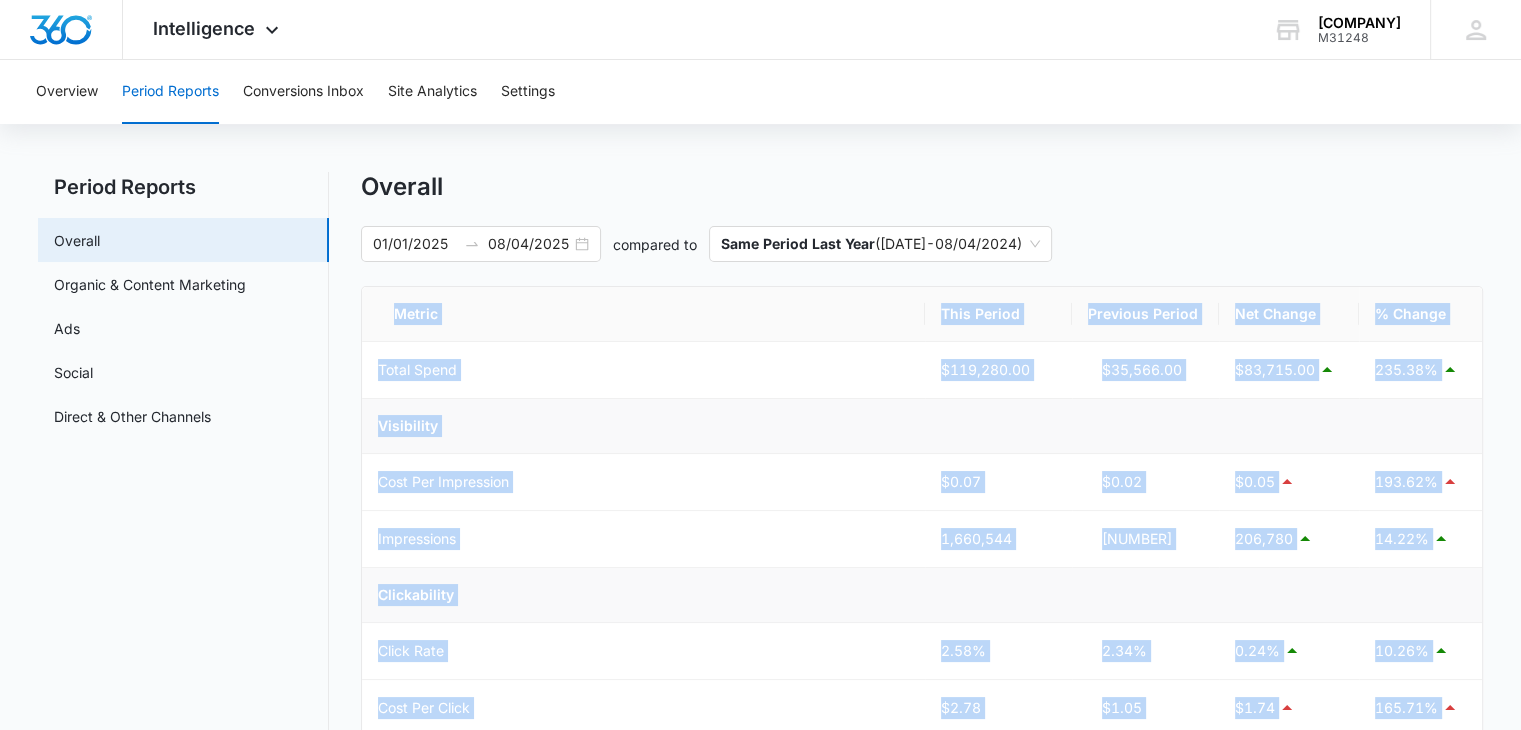 drag, startPoint x: 1499, startPoint y: 260, endPoint x: 1504, endPoint y: 280, distance: 20.615528 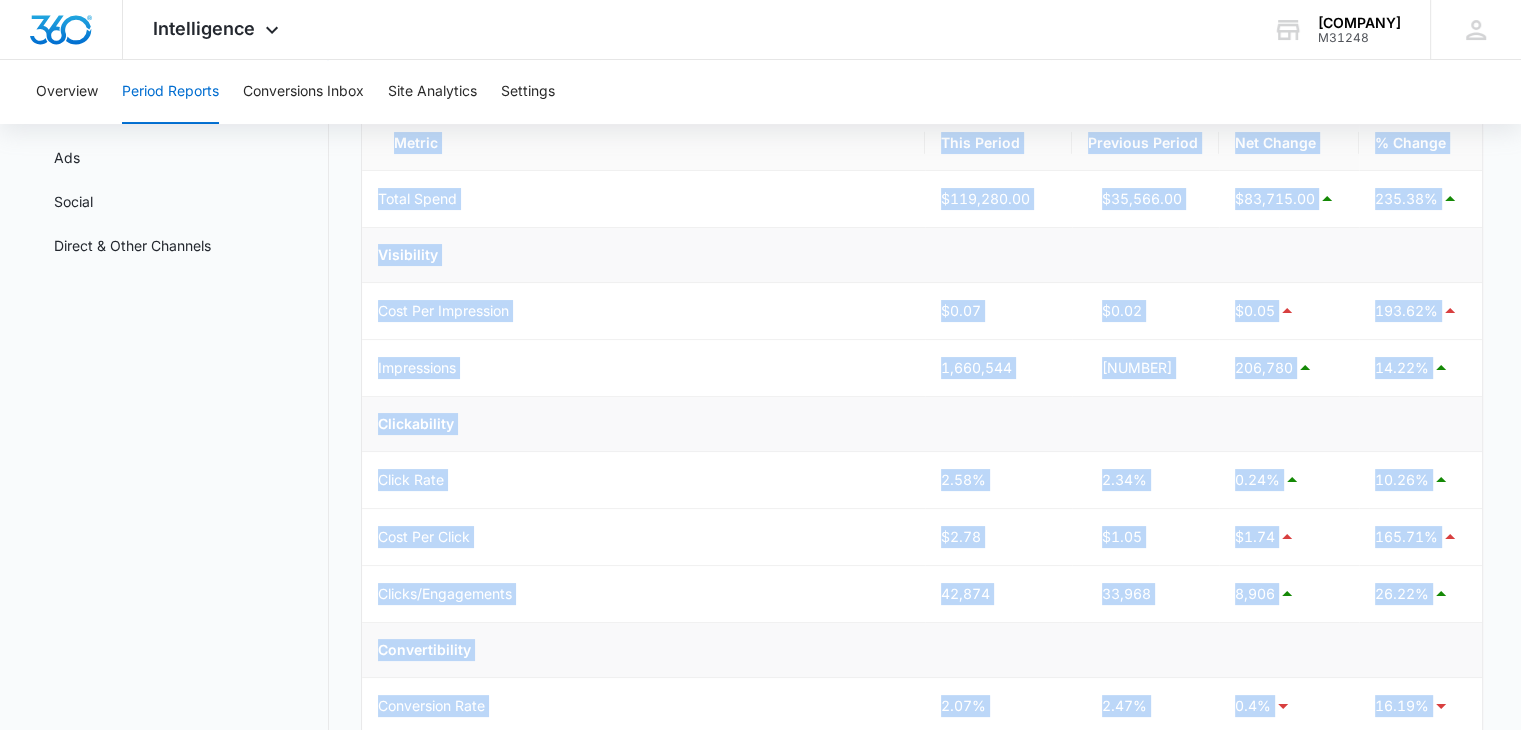 scroll, scrollTop: 0, scrollLeft: 0, axis: both 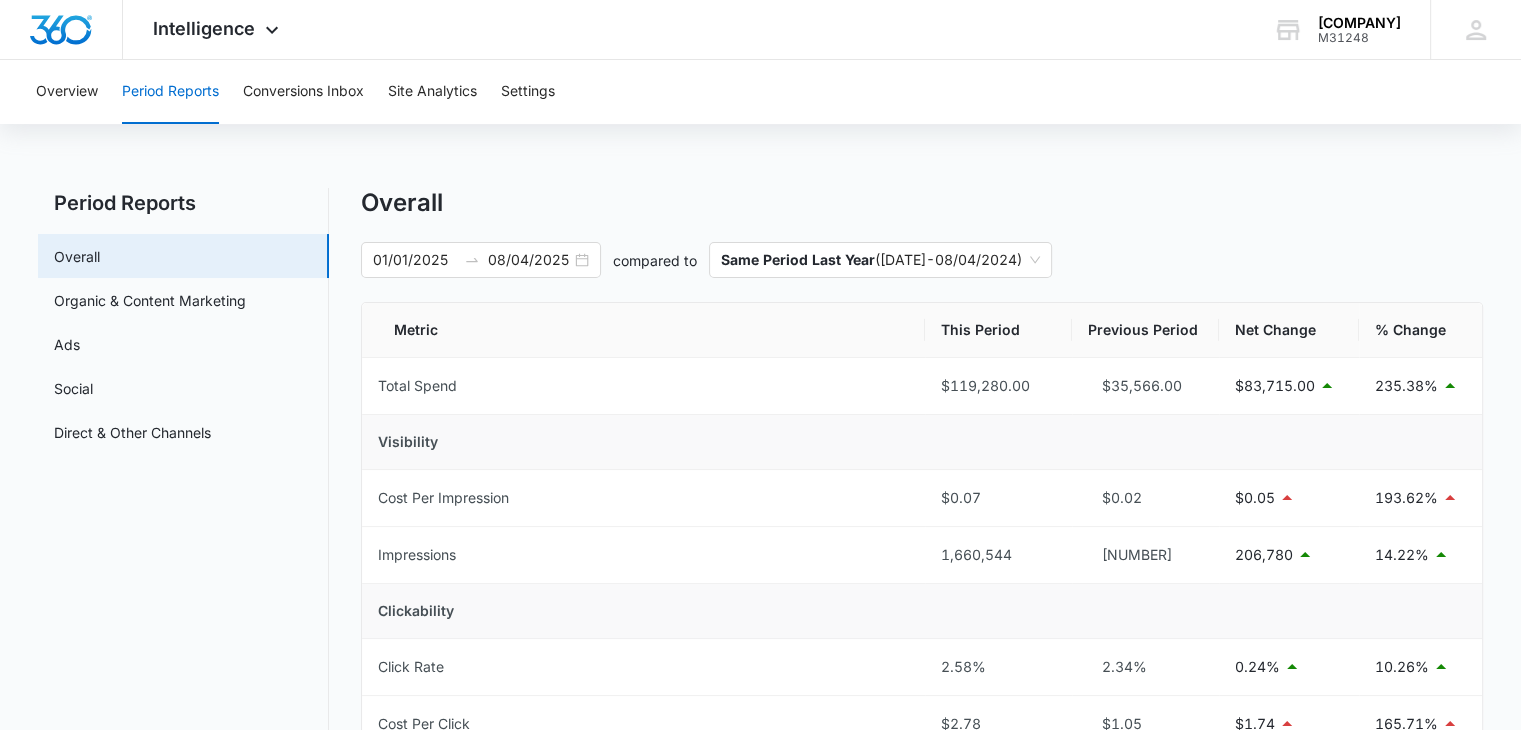 click on "Overview Period Reports Conversions Inbox Site Analytics Settings" at bounding box center (760, 92) 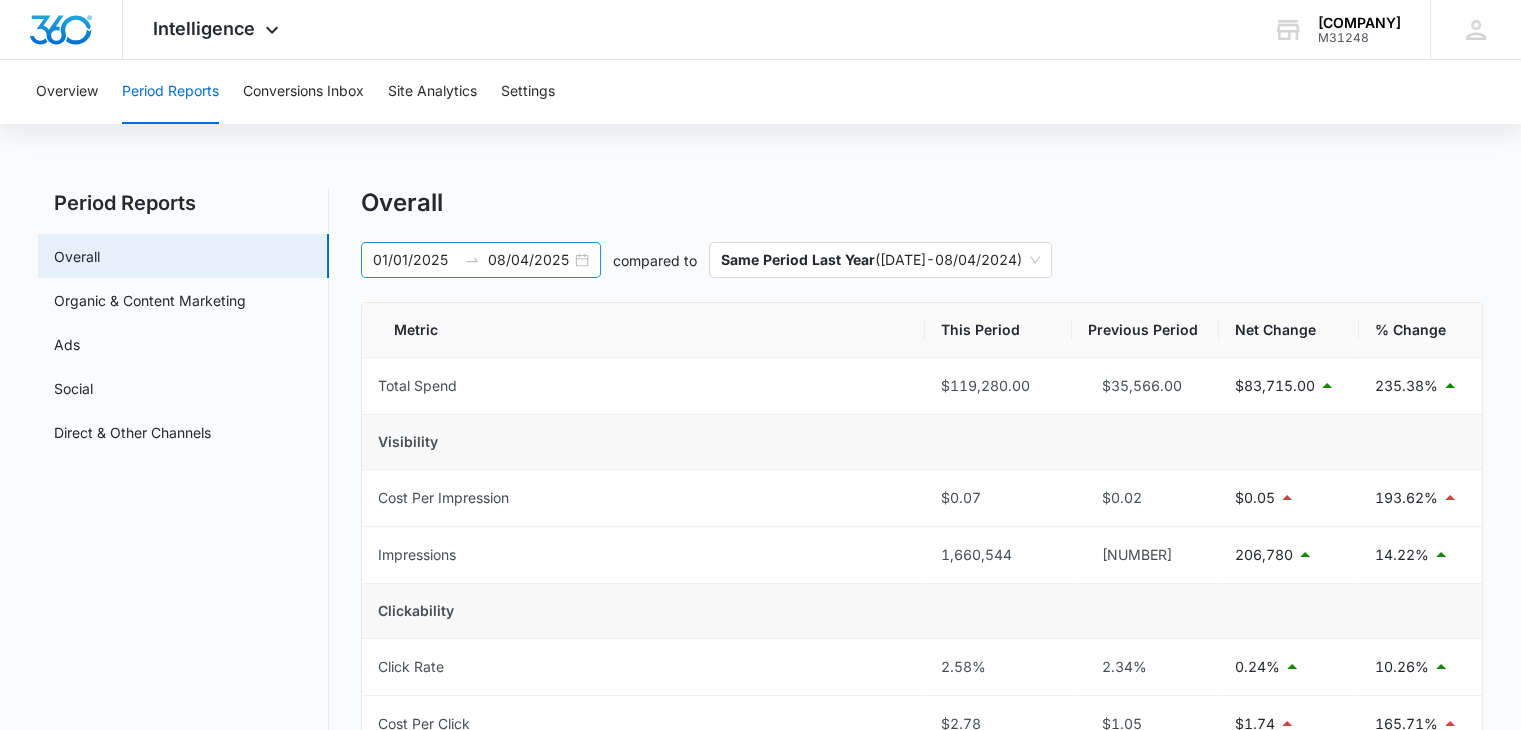 click on "[DATE] [DATE]" at bounding box center (481, 260) 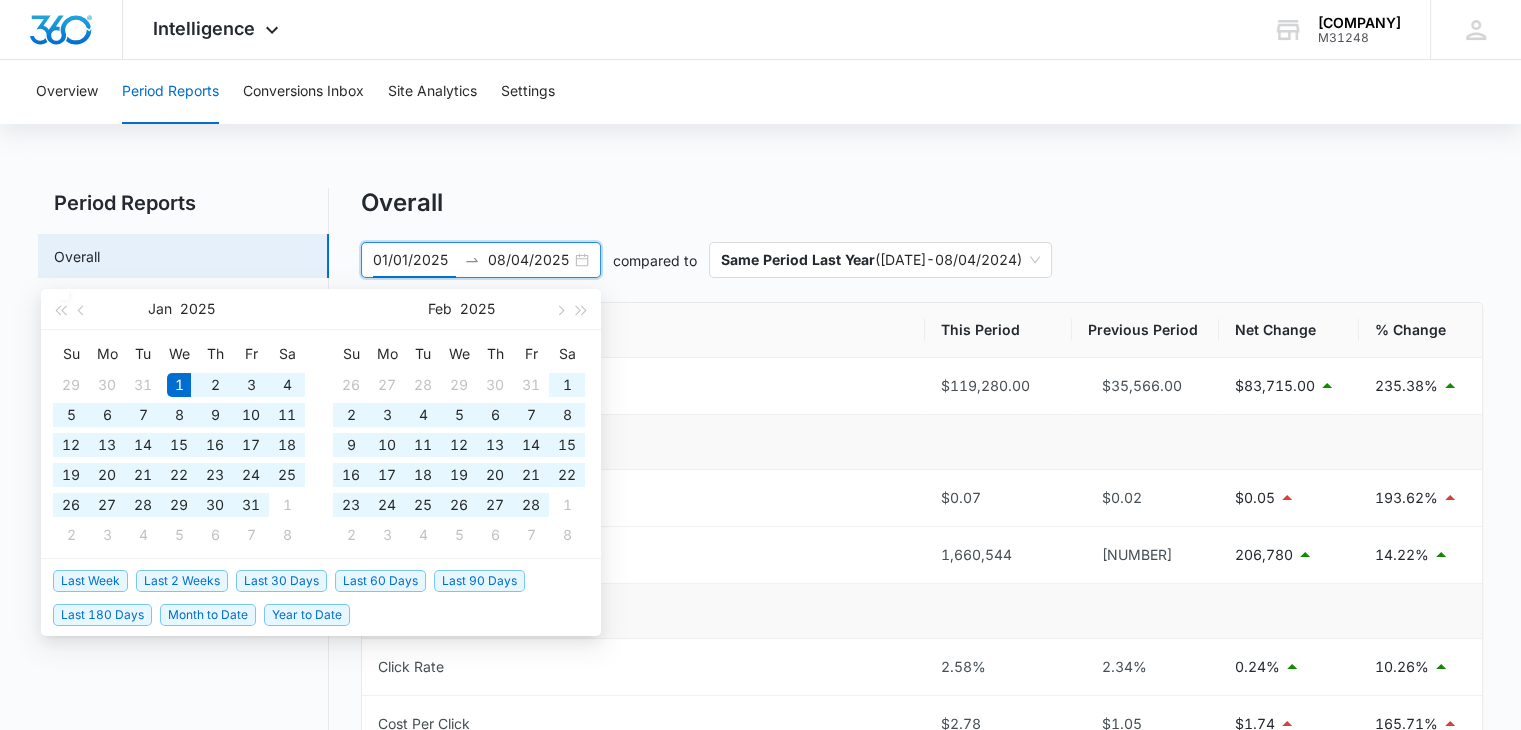 click on "[DATE] [DATE]" at bounding box center (481, 260) 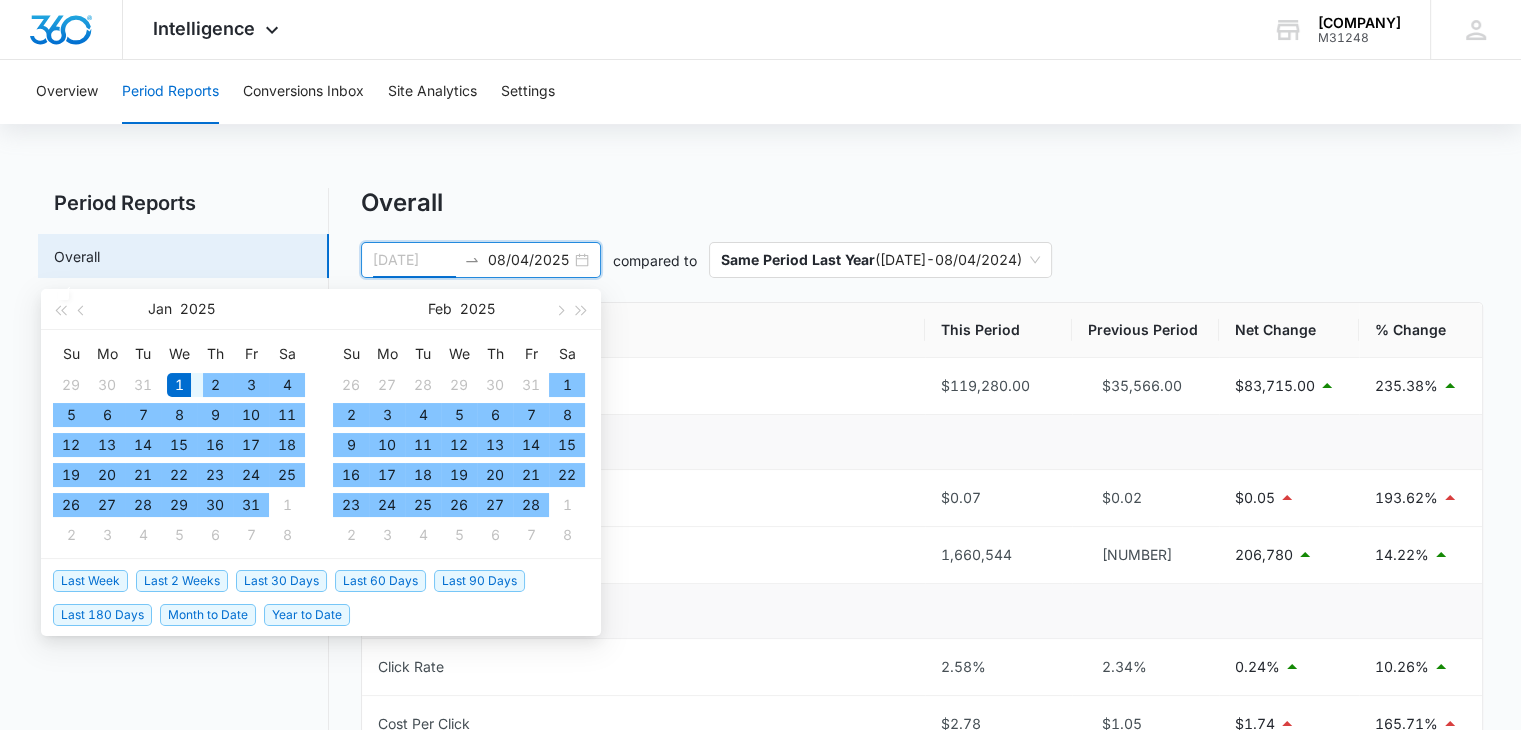 type on "01/01/2025" 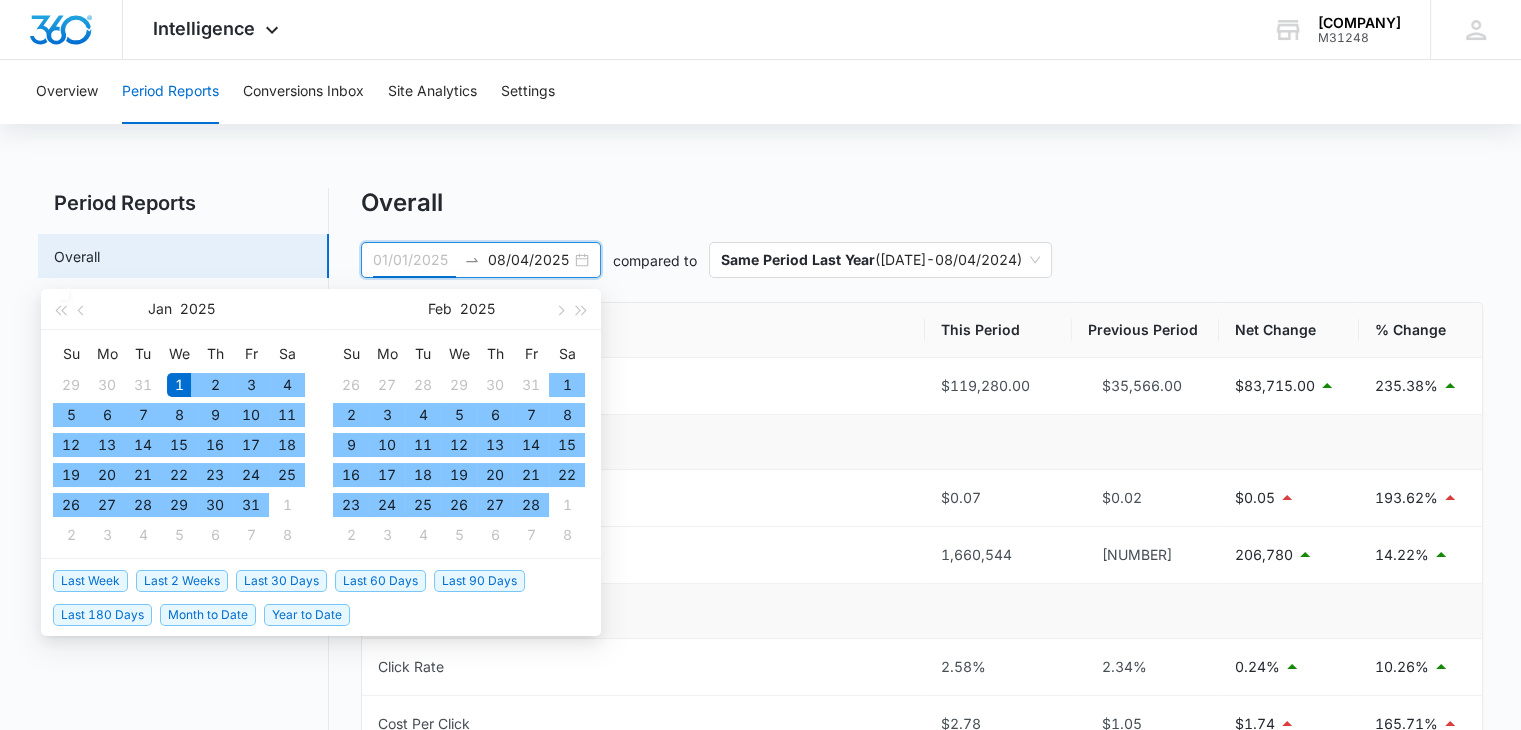 click on "1" at bounding box center (179, 385) 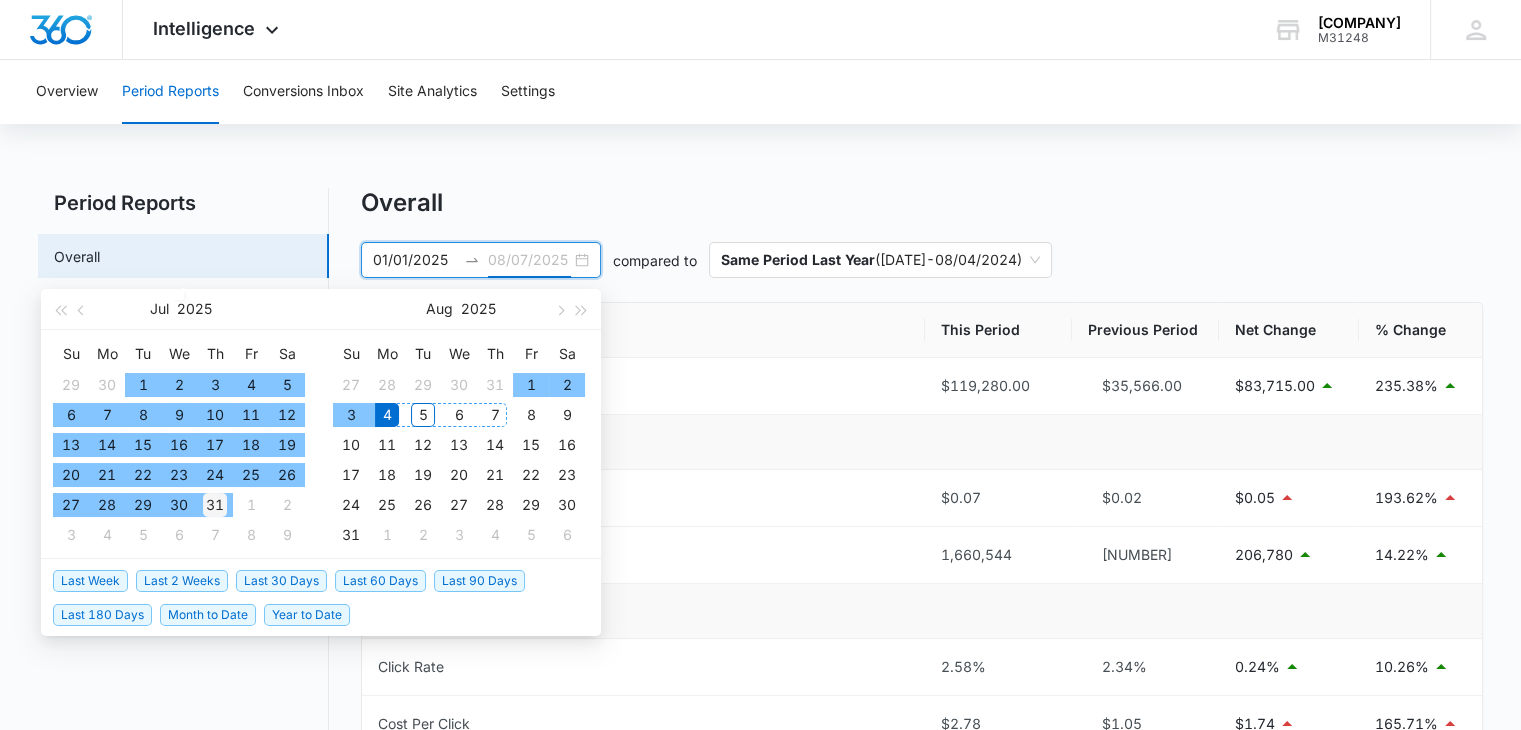 type on "07/31/2025" 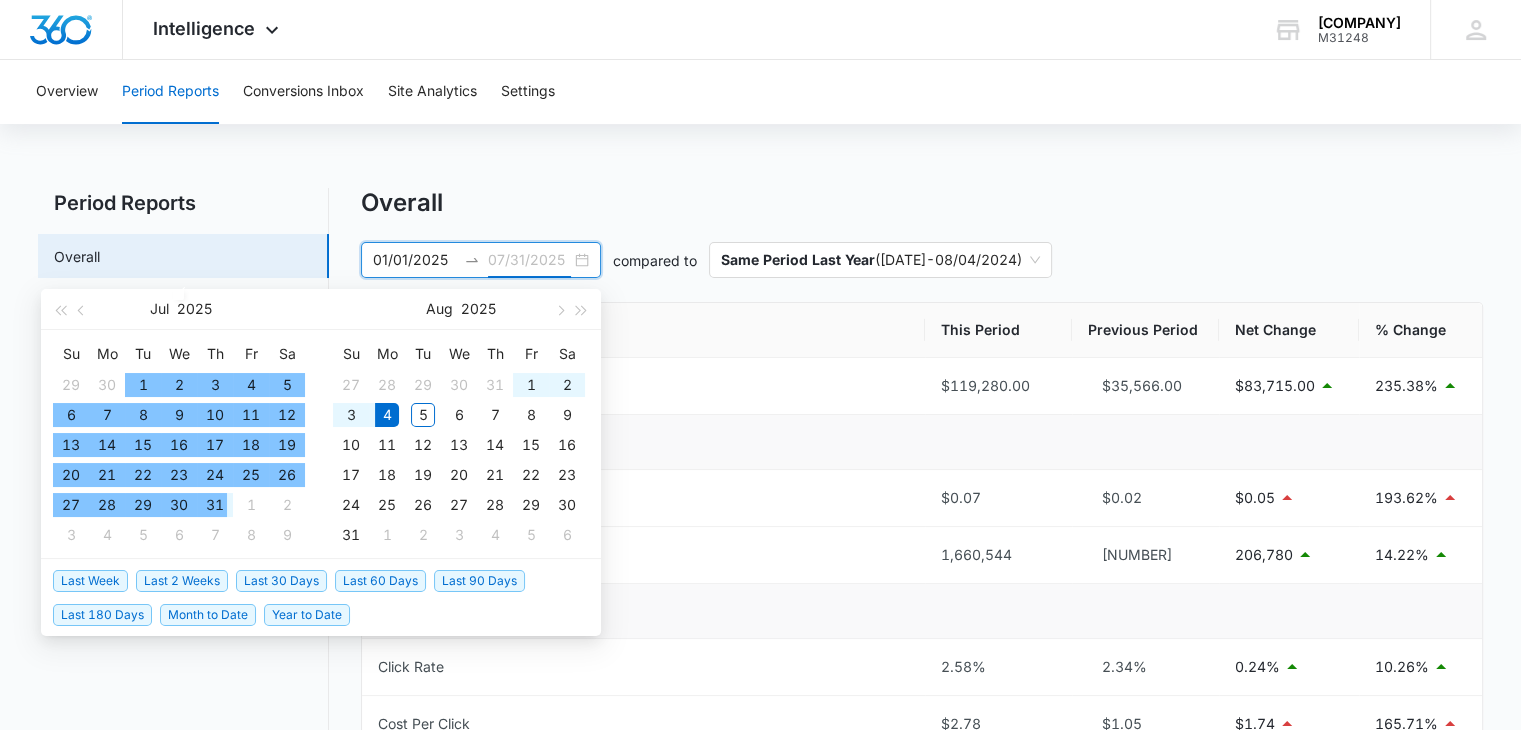 click on "31" at bounding box center (215, 505) 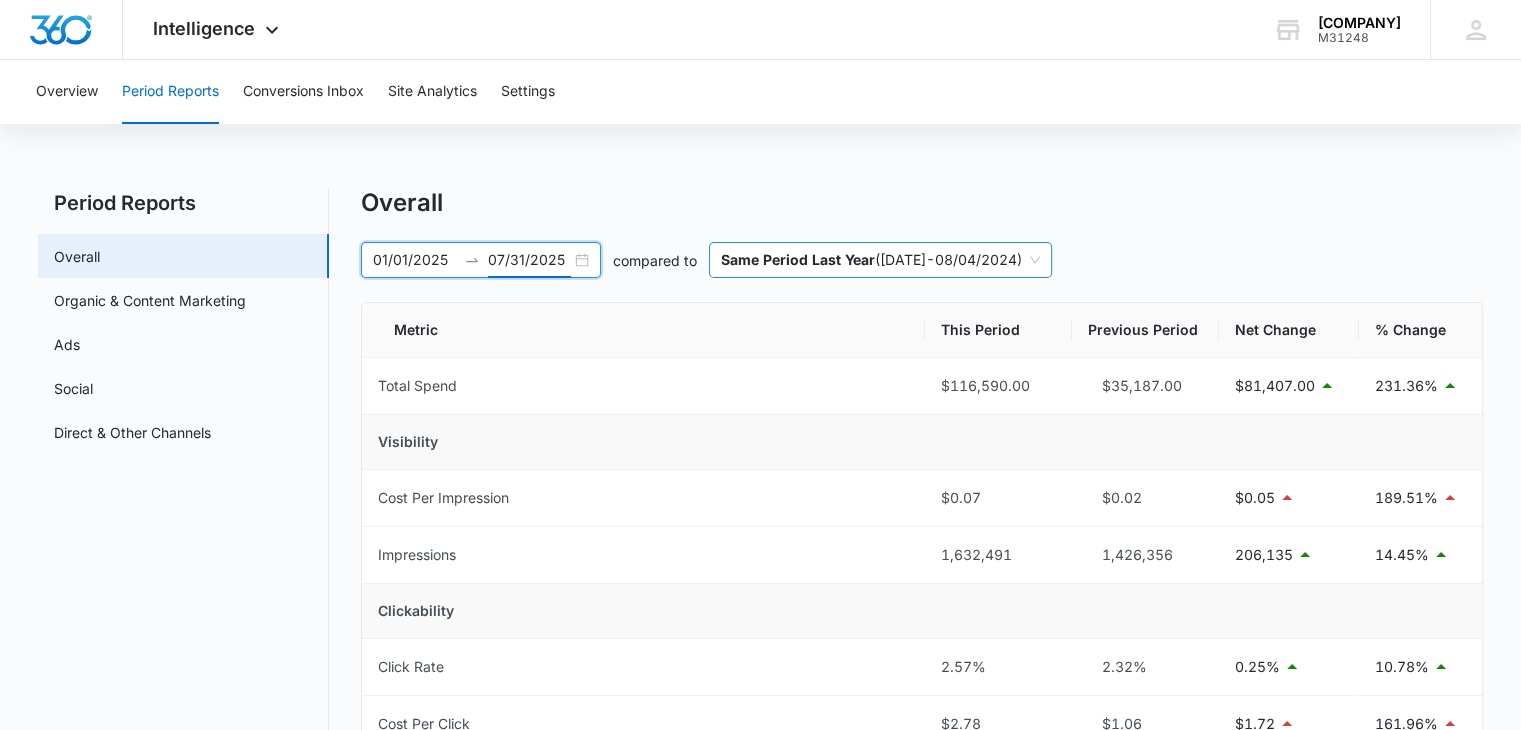 click on "Same Period Last Year  ( [DATE]  -  [DATE] )" at bounding box center (880, 260) 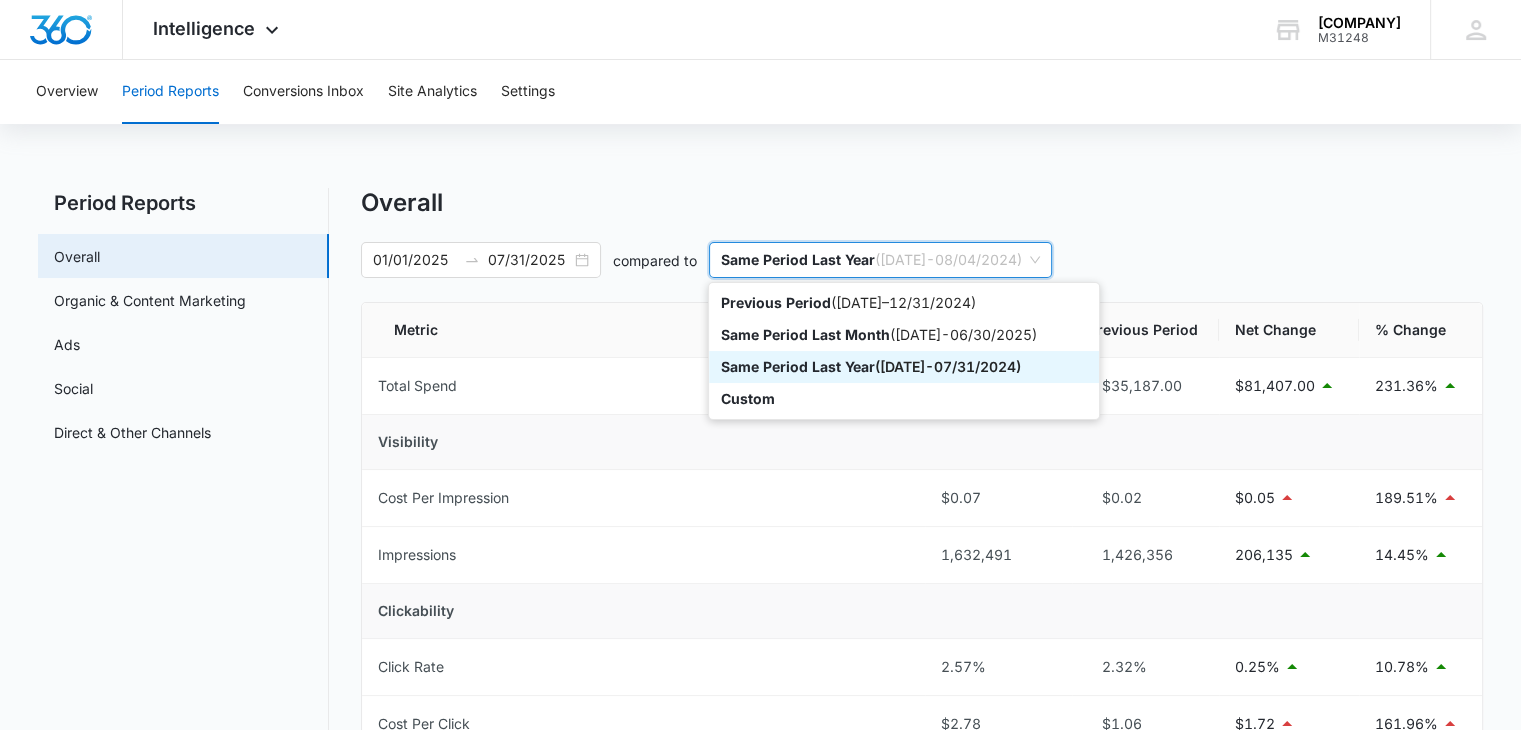 click on "Same Period Last Year" at bounding box center (798, 366) 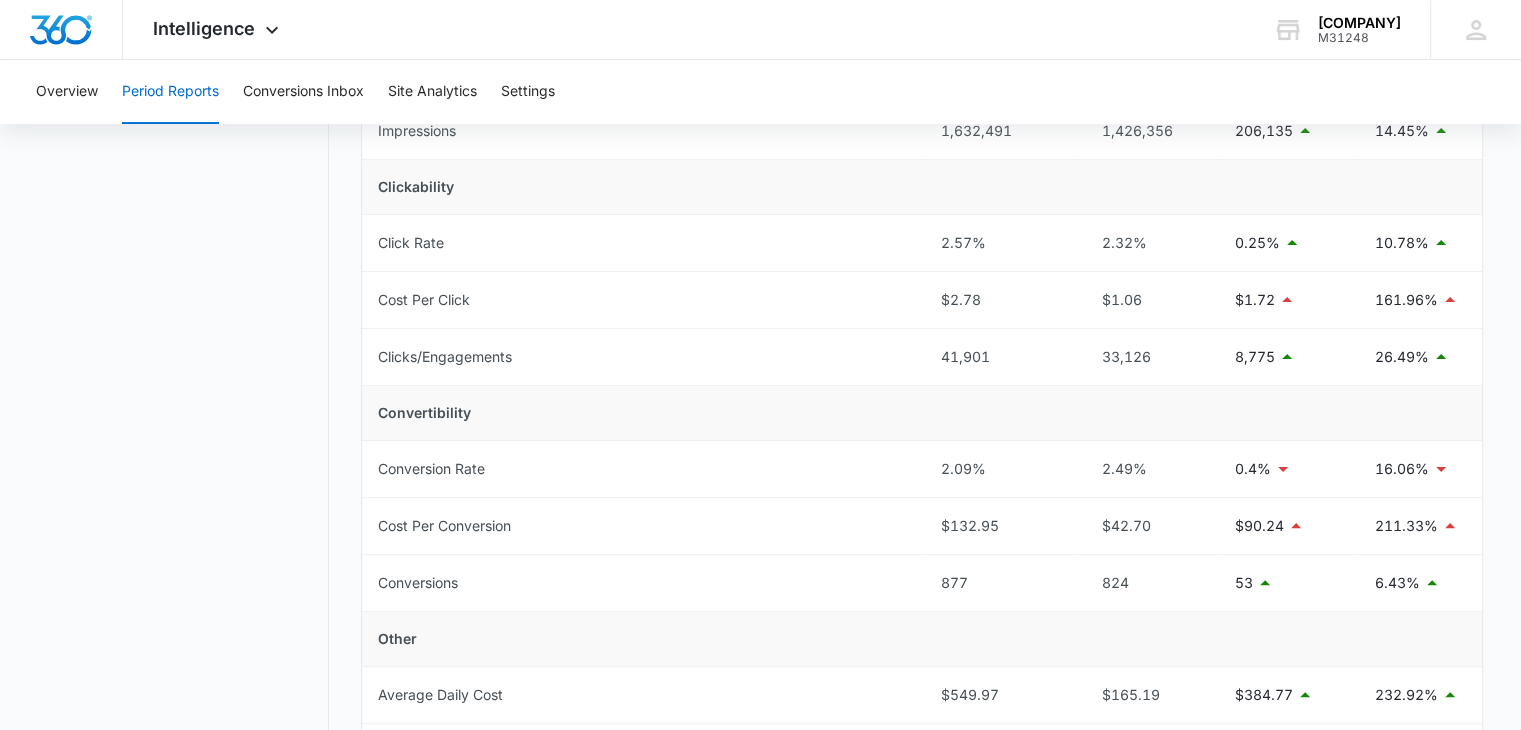 scroll, scrollTop: 427, scrollLeft: 0, axis: vertical 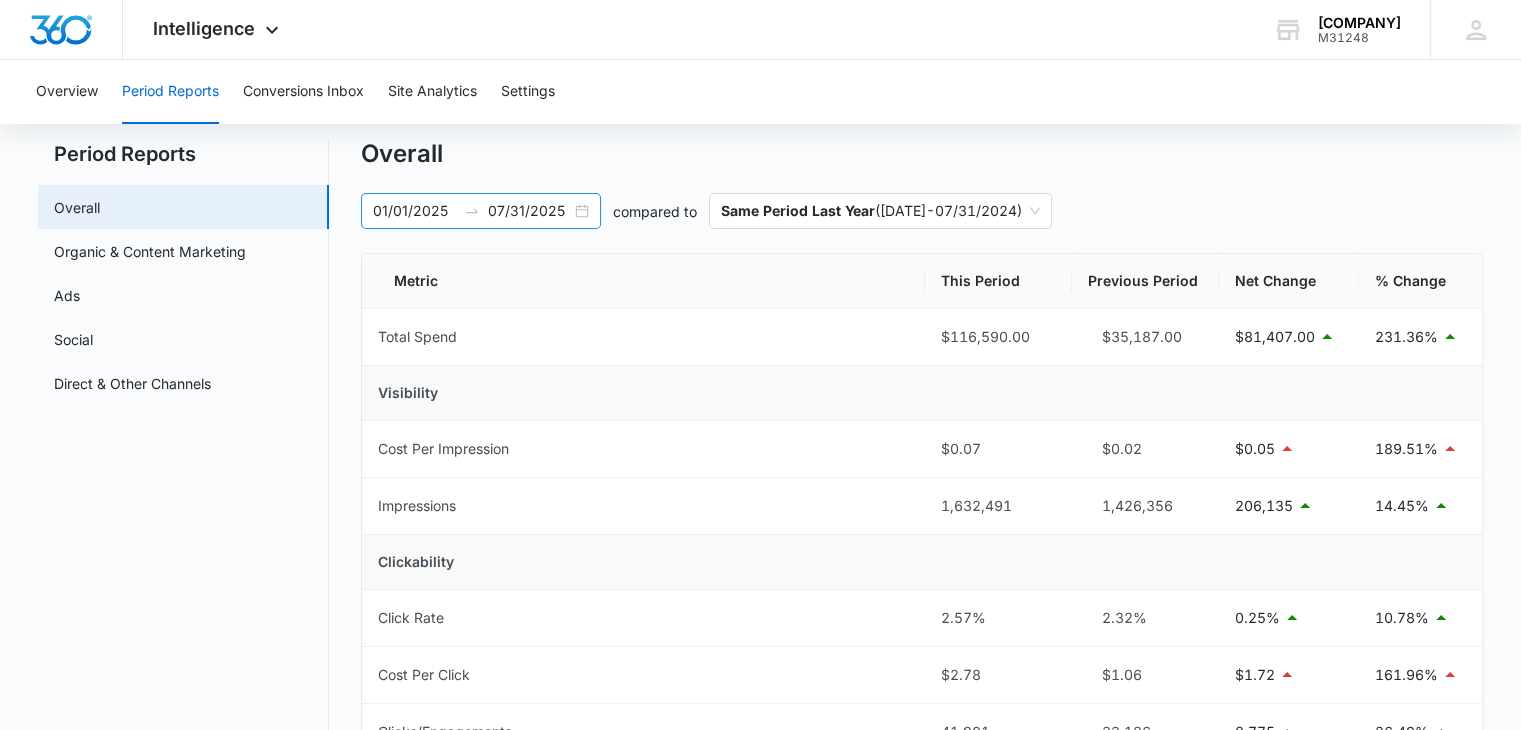 click on "01/01/2025 07/31/2025" at bounding box center [481, 211] 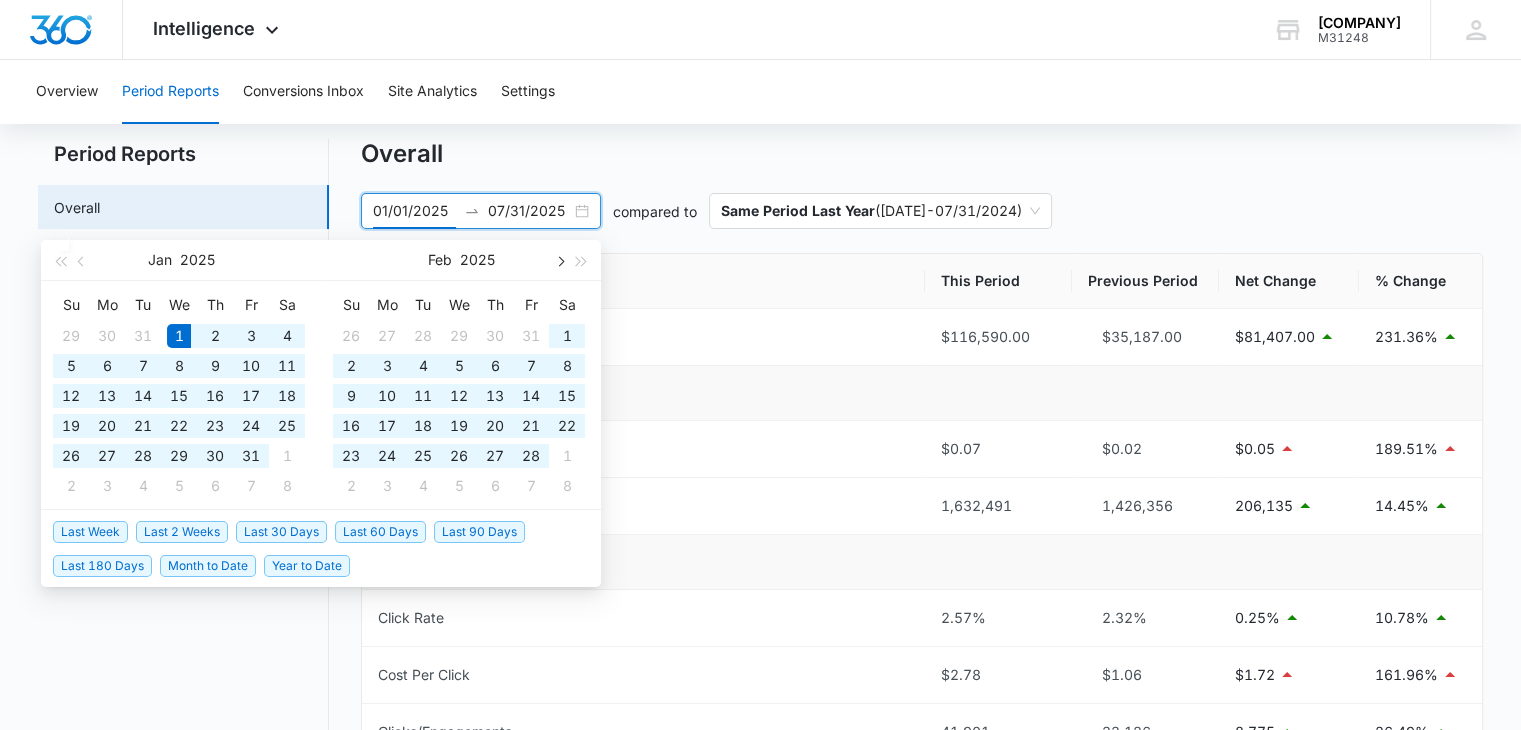 click at bounding box center (559, 260) 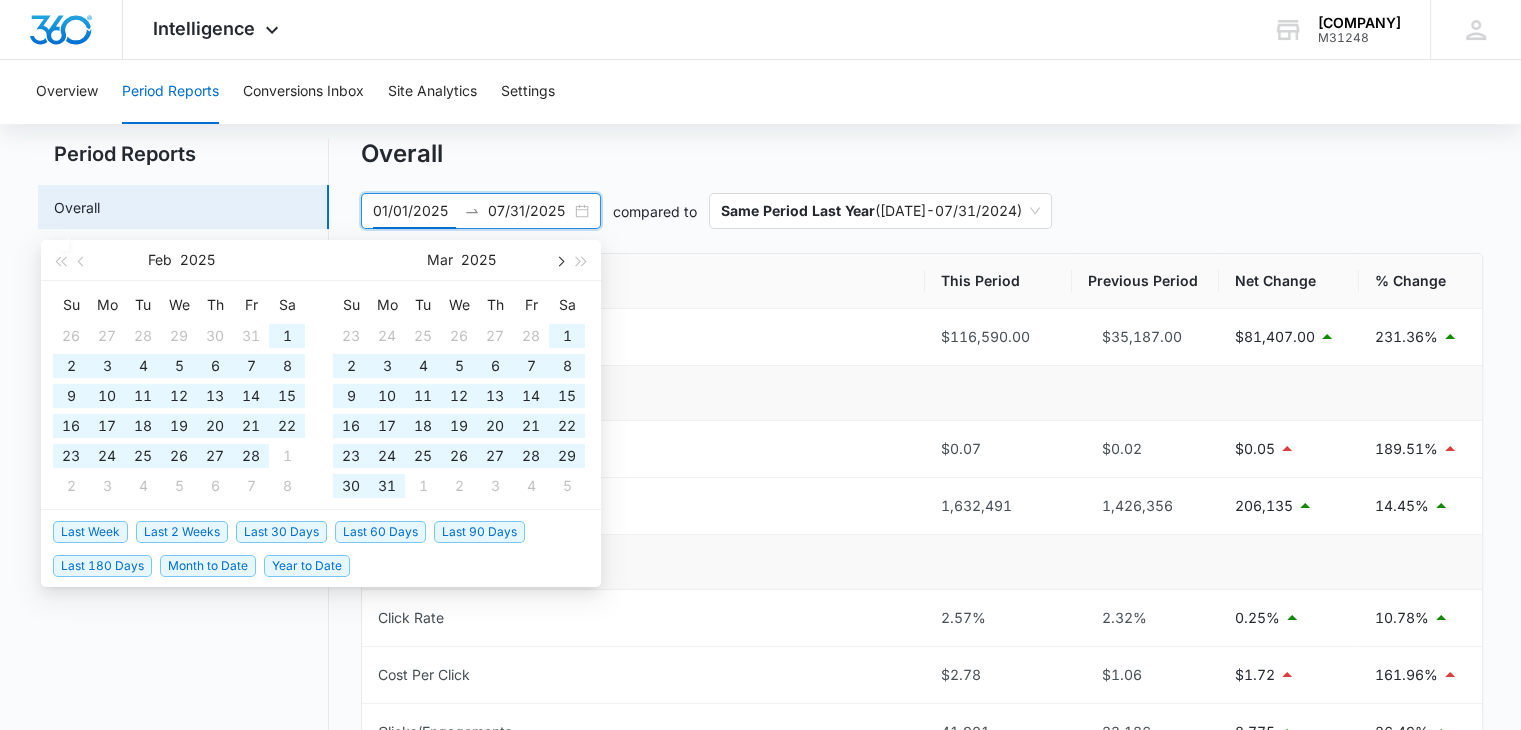 click at bounding box center (559, 260) 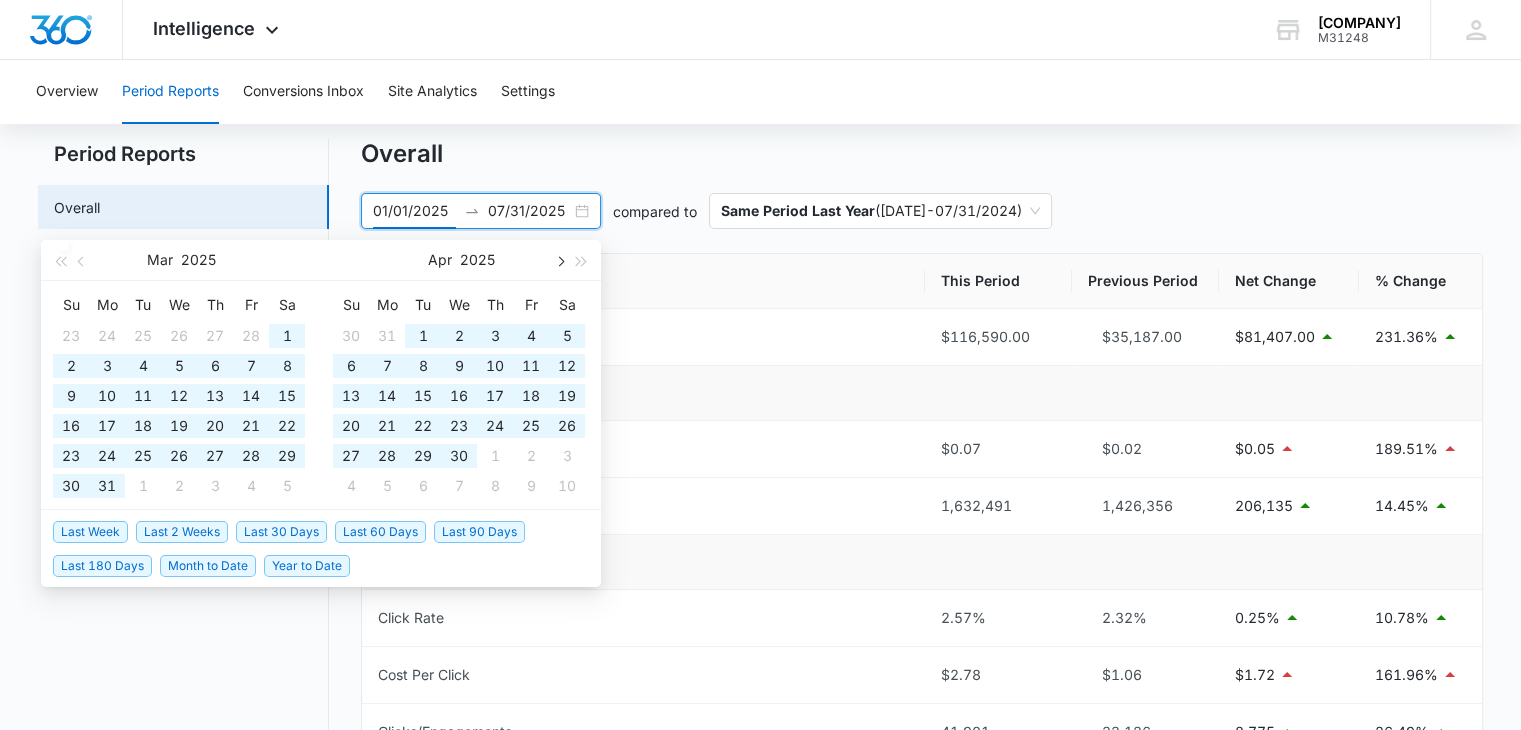 click at bounding box center [559, 260] 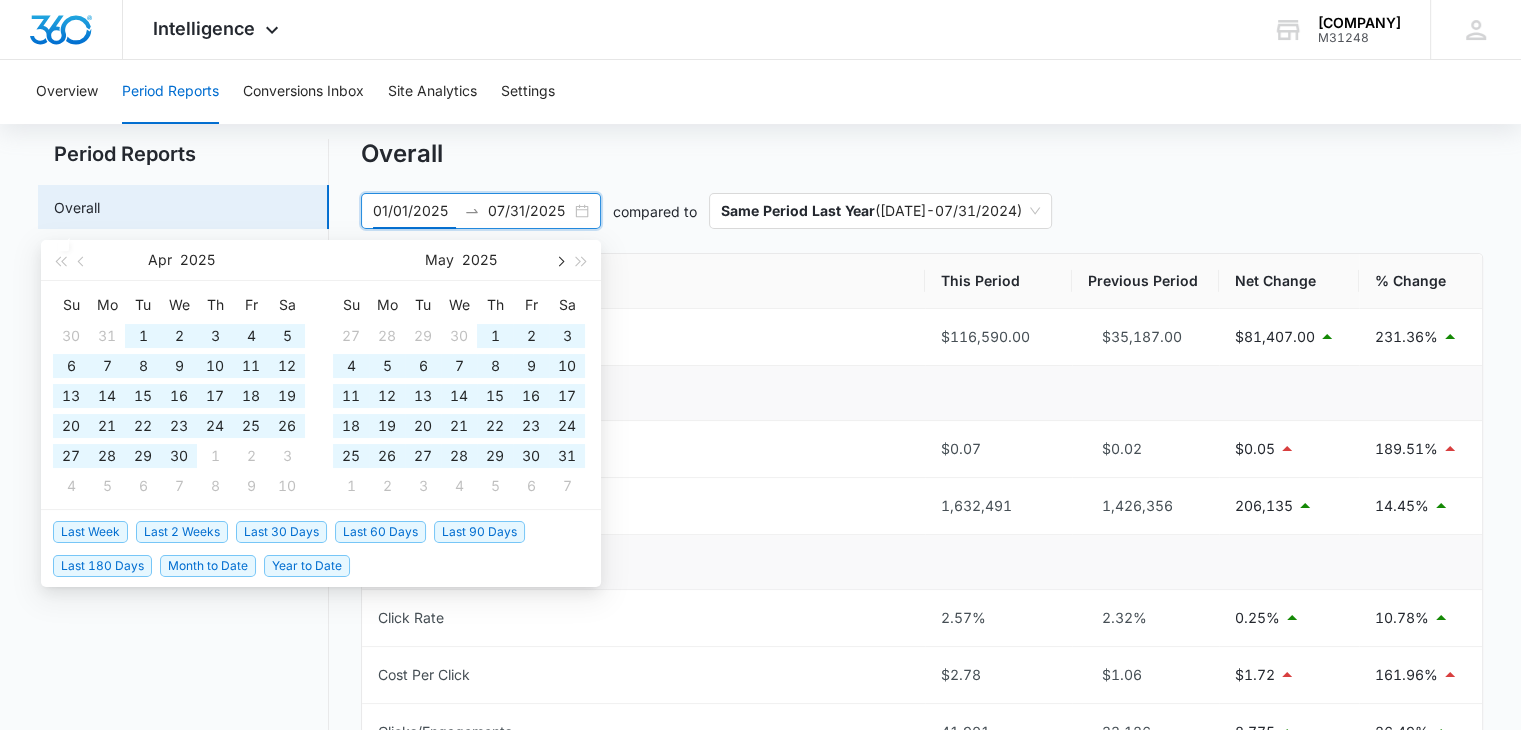 click at bounding box center [559, 260] 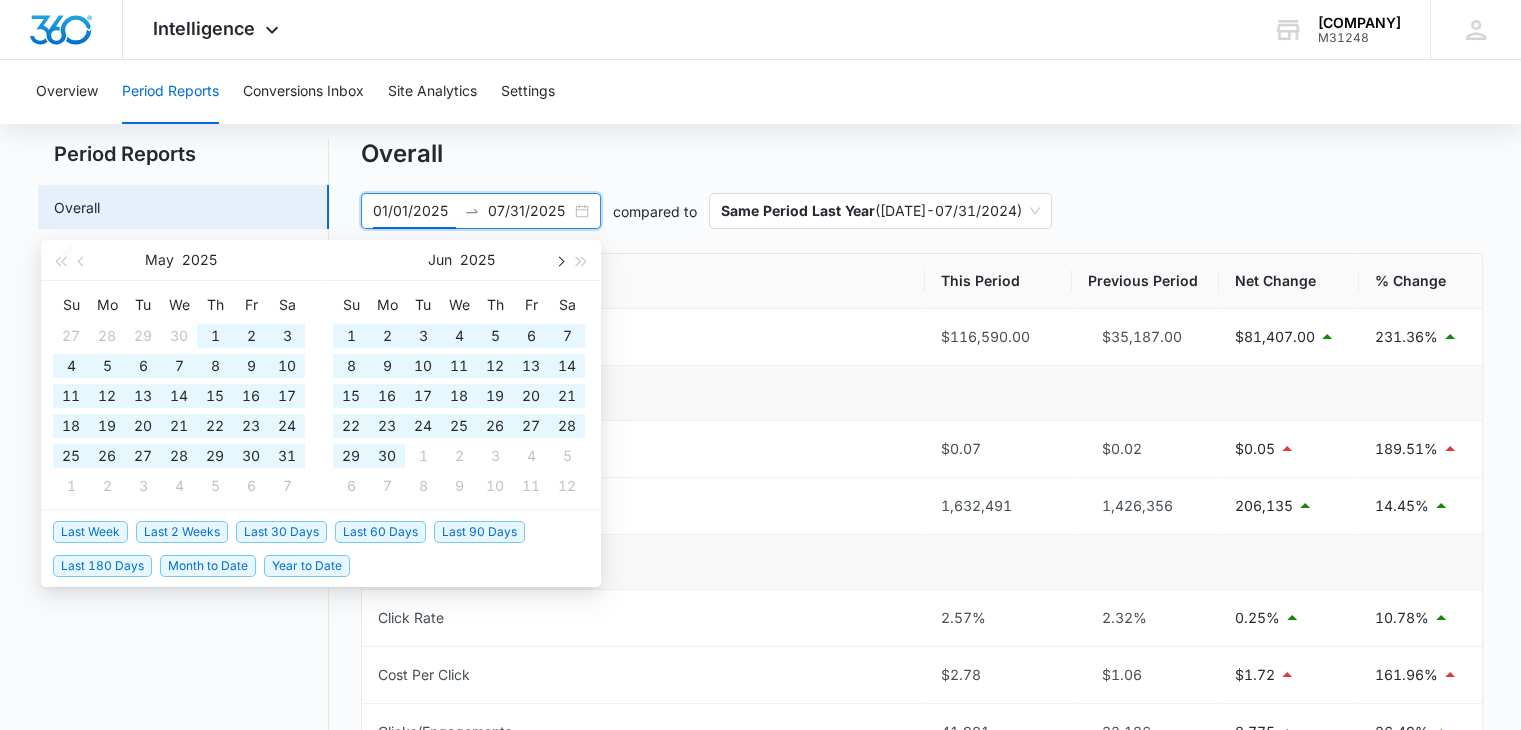 click at bounding box center (559, 260) 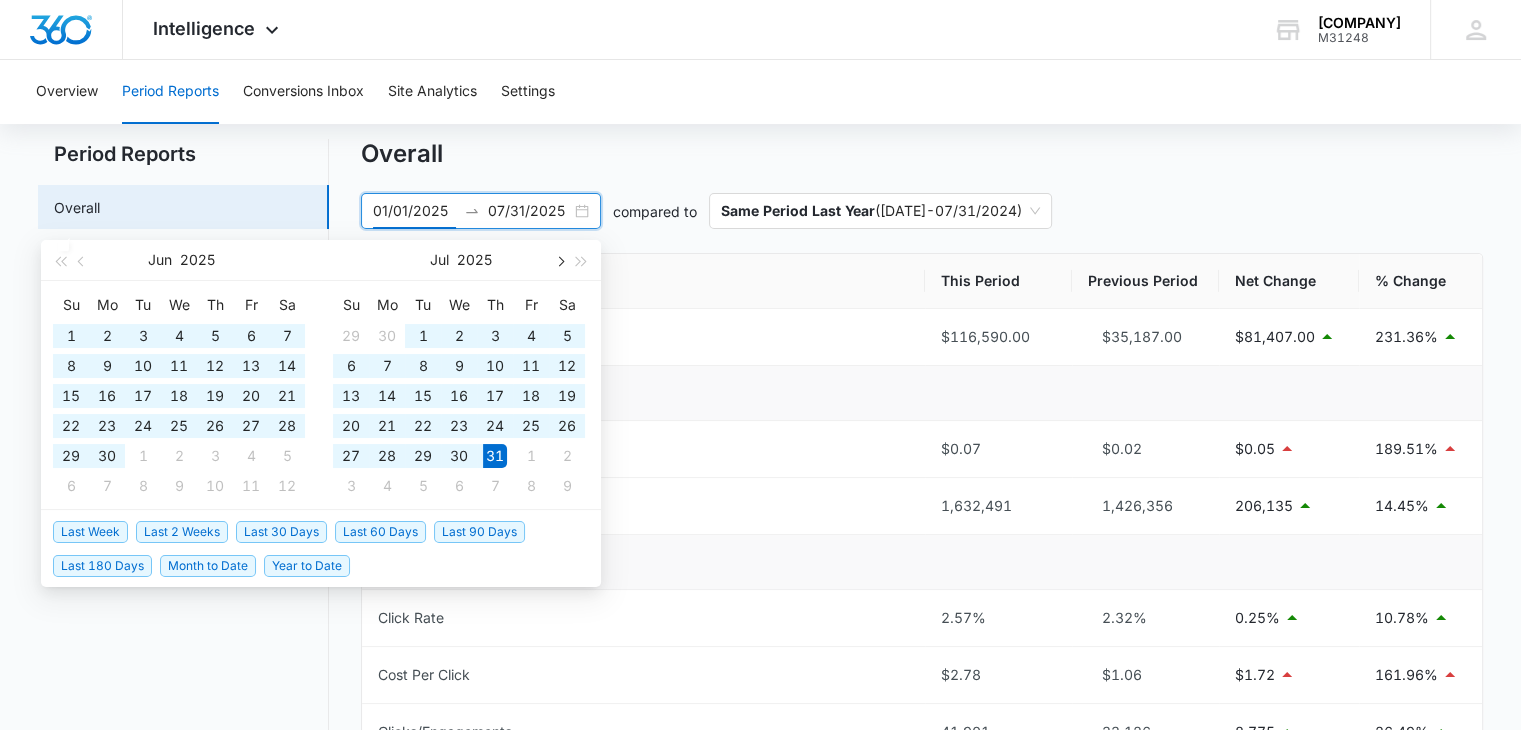 click at bounding box center (559, 260) 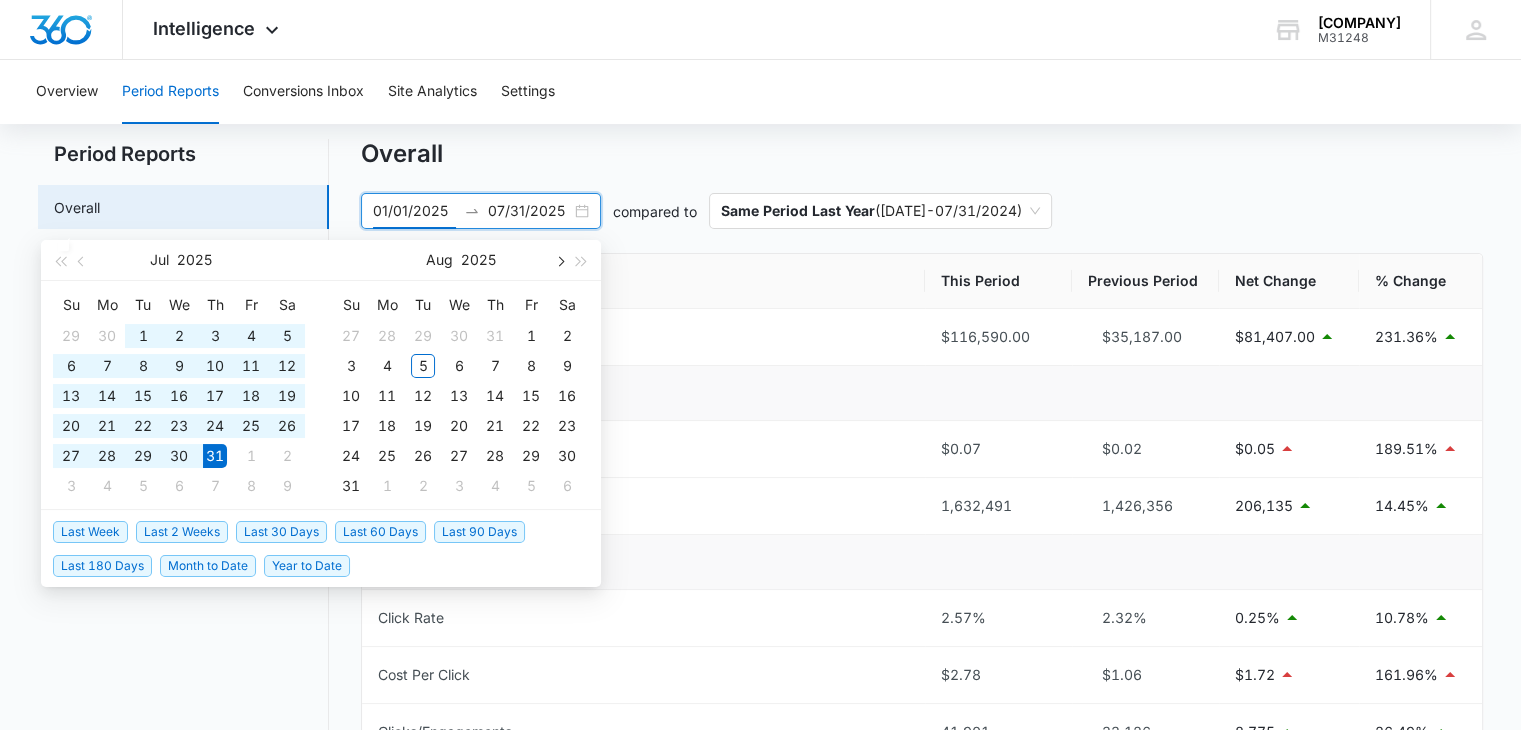 click at bounding box center [559, 260] 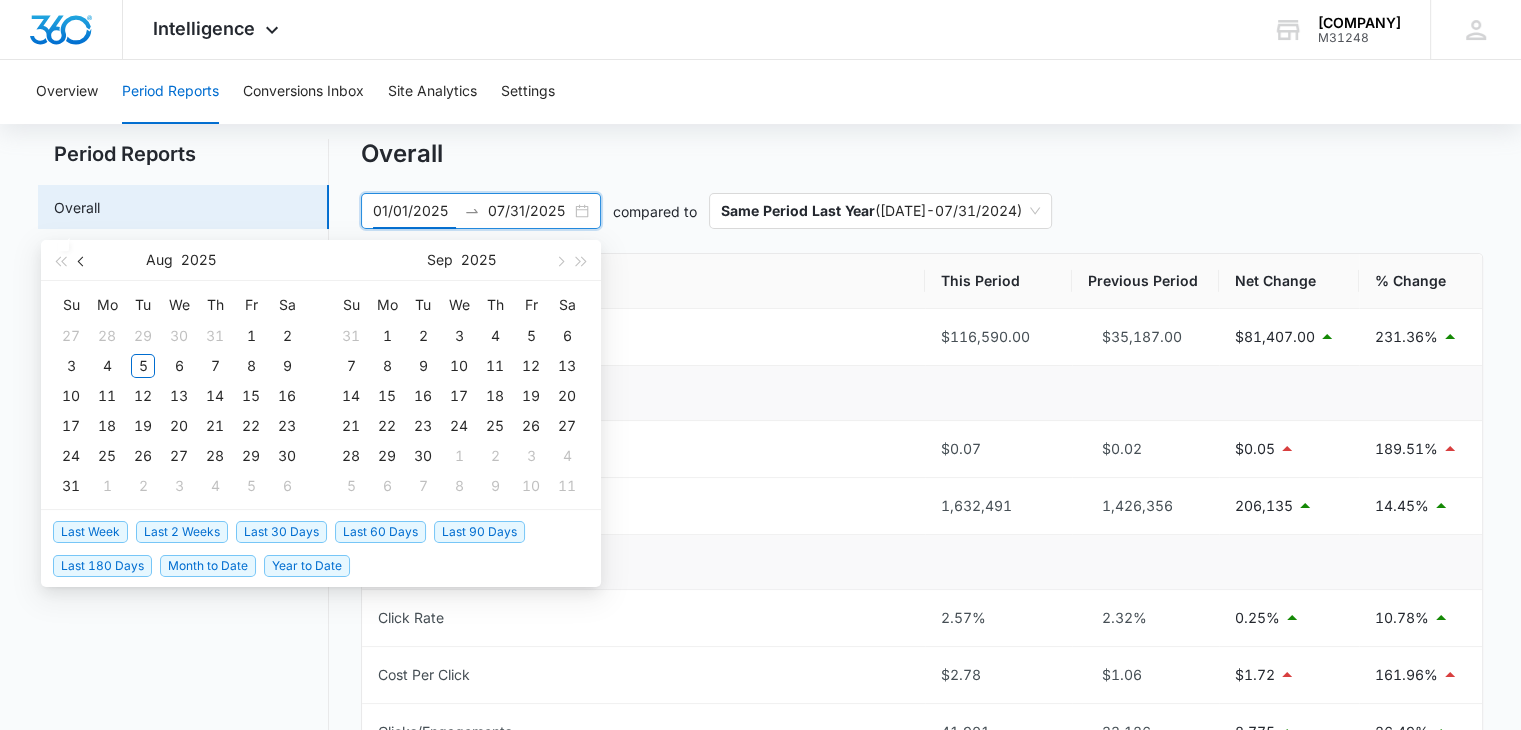 click at bounding box center (82, 260) 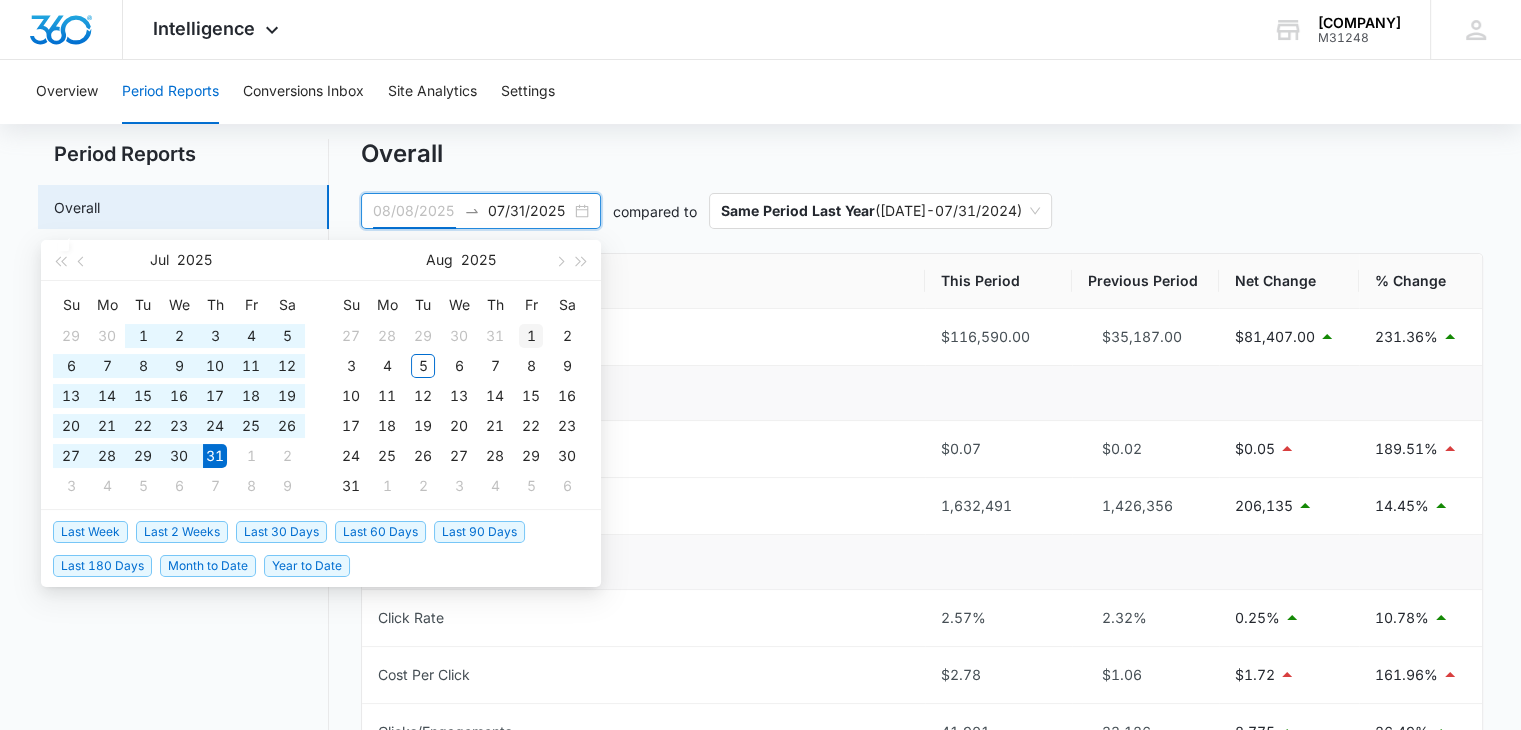 type on "08/01/2025" 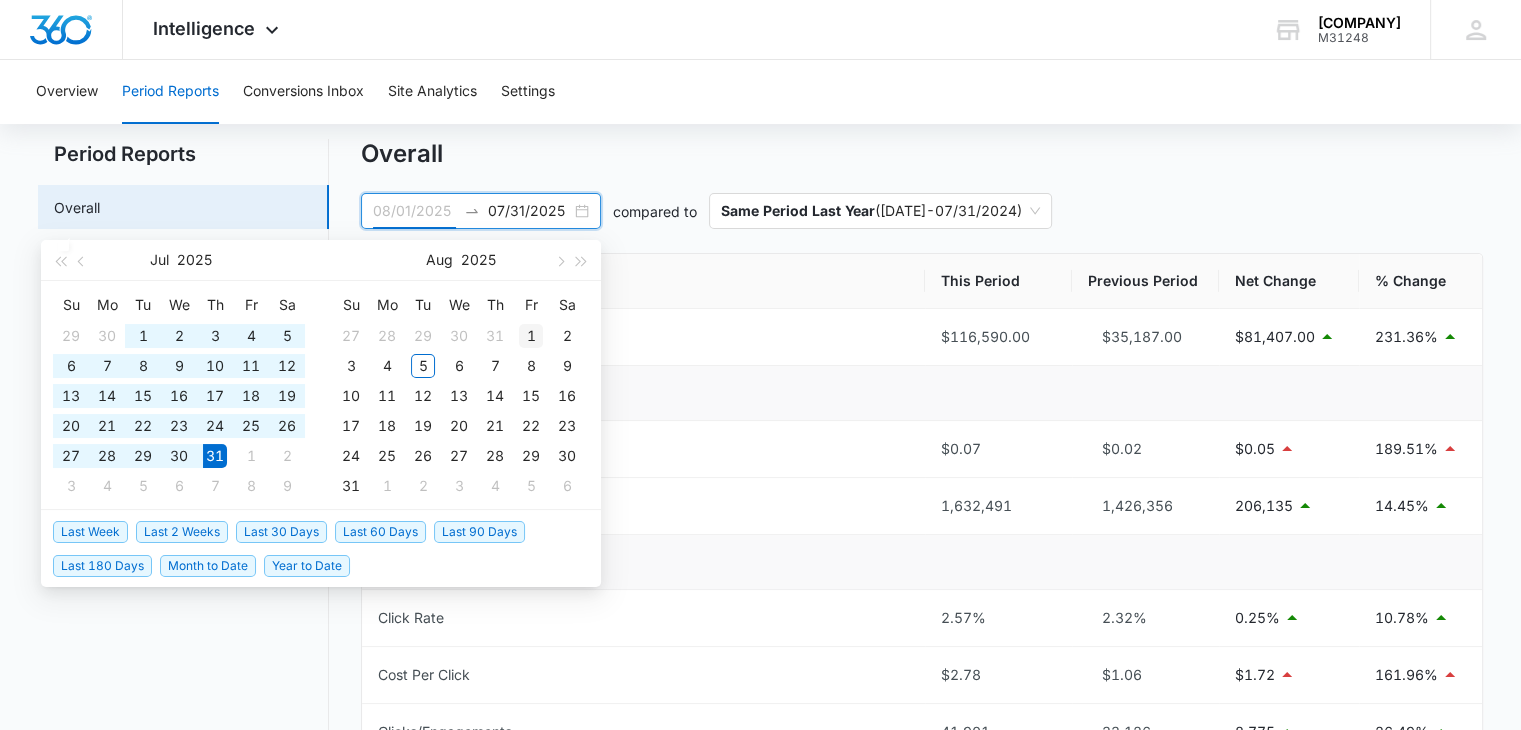click on "1" at bounding box center (531, 336) 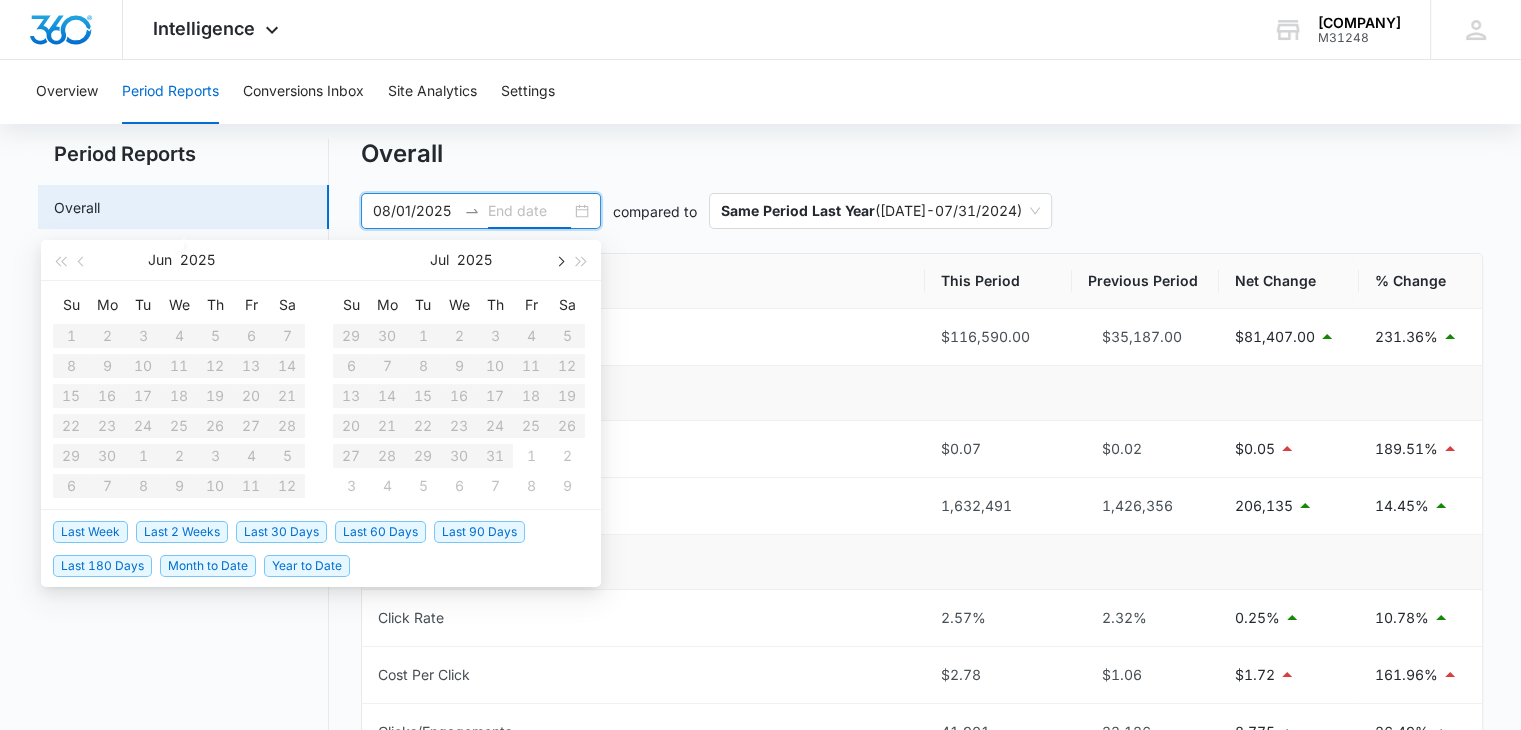 click at bounding box center [559, 260] 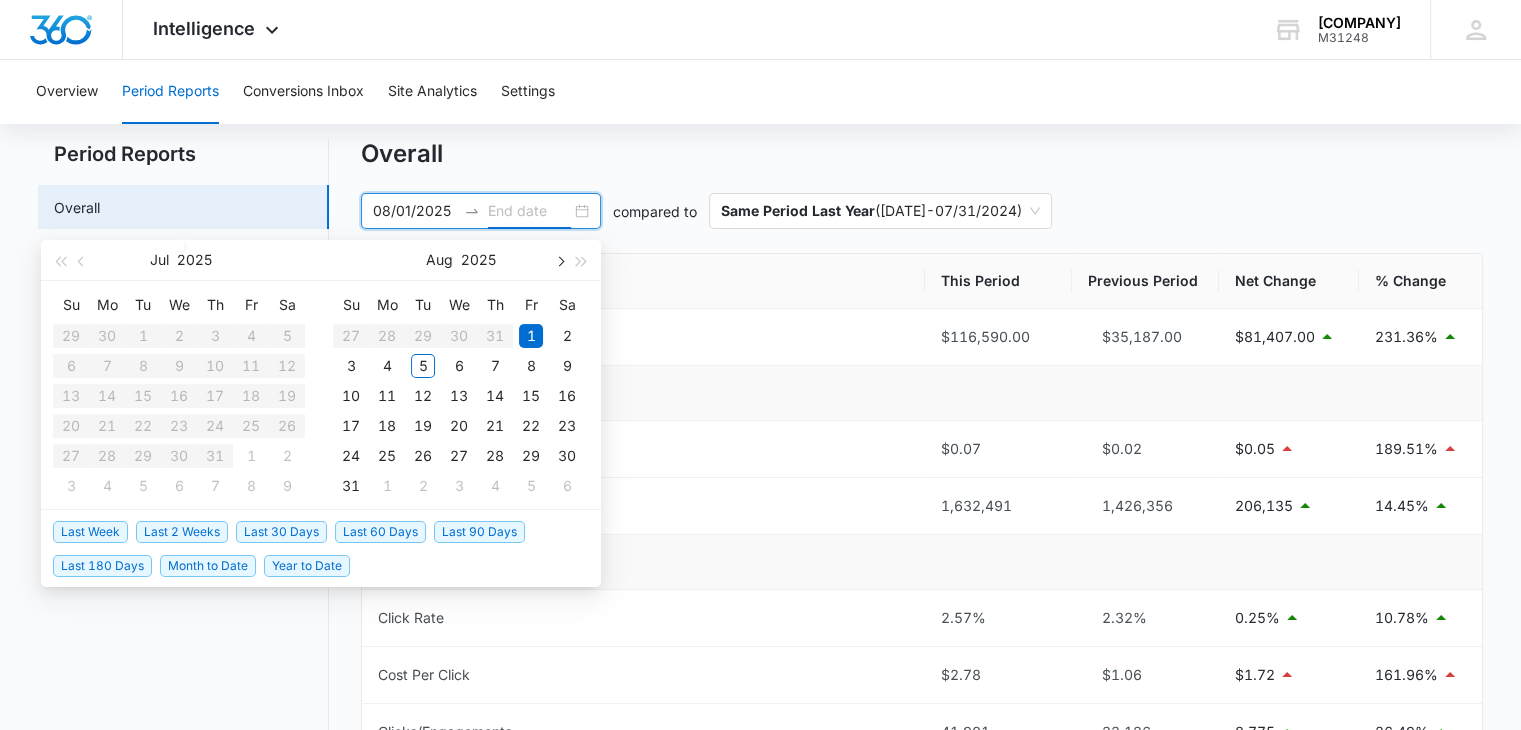 click at bounding box center (559, 260) 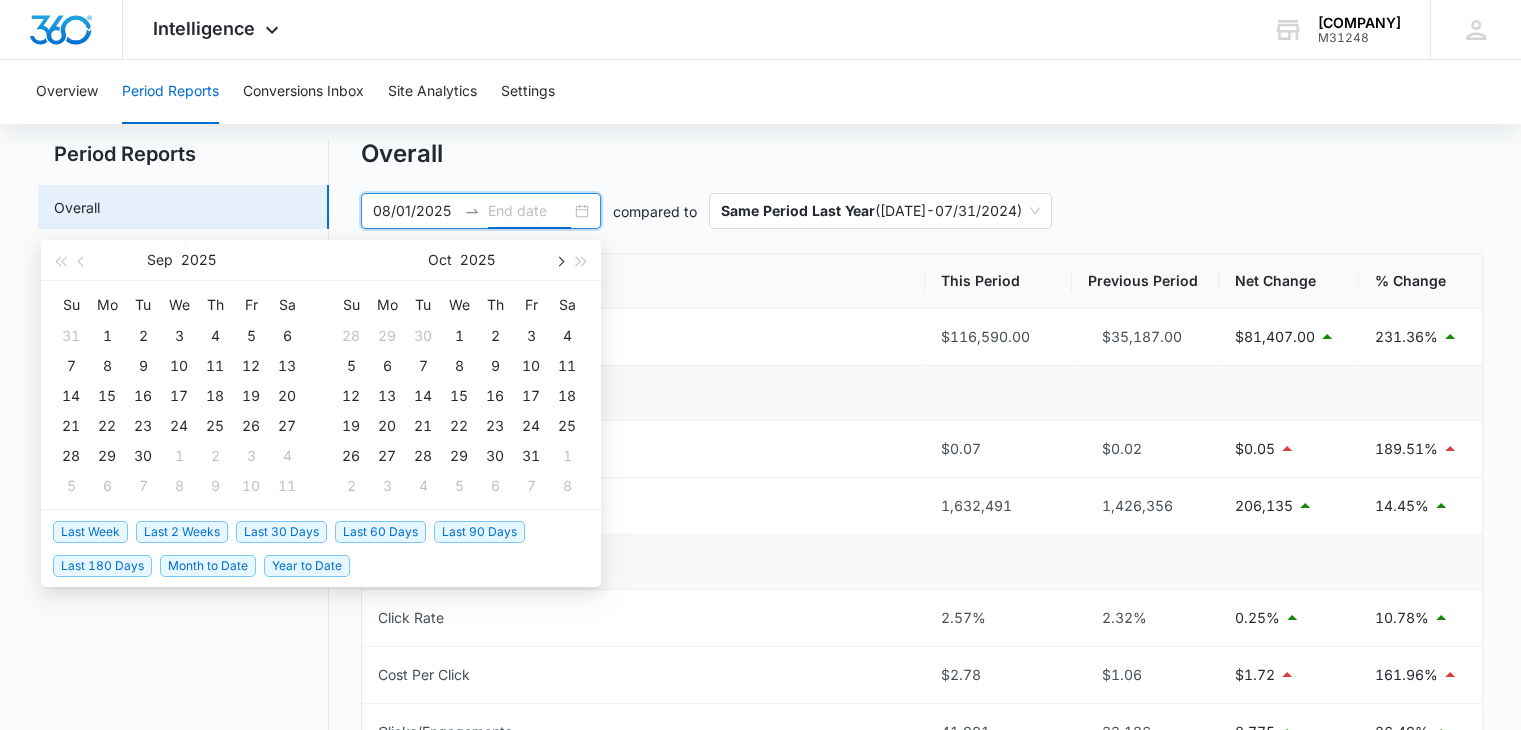 click at bounding box center (559, 260) 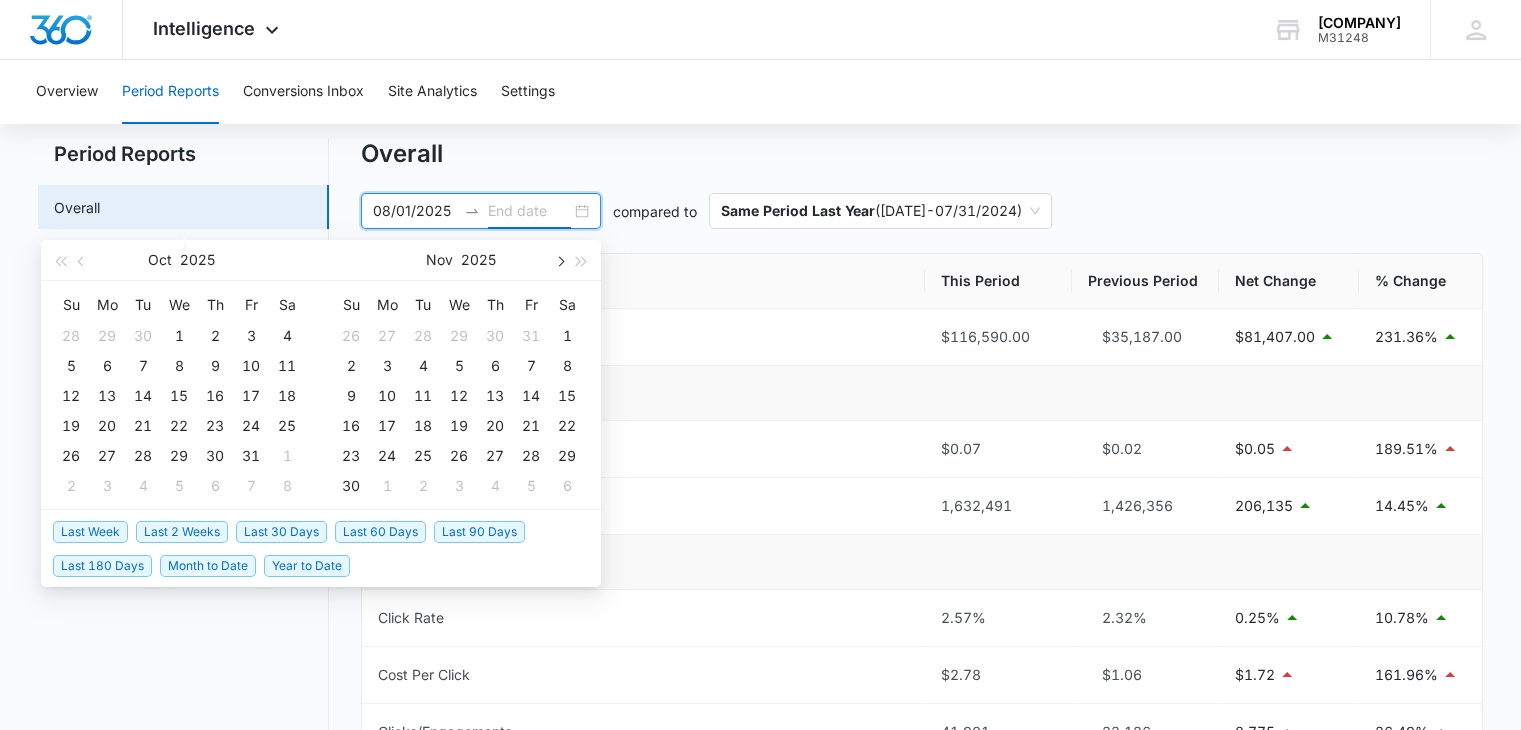 click at bounding box center [559, 260] 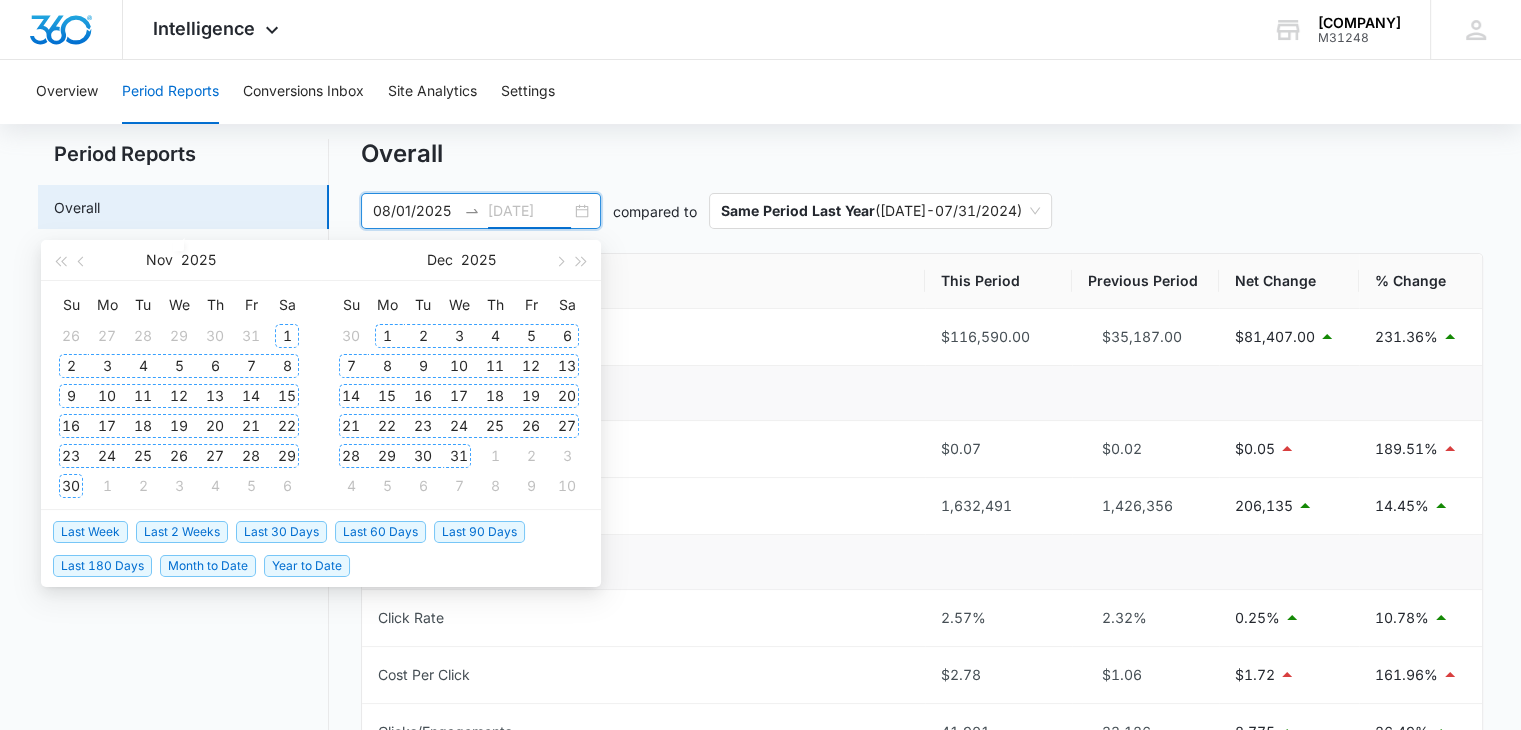type on "[DATE]" 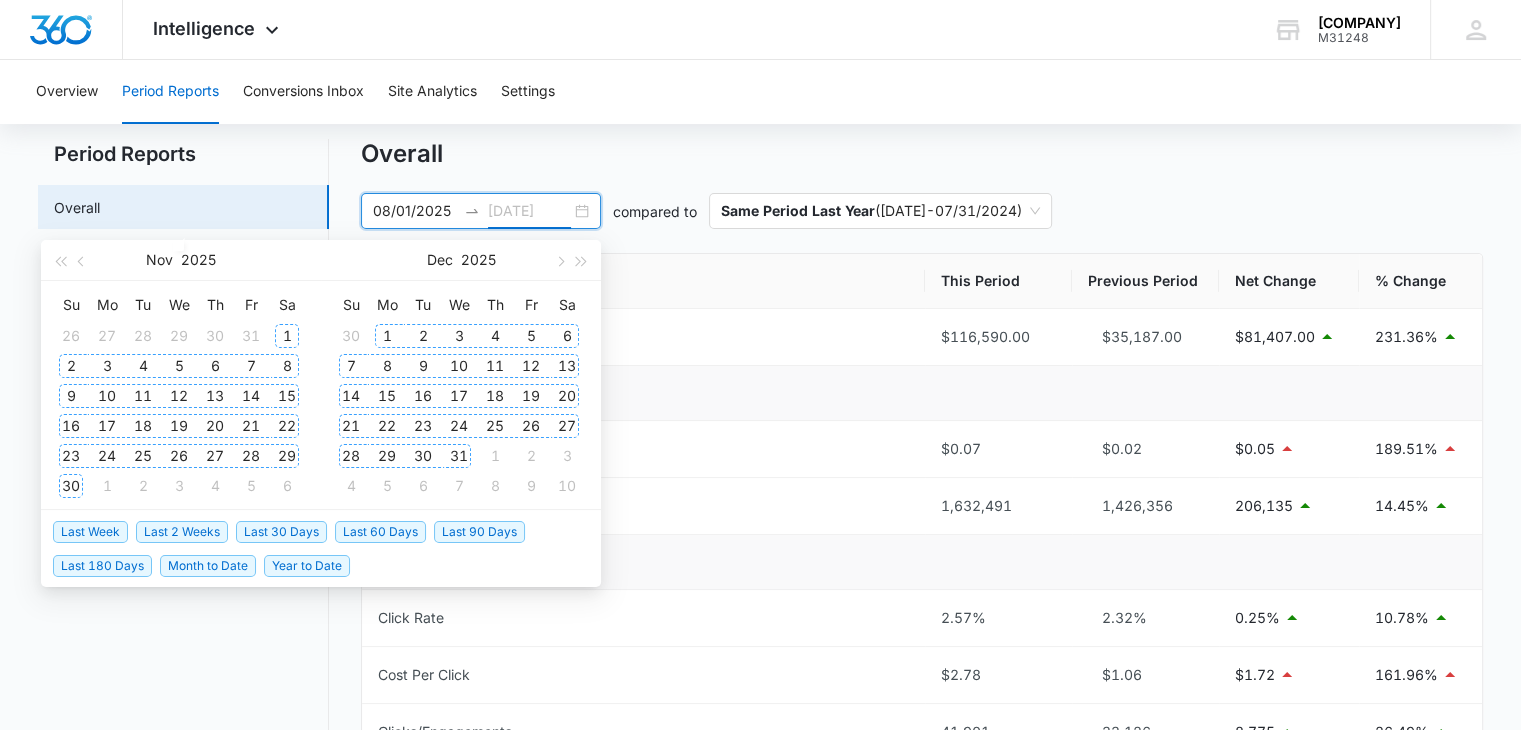 click on "31" at bounding box center (459, 456) 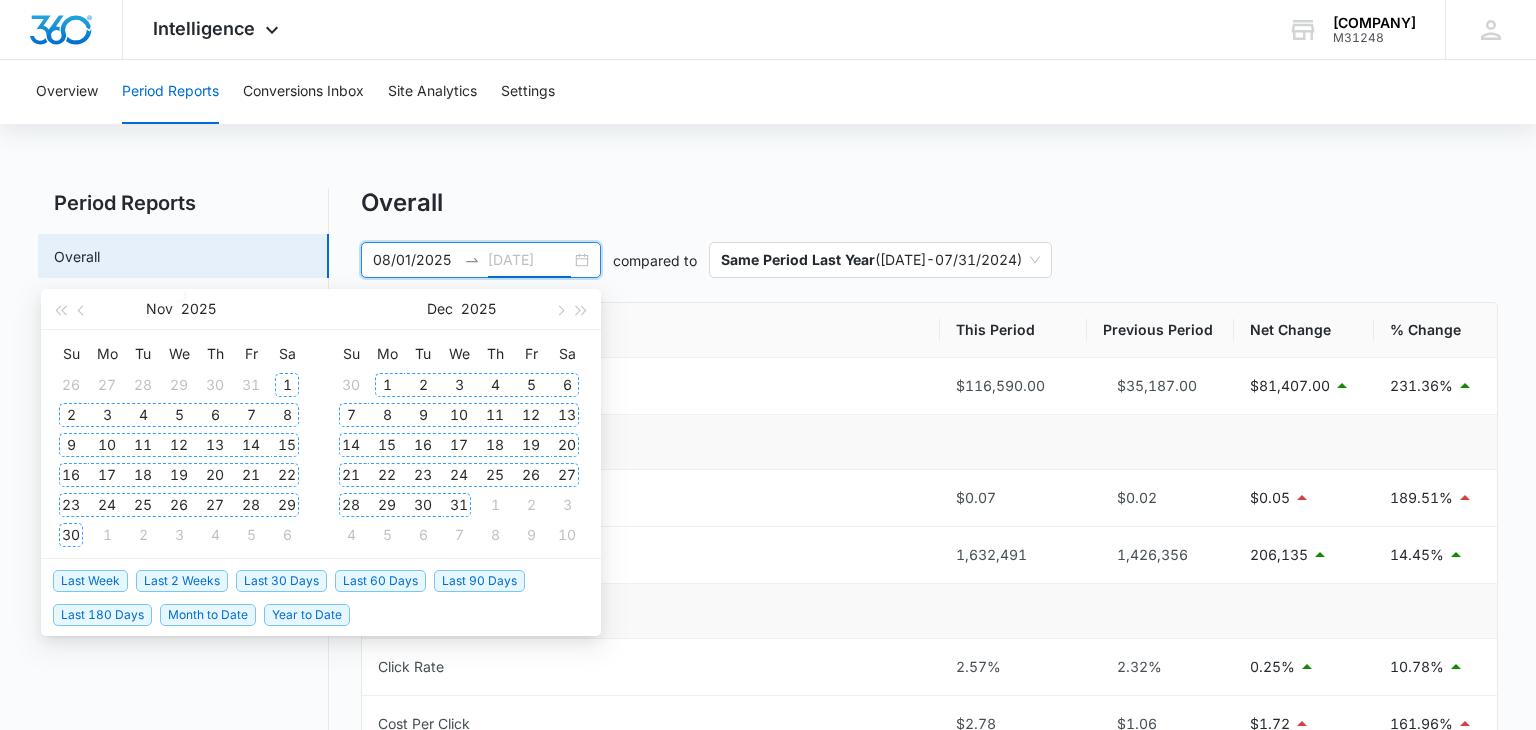 type on "[DATE]" 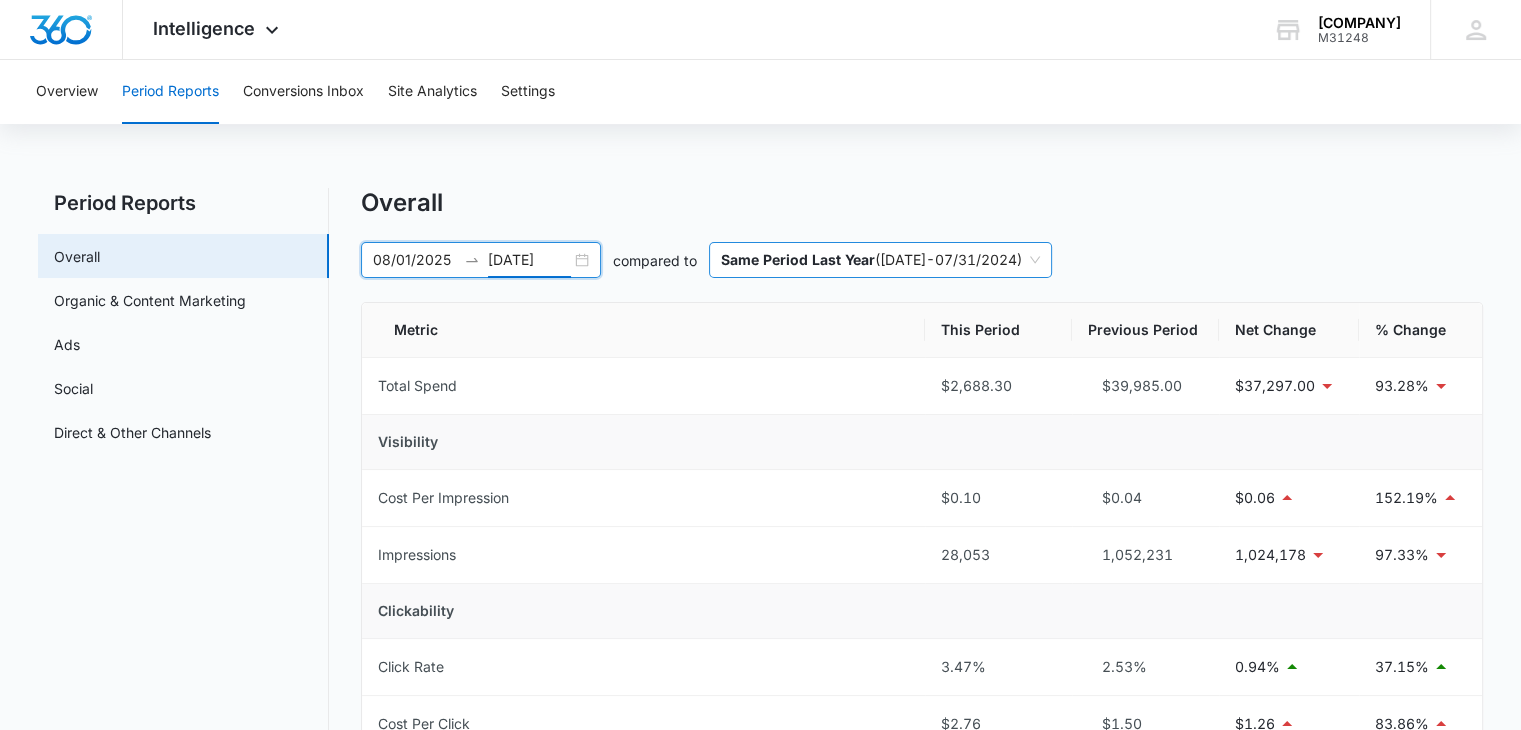 click on "Same Period Last Year  ( [DATE]  -  [DATE] )" at bounding box center [880, 260] 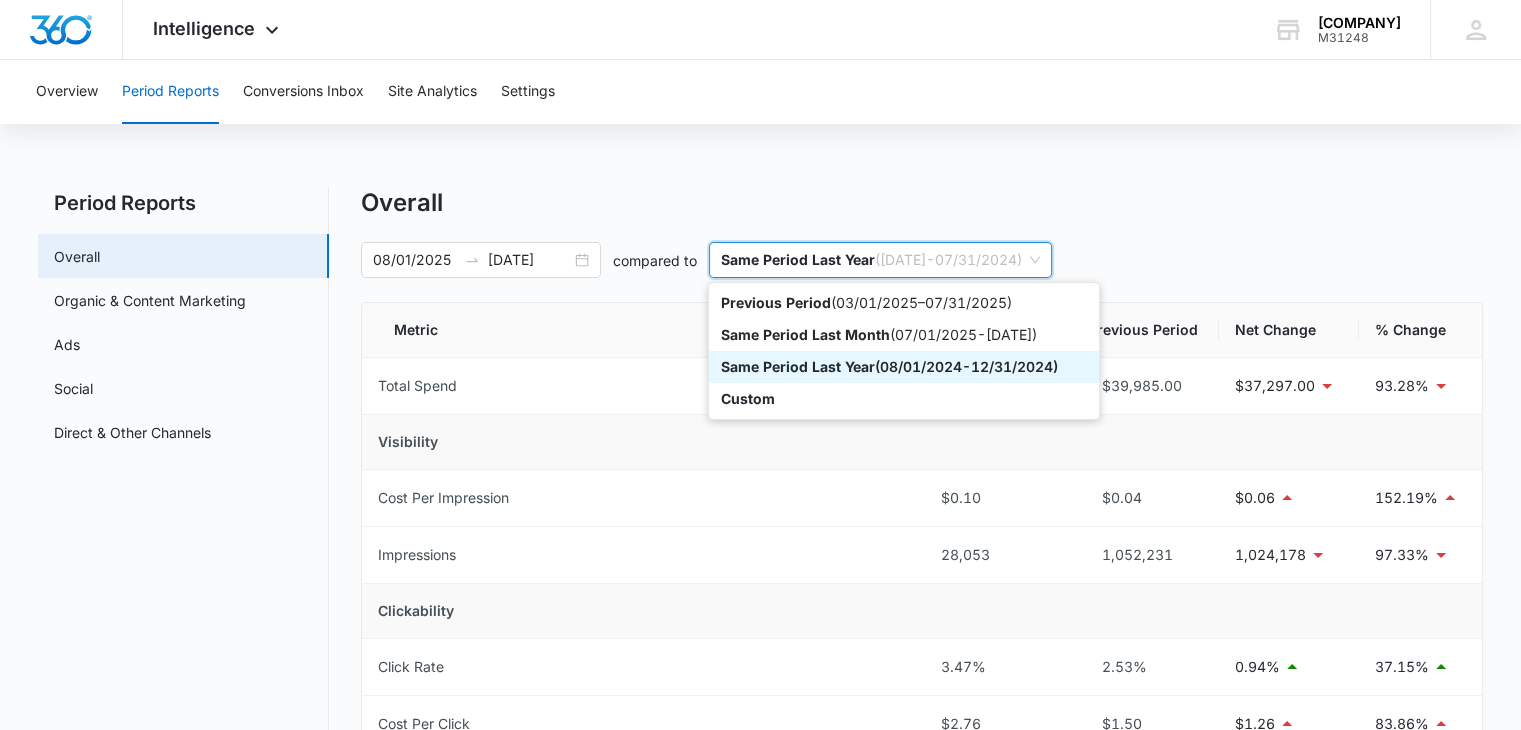 click on "Same Period Last Year  ( 08/01/2024  -  12/31/2024 )" at bounding box center [904, 367] 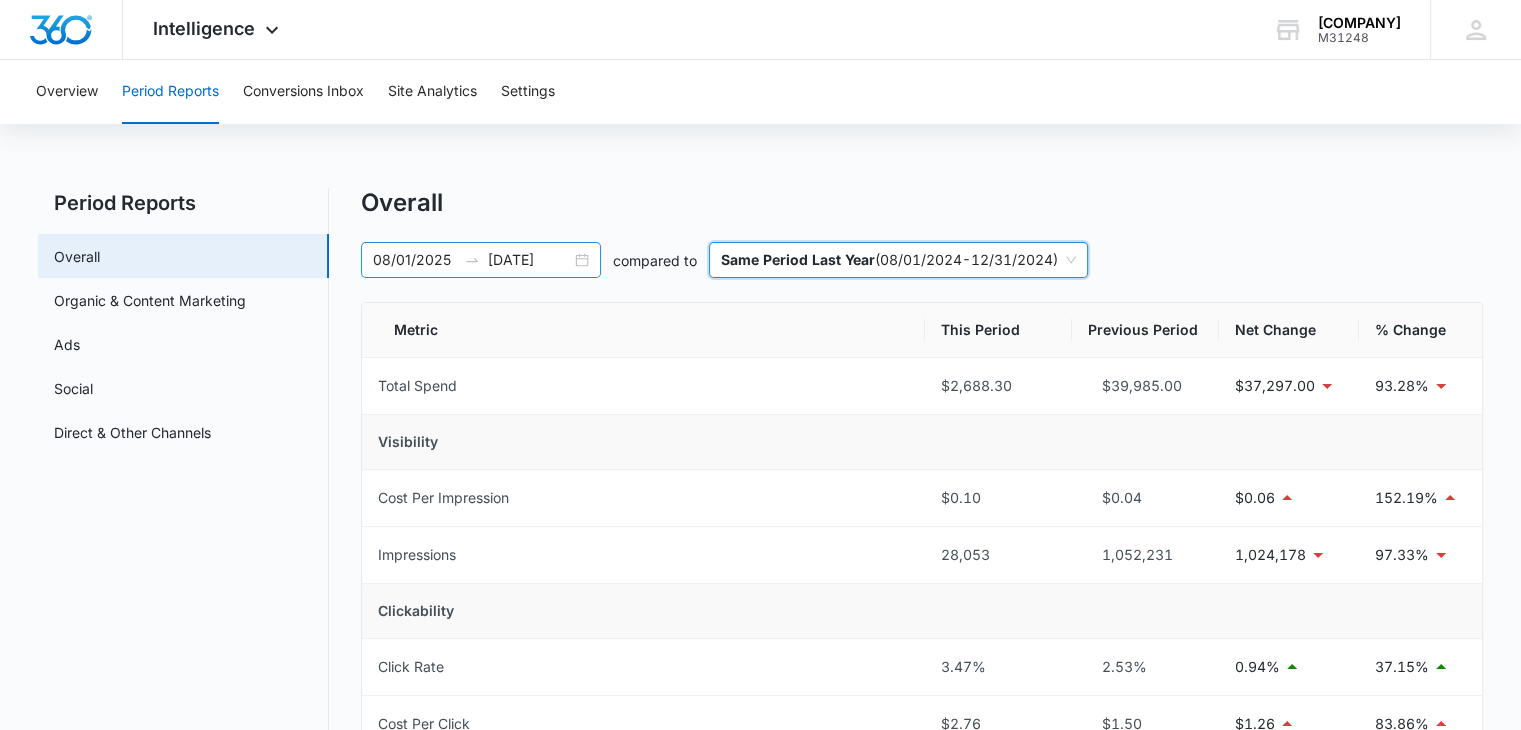 click on "08/01/2025 12/31/2025" at bounding box center (481, 260) 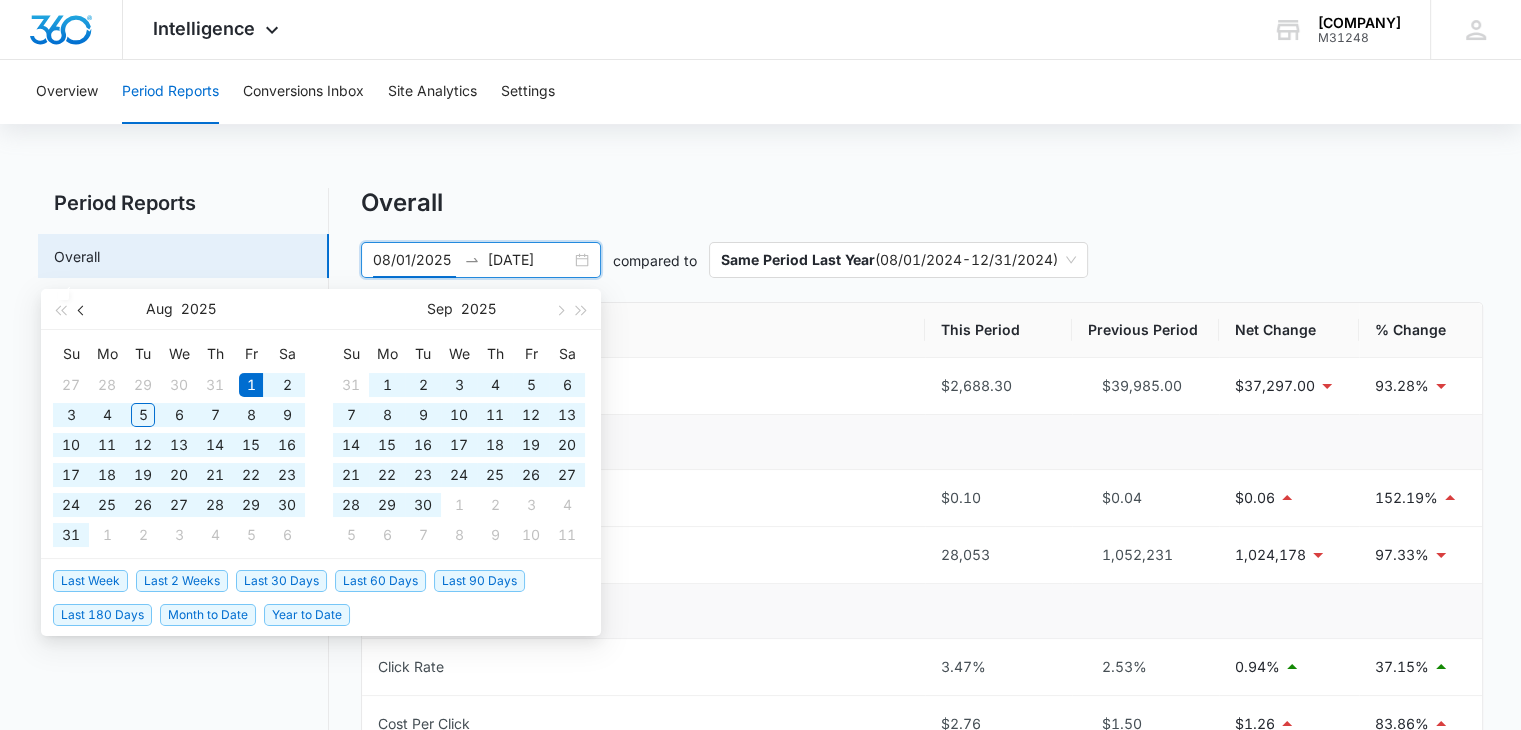 click at bounding box center [82, 309] 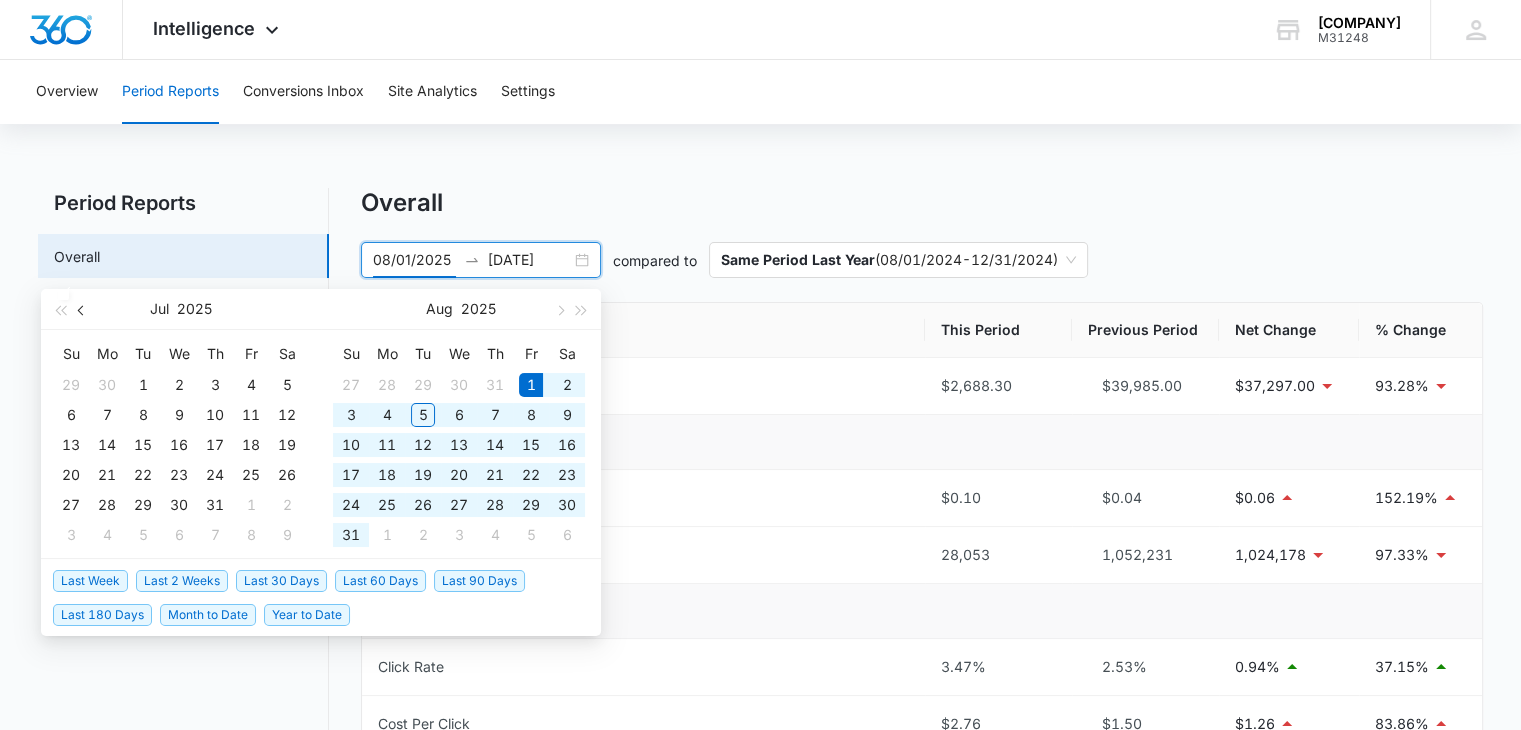 click at bounding box center [82, 309] 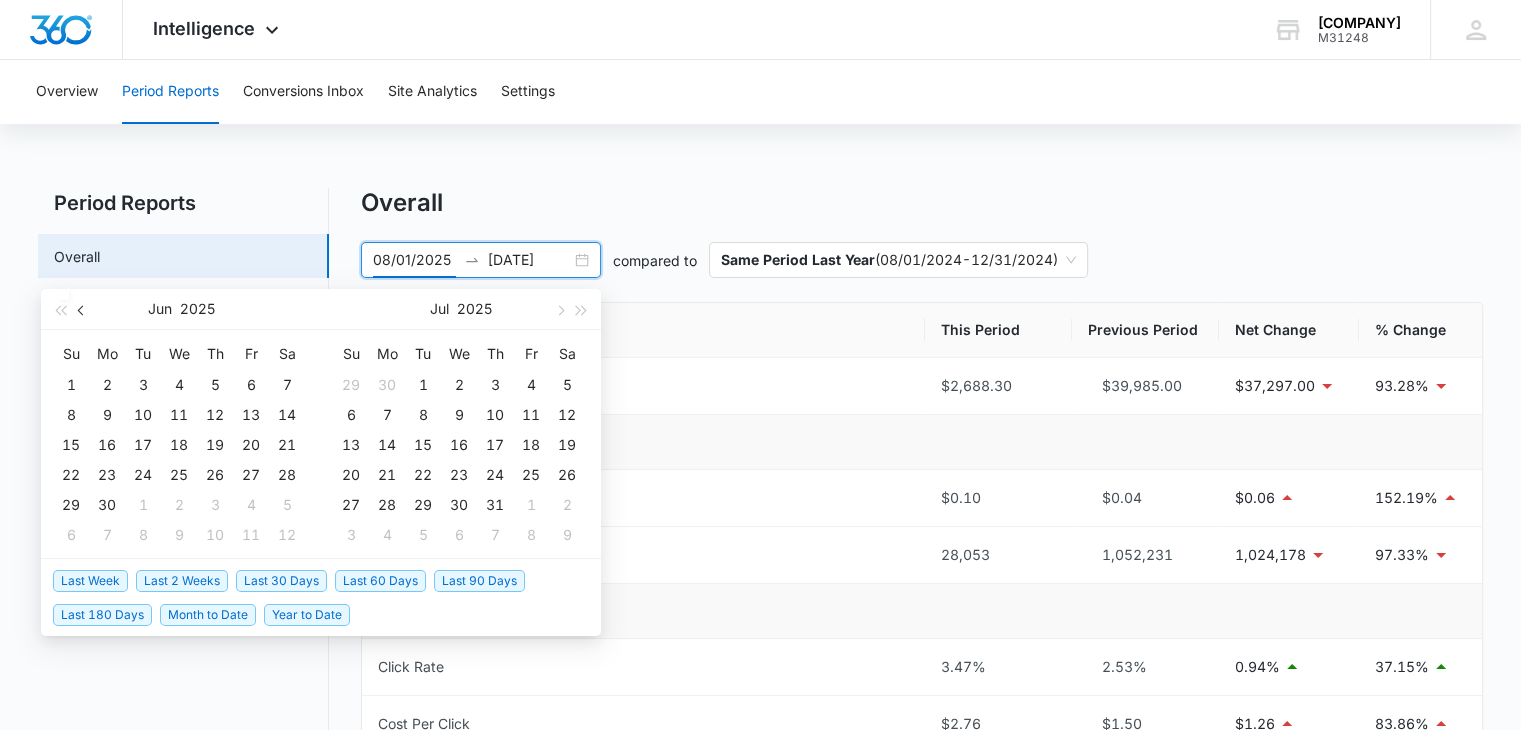 click at bounding box center [82, 309] 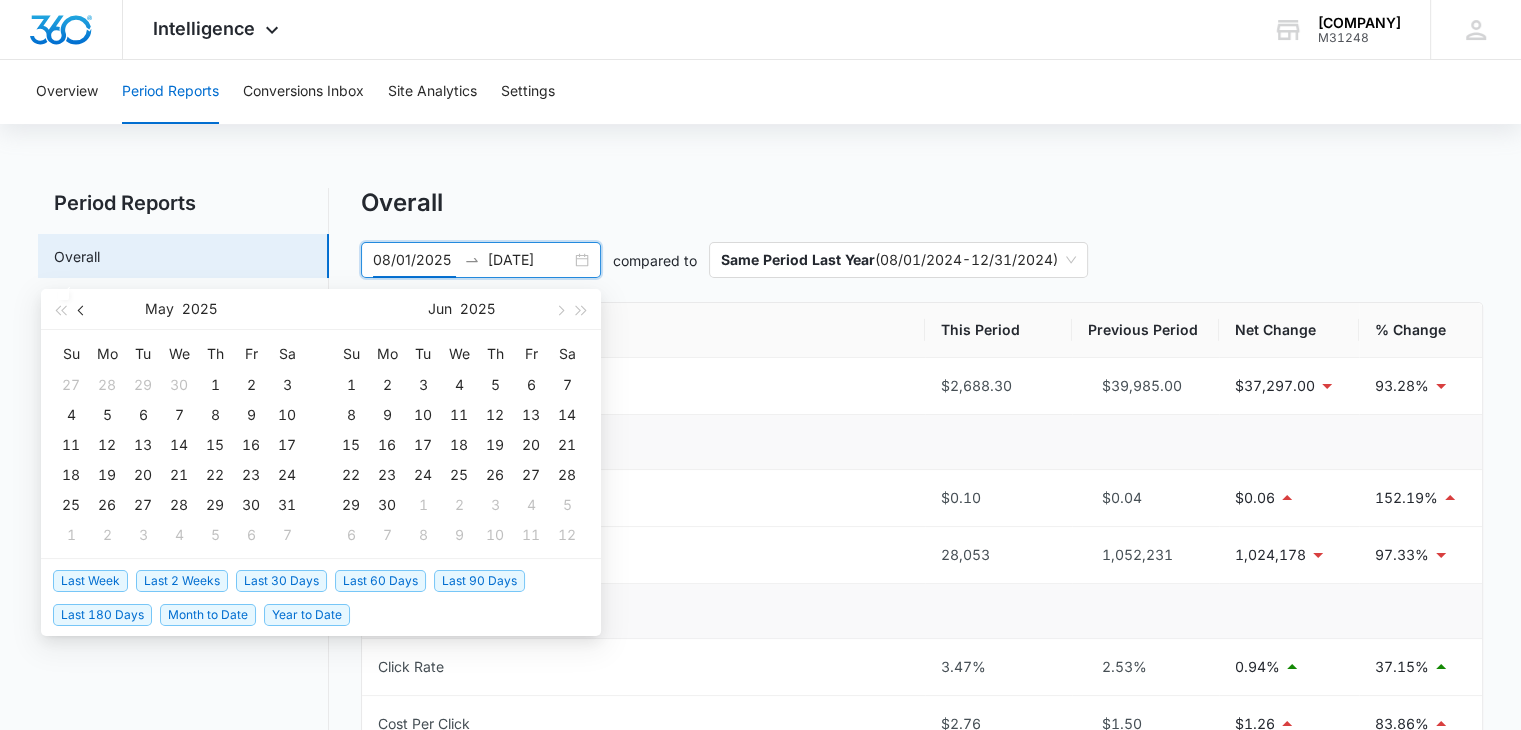 click at bounding box center [82, 309] 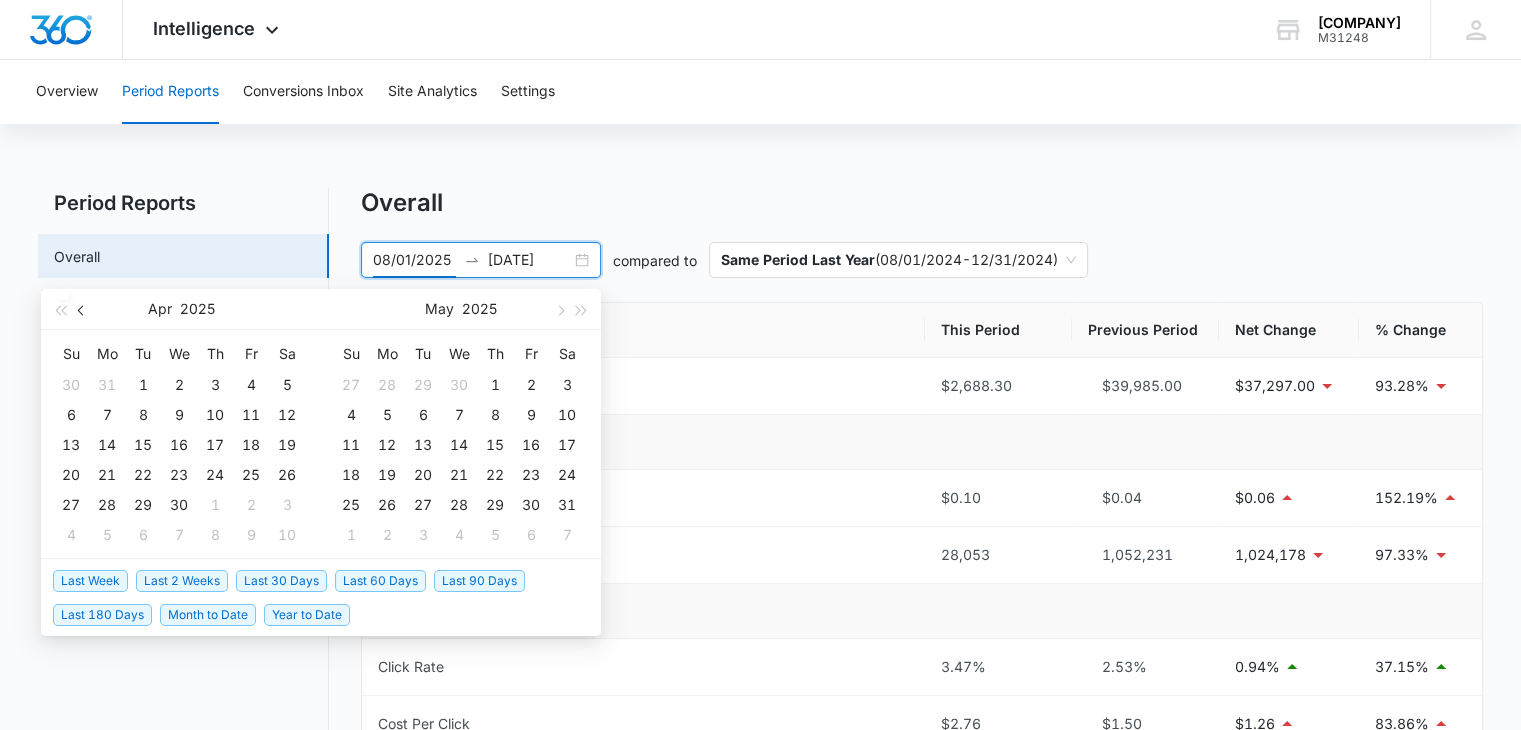 click at bounding box center [82, 309] 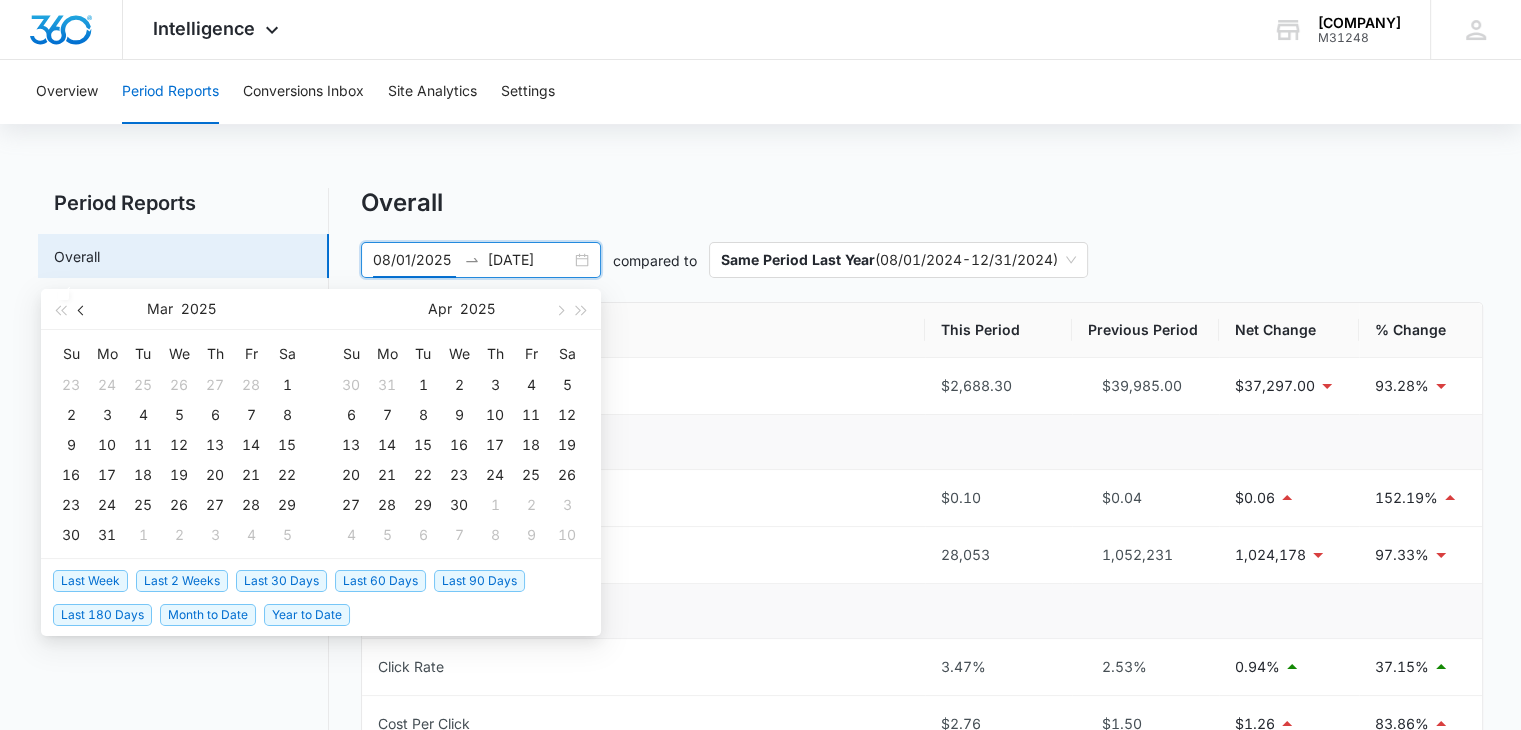 click at bounding box center (82, 309) 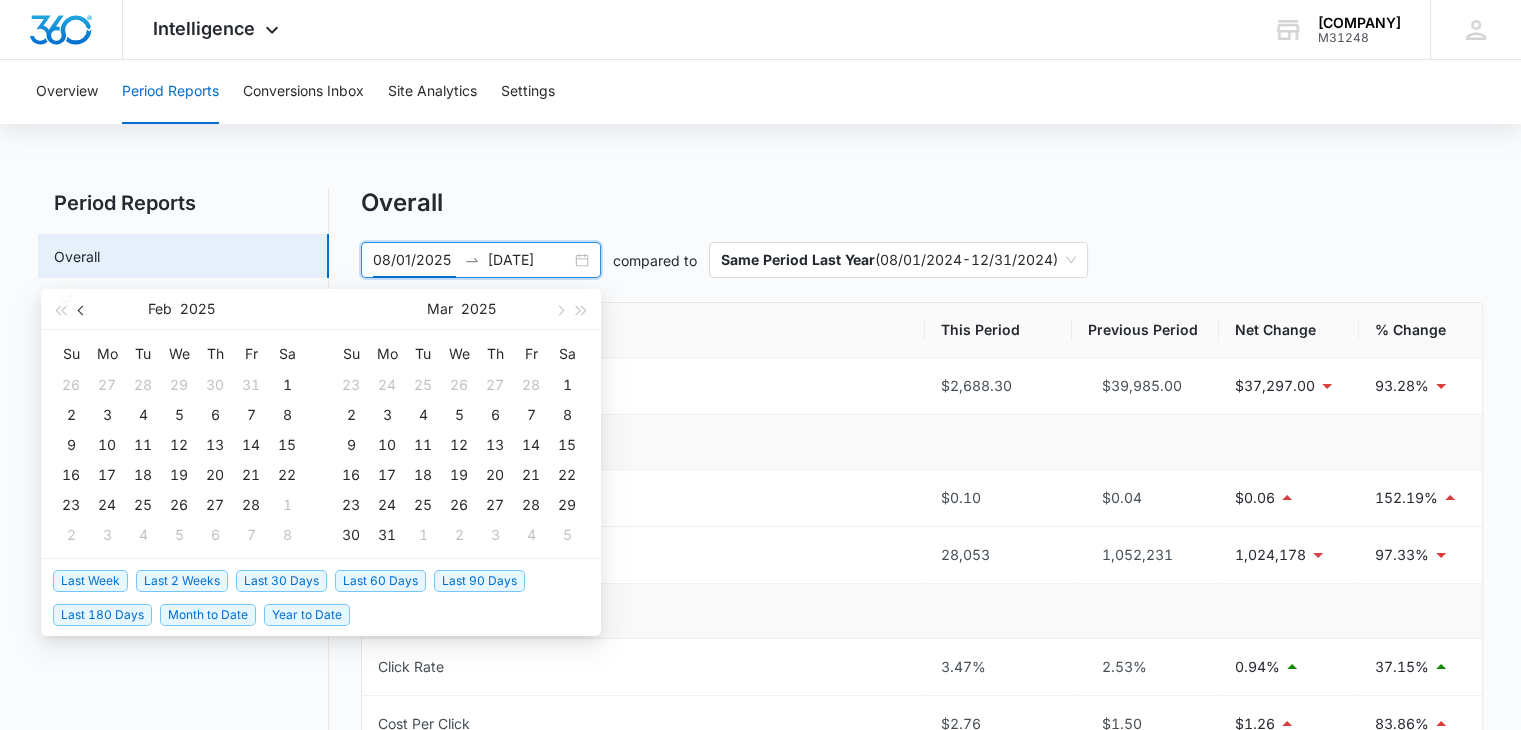 click at bounding box center (82, 309) 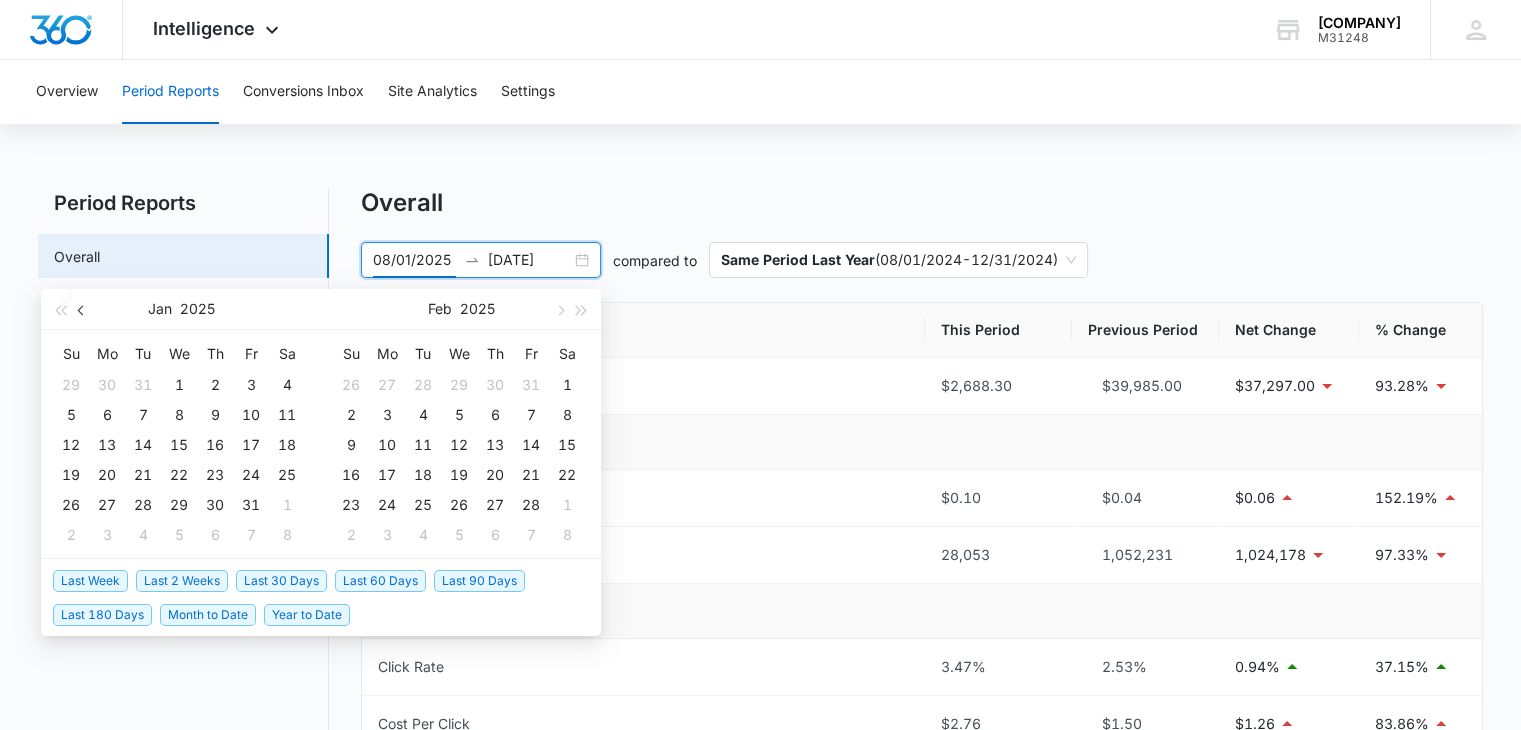 click at bounding box center [82, 309] 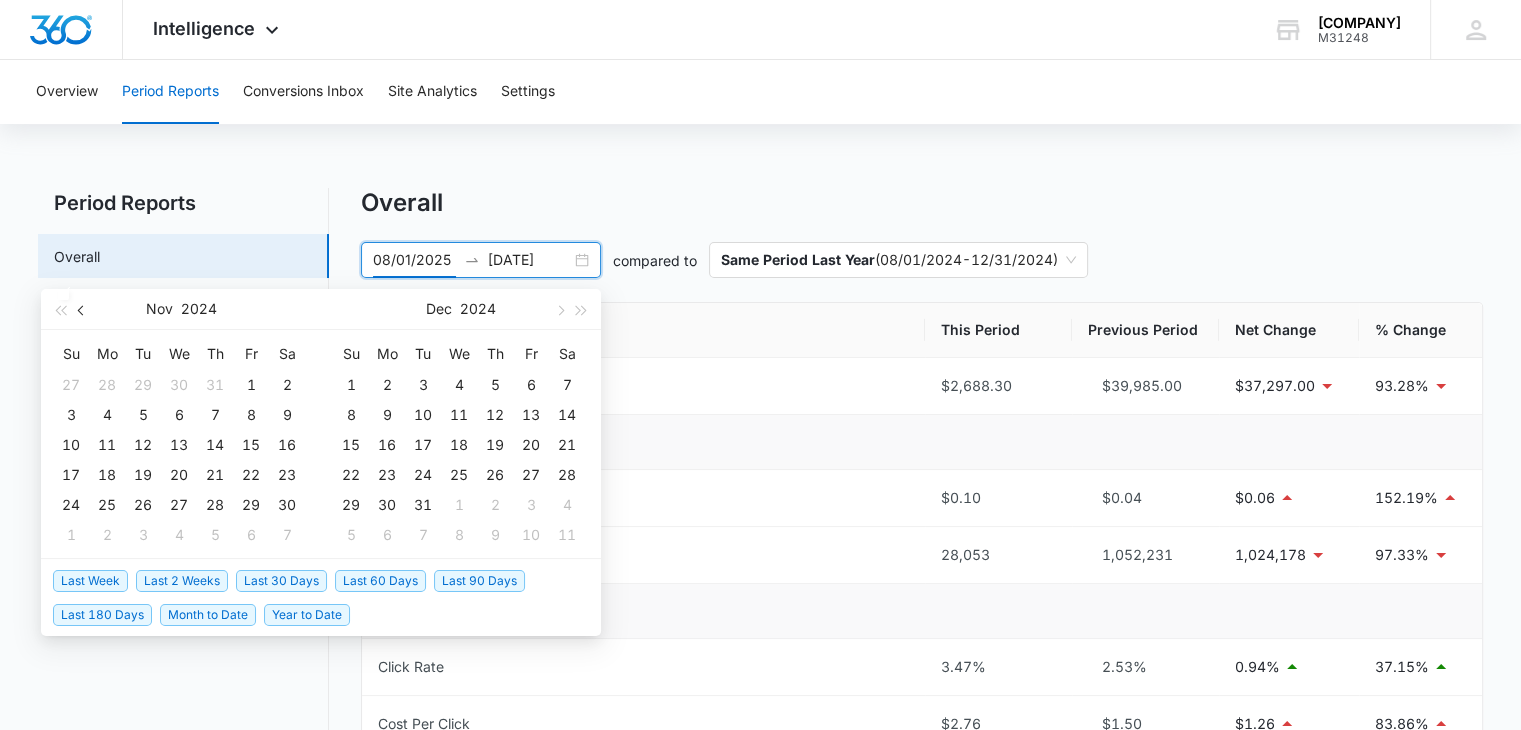 click at bounding box center [82, 309] 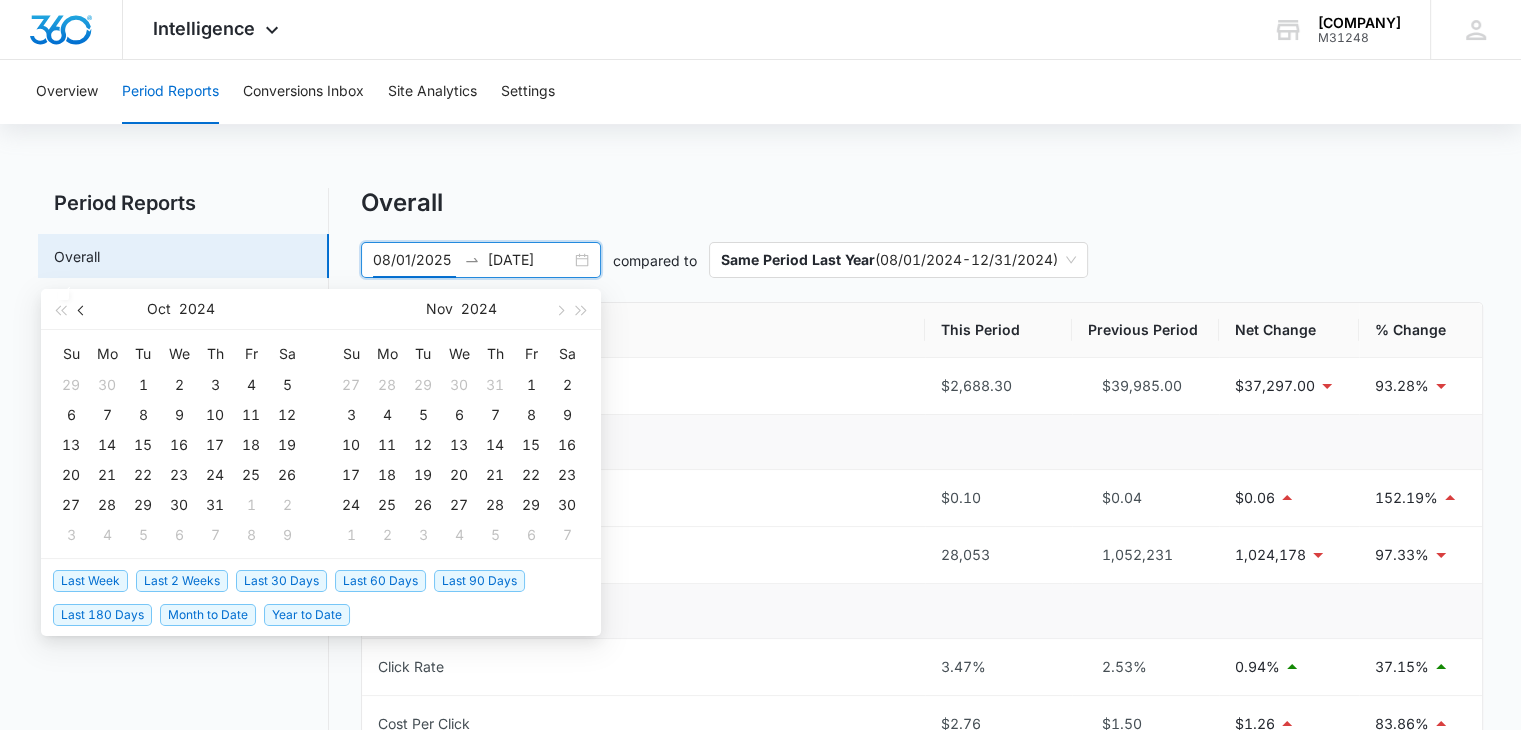 click at bounding box center [82, 309] 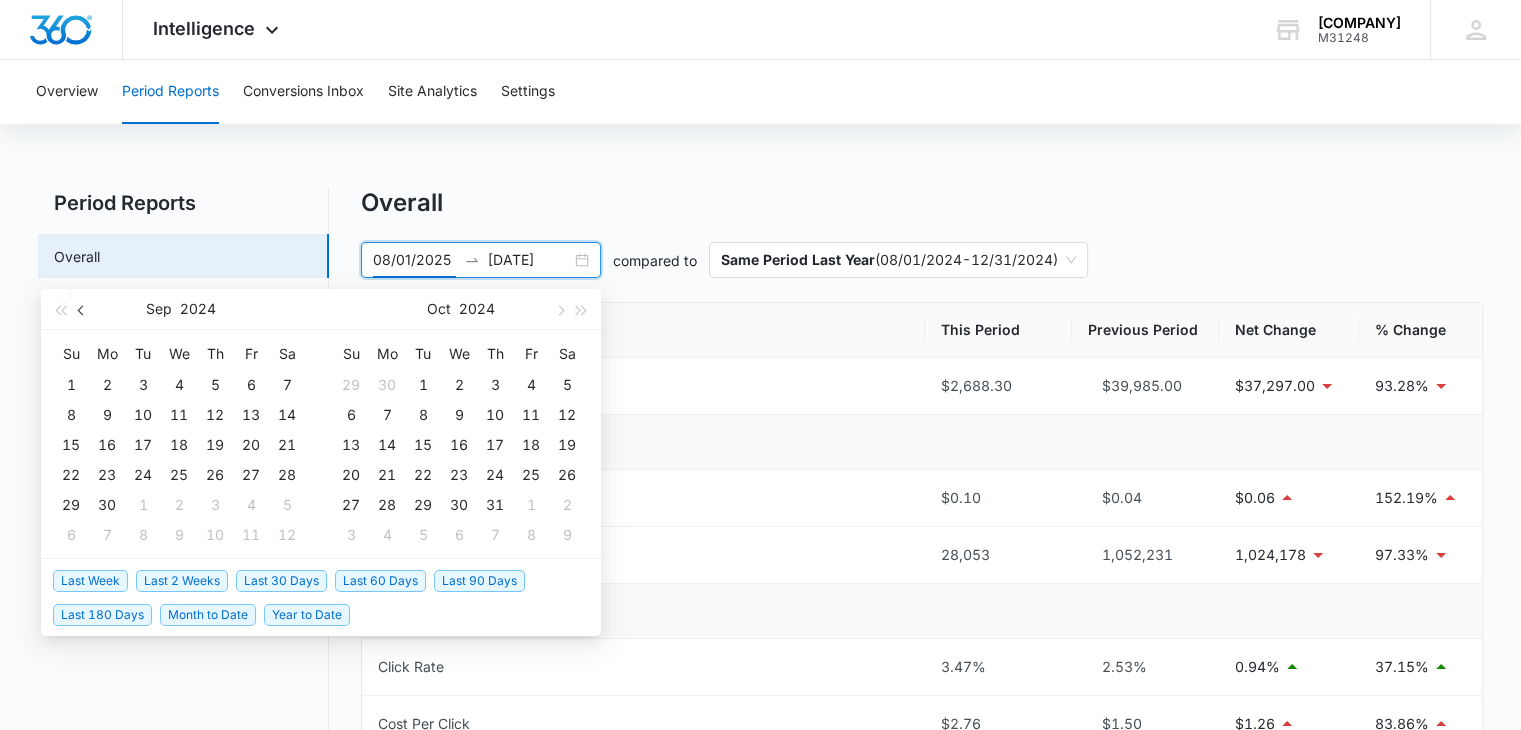 click at bounding box center (82, 309) 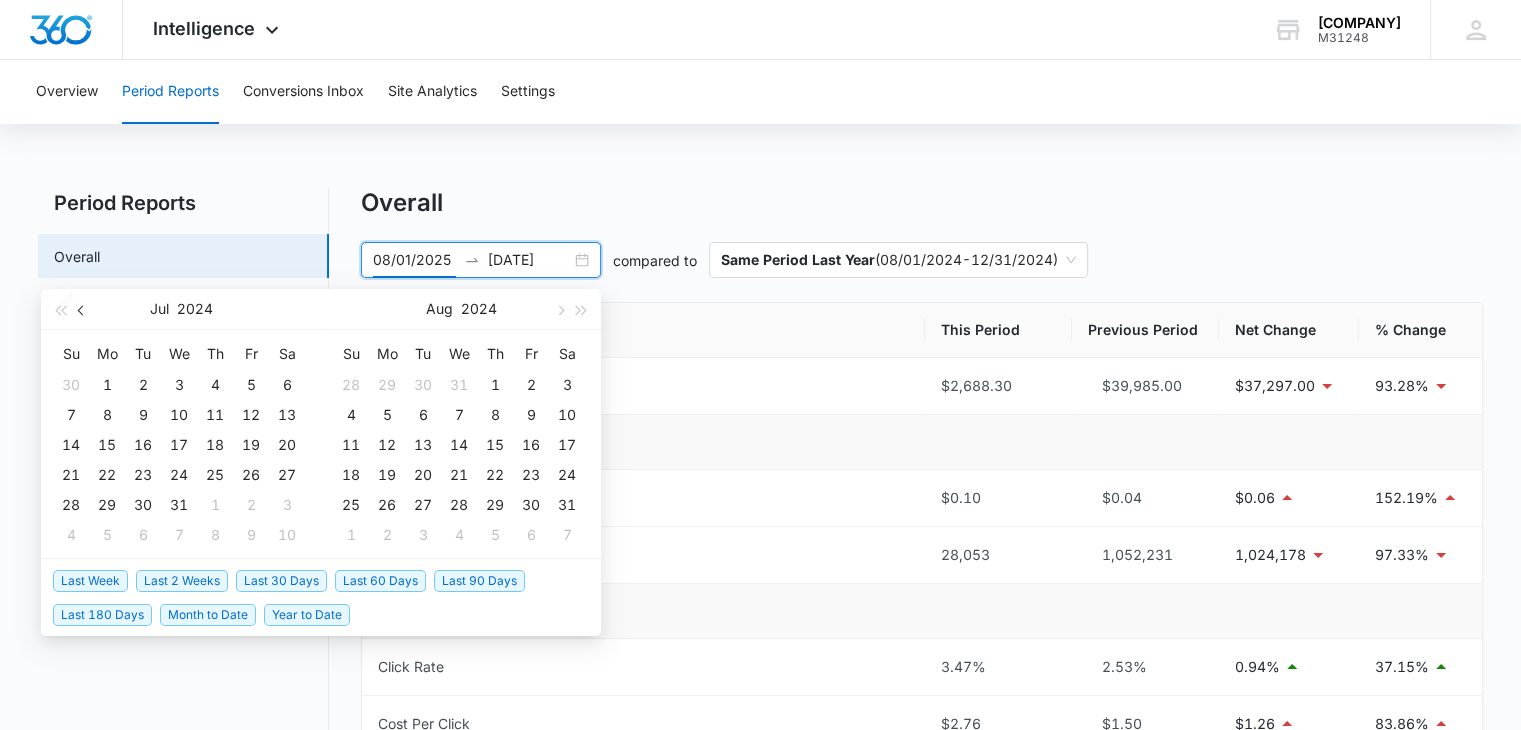 click at bounding box center (82, 309) 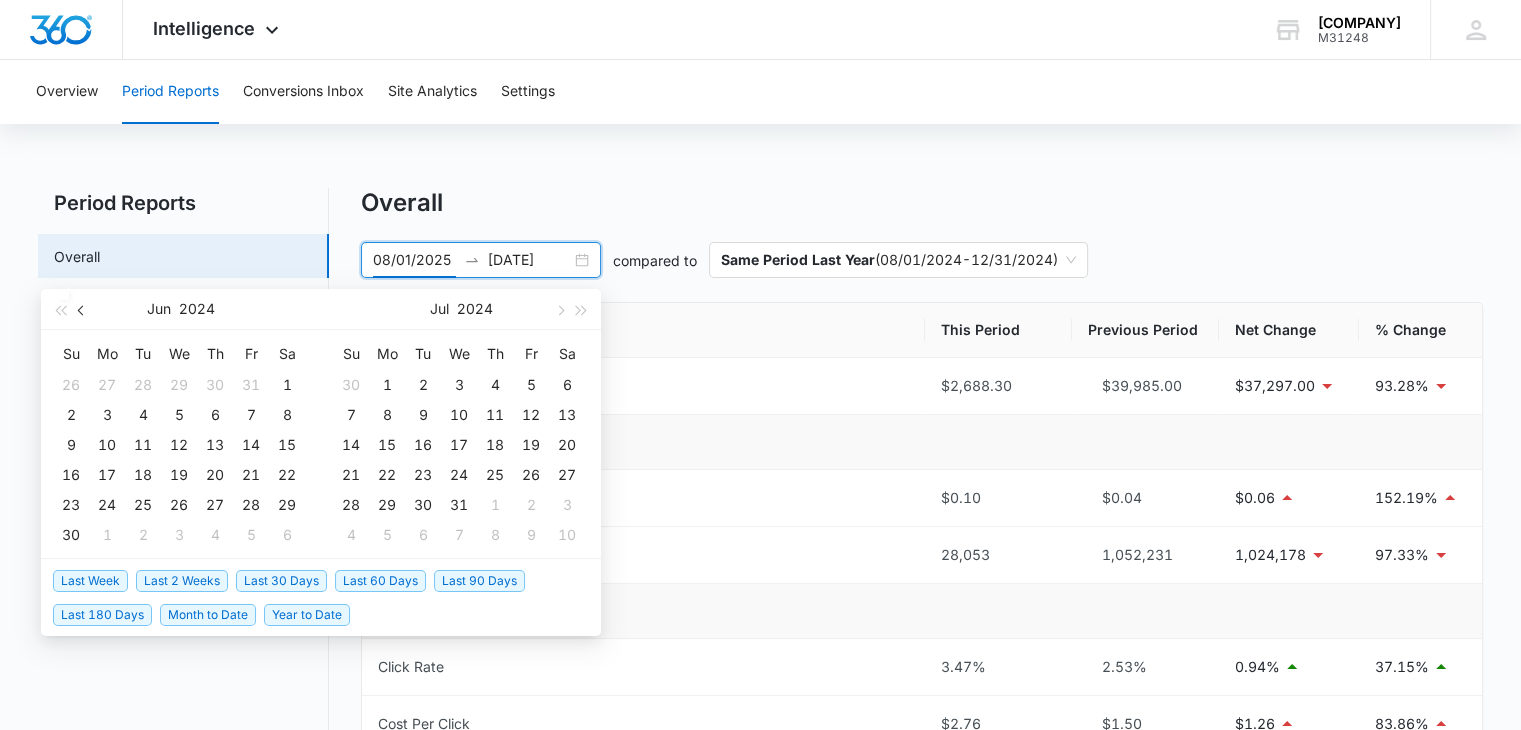 click at bounding box center (82, 309) 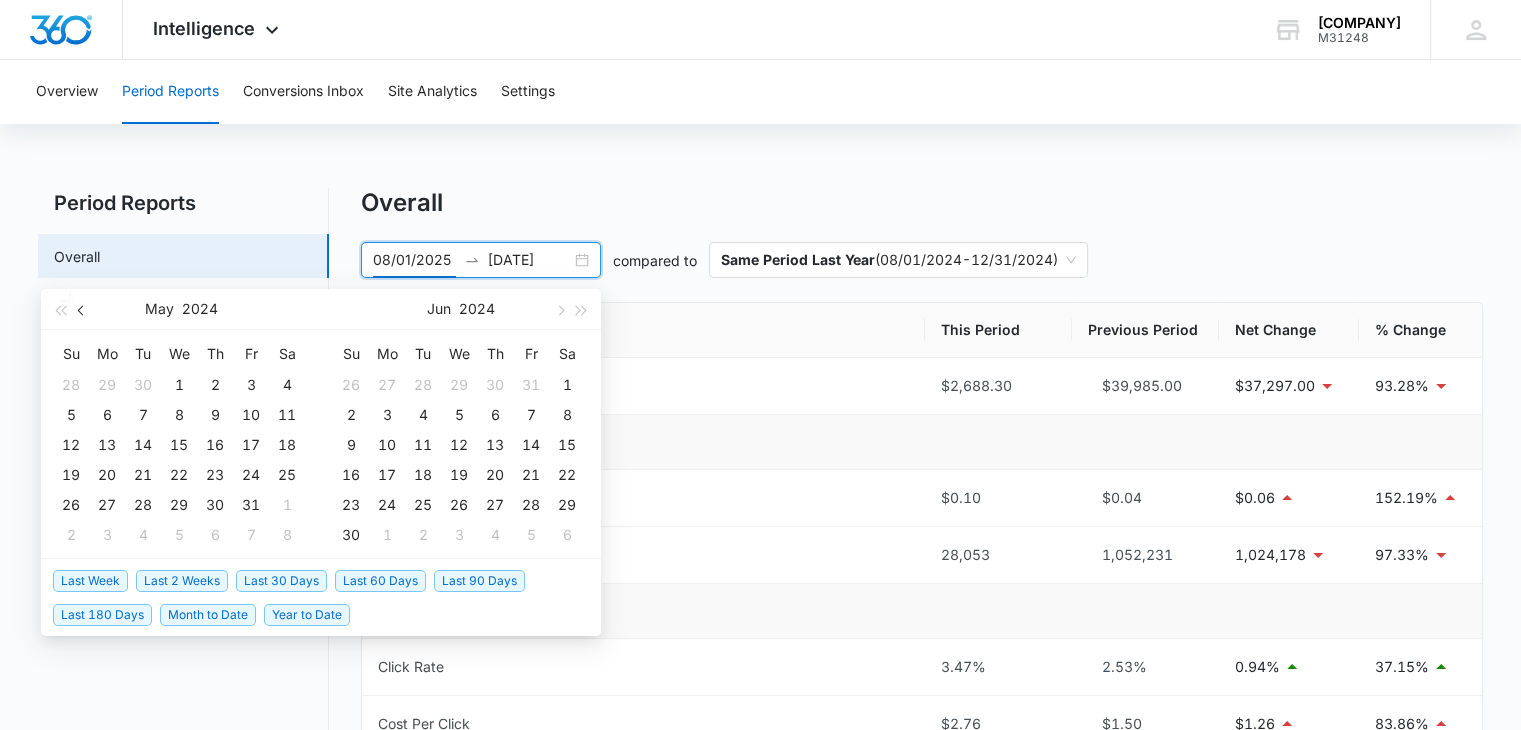 click at bounding box center [82, 309] 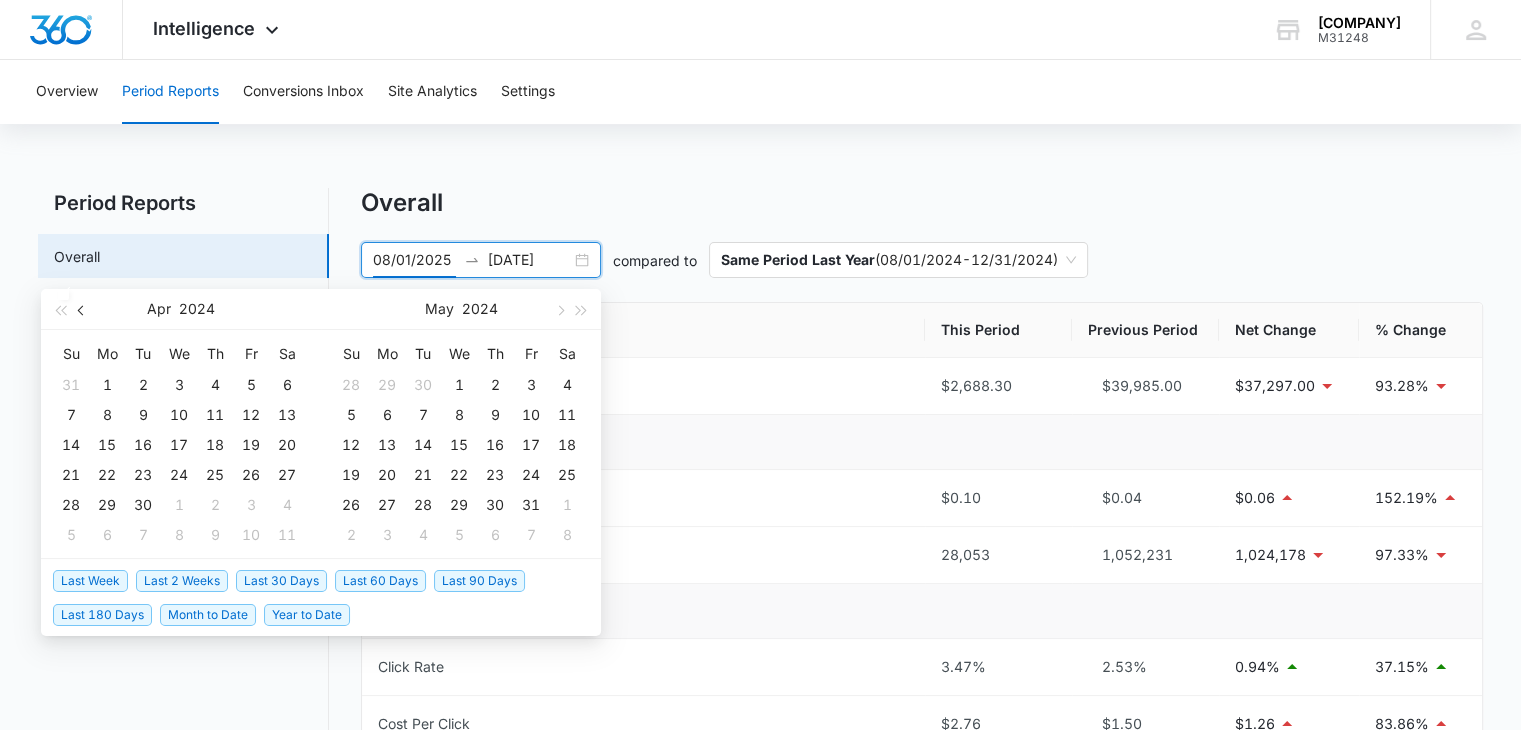 click at bounding box center (82, 309) 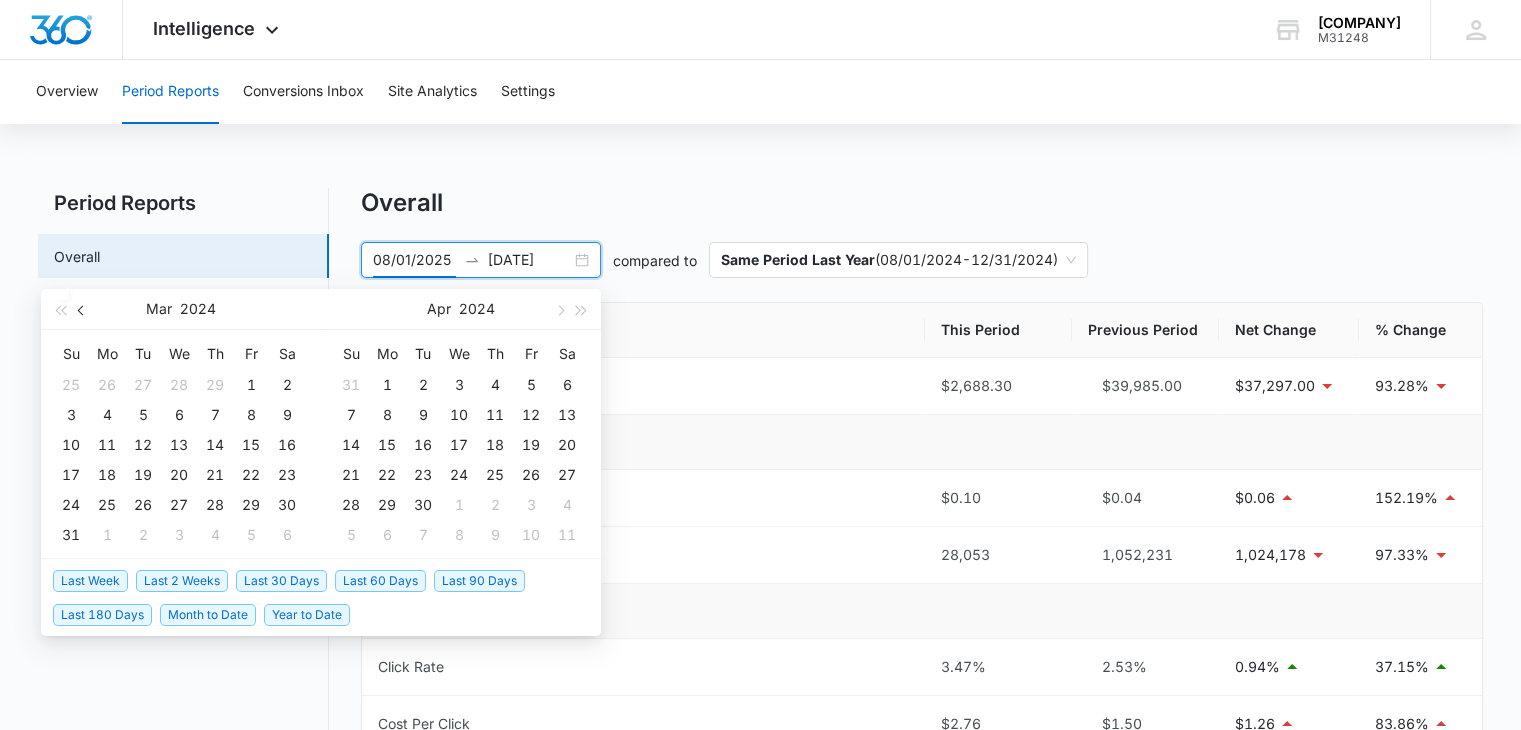 click at bounding box center (82, 309) 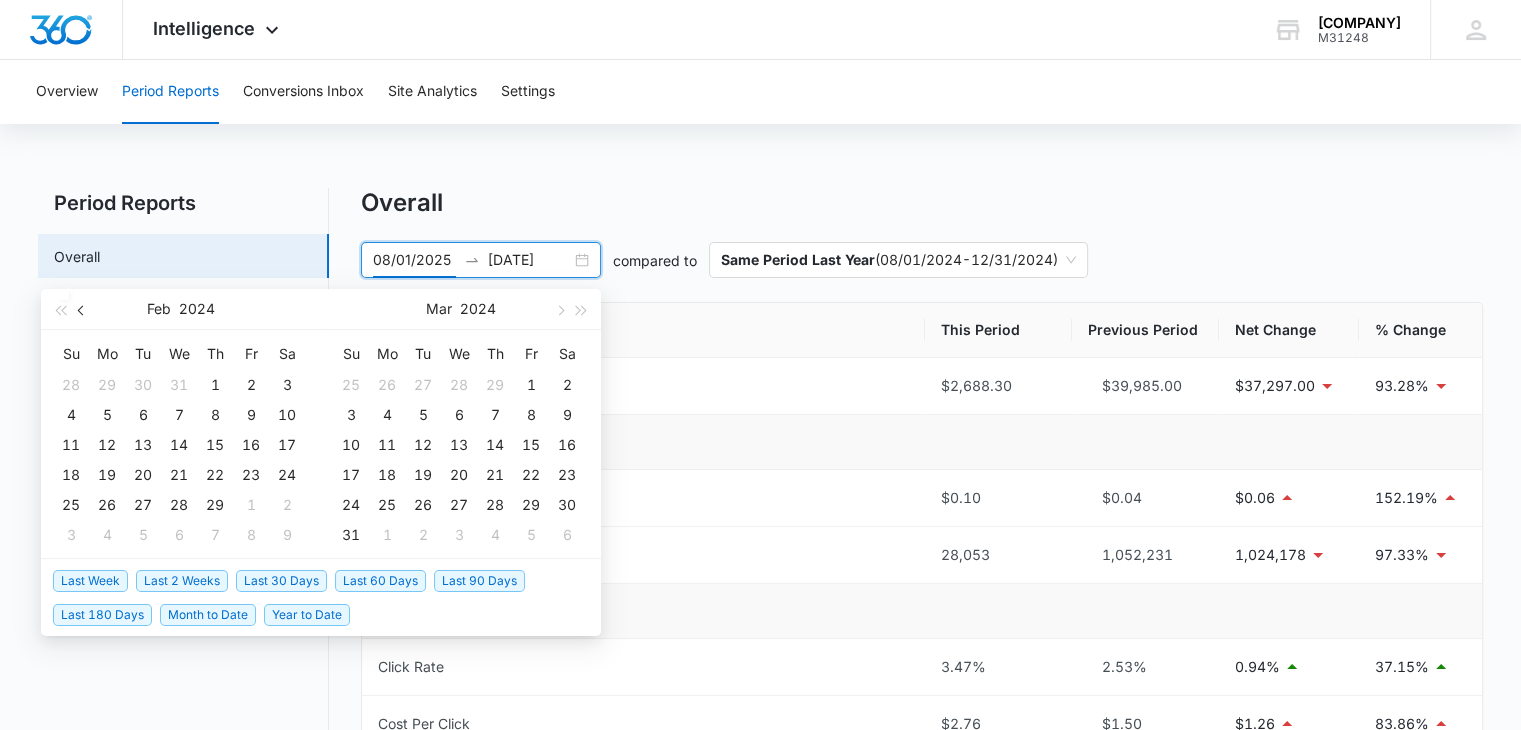 click at bounding box center (82, 309) 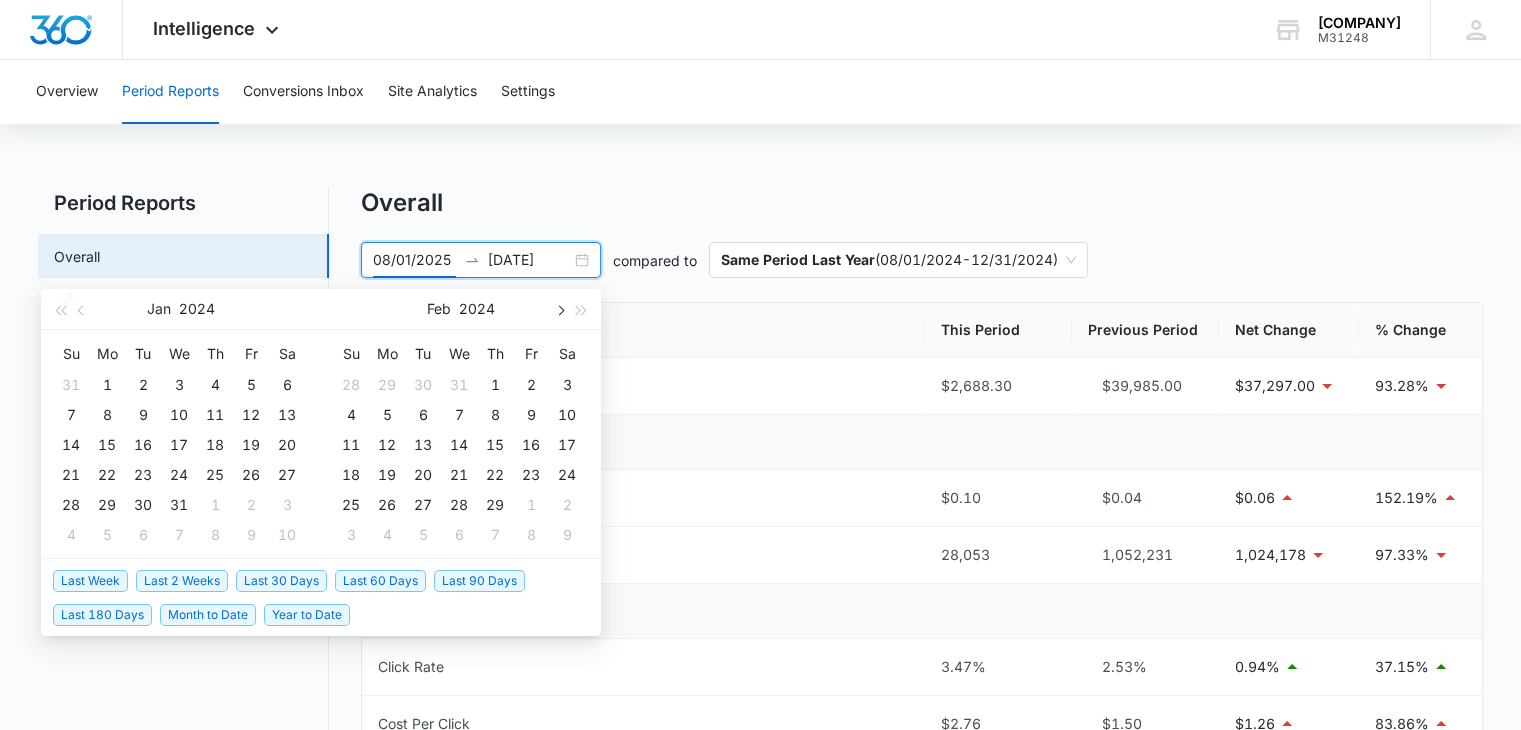 click at bounding box center [559, 309] 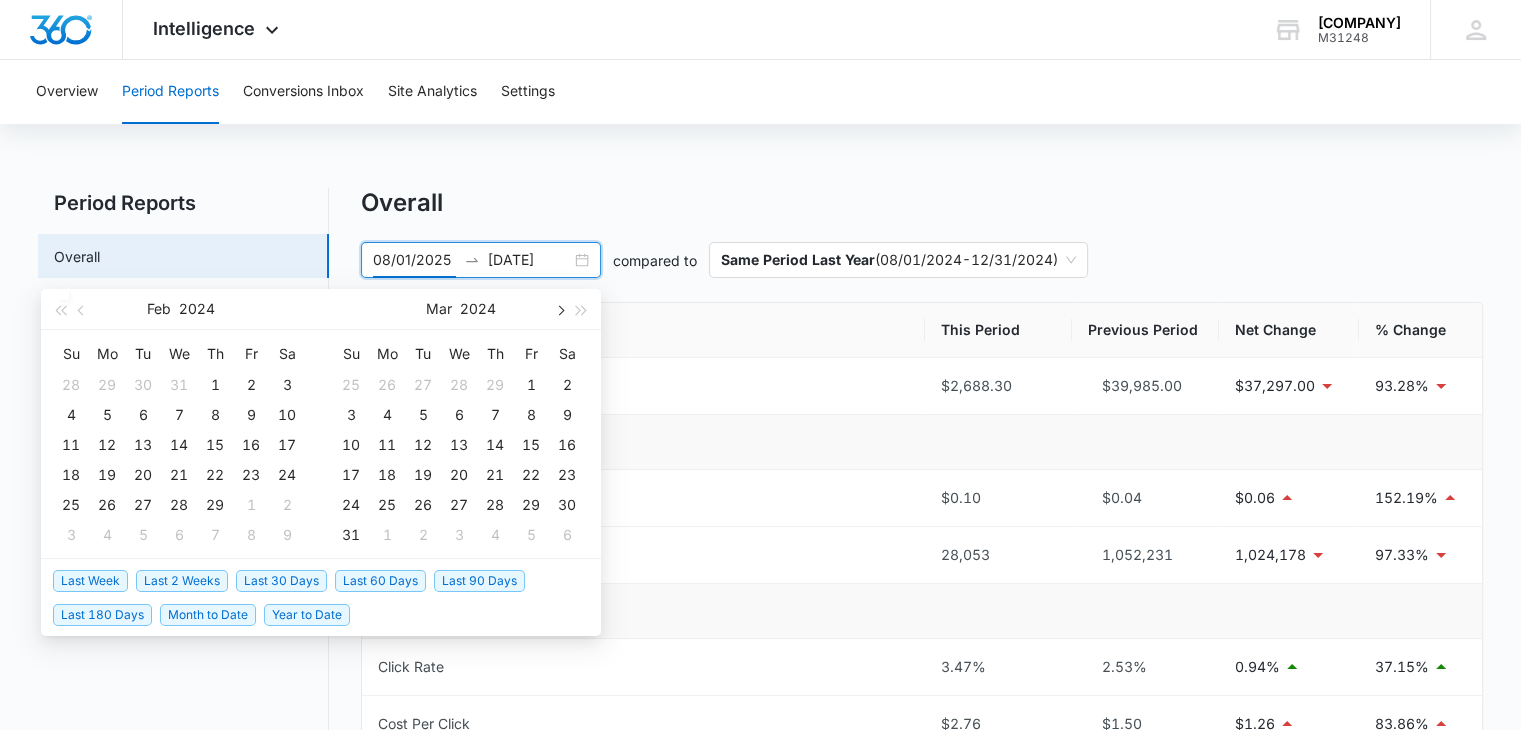 click at bounding box center [559, 309] 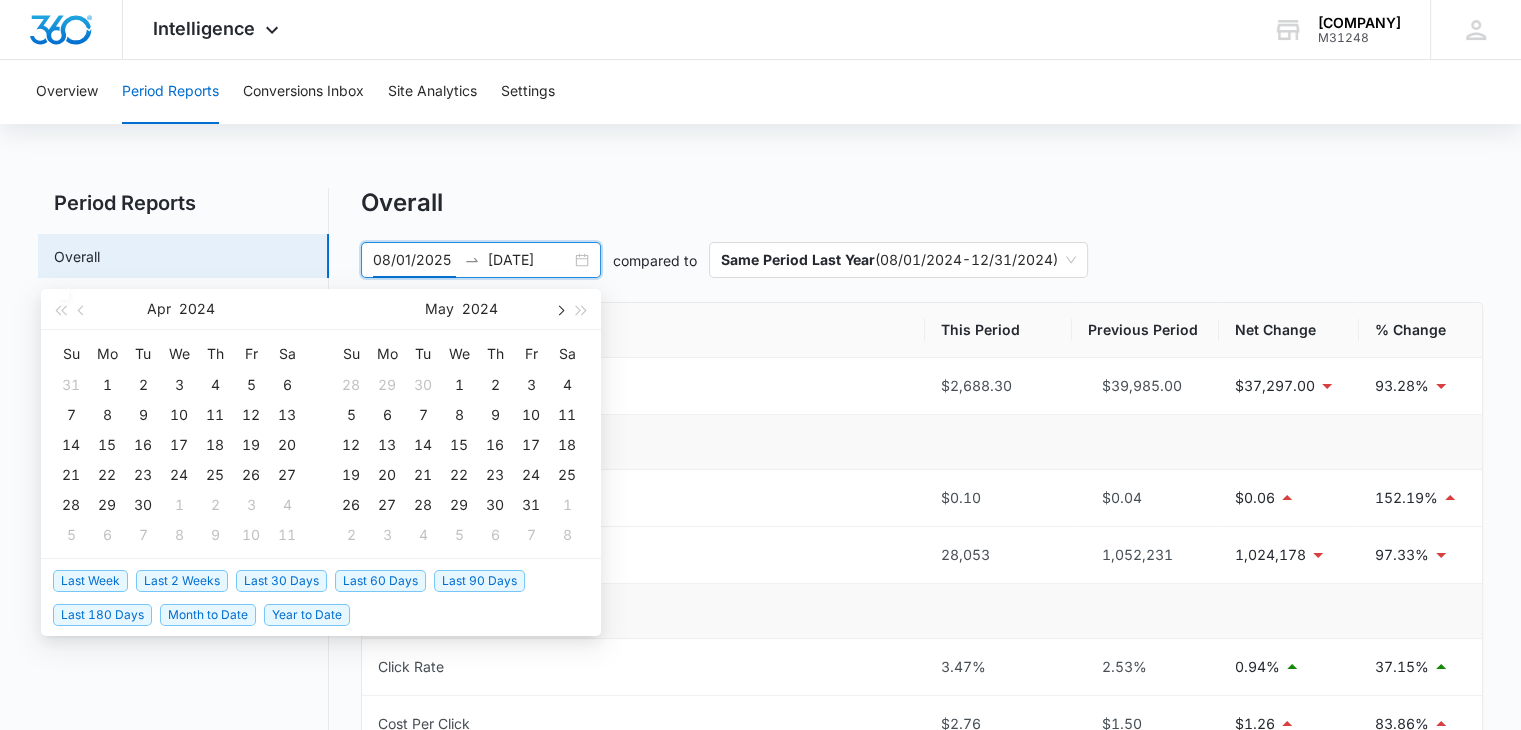 click at bounding box center [559, 309] 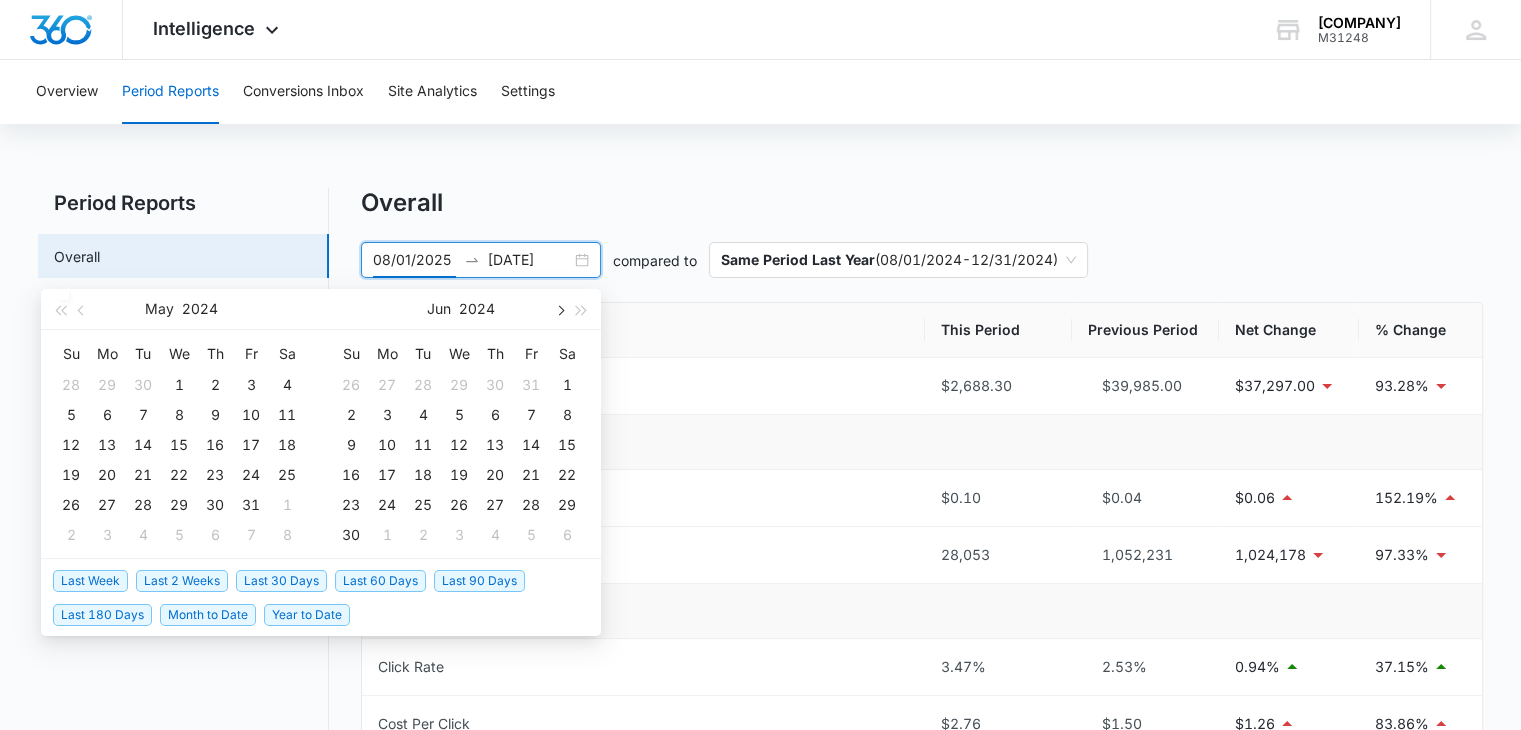 click at bounding box center (559, 309) 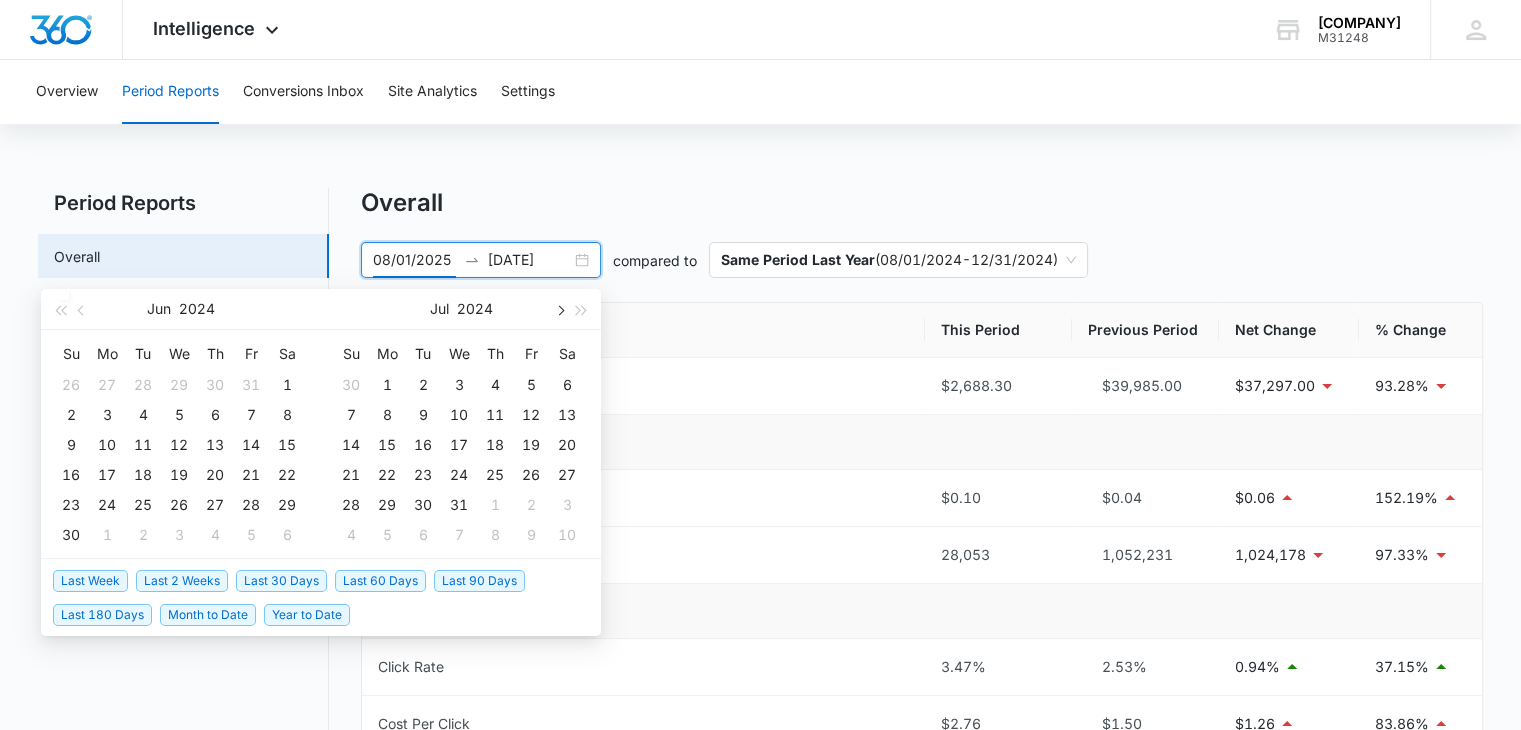 click at bounding box center (559, 309) 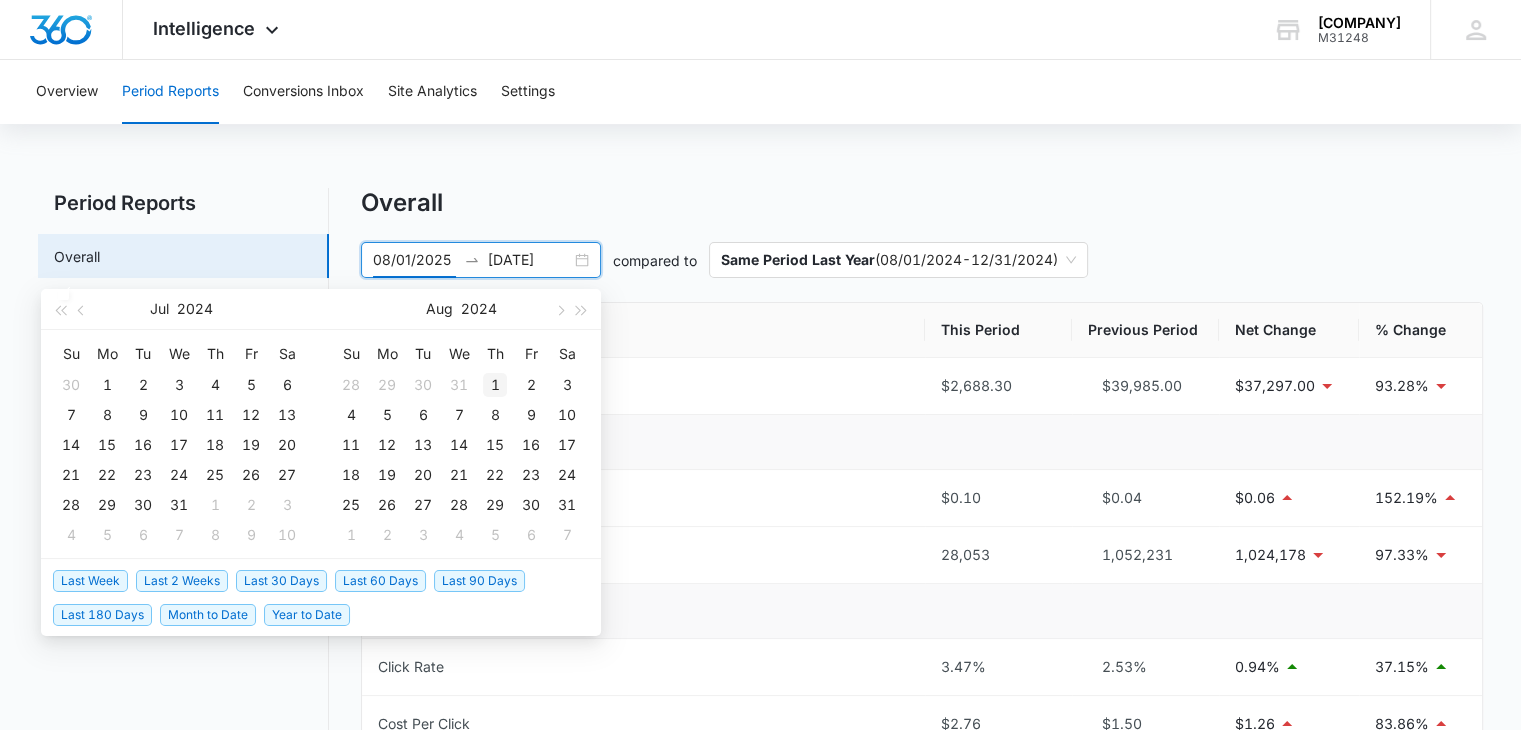 type on "08/01/2024" 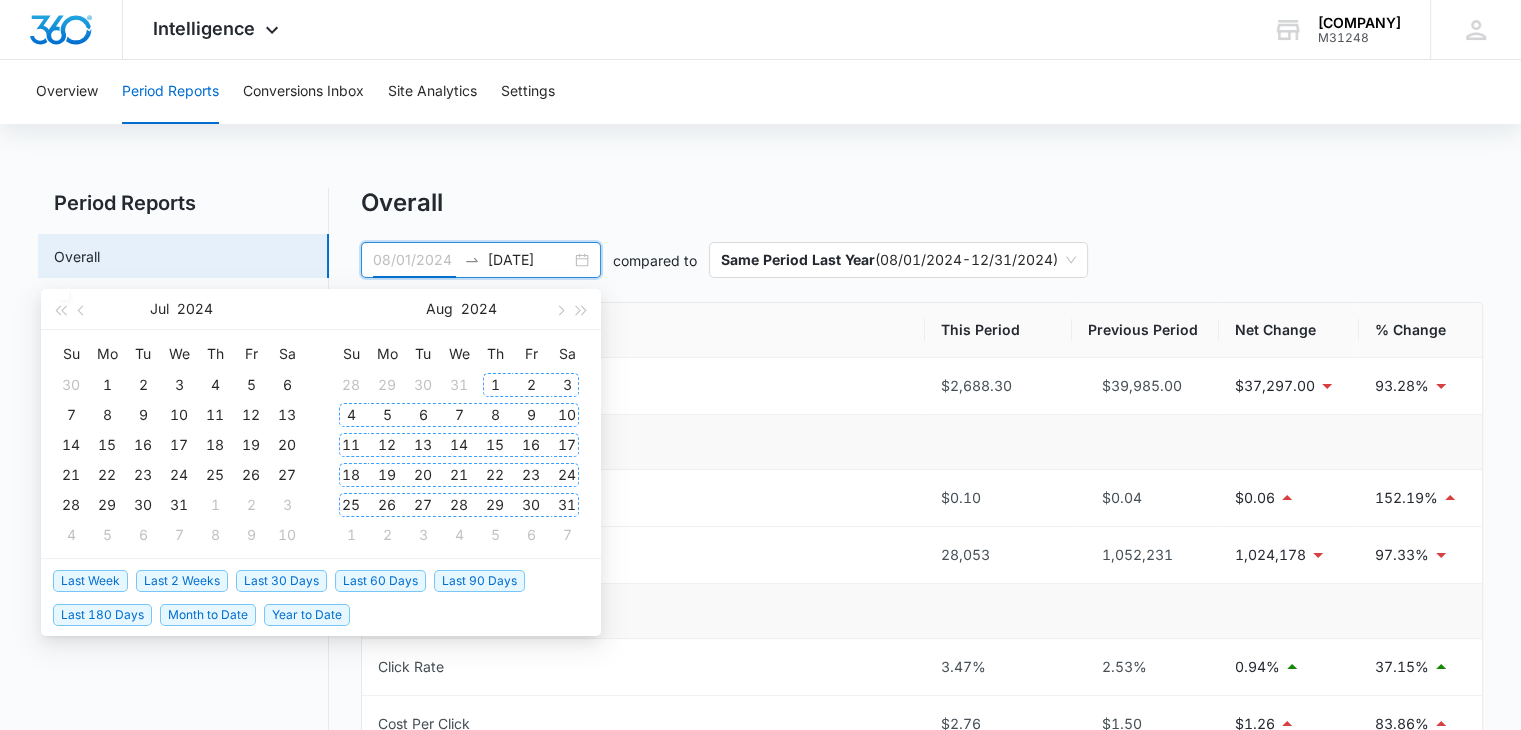 click on "1" at bounding box center [495, 385] 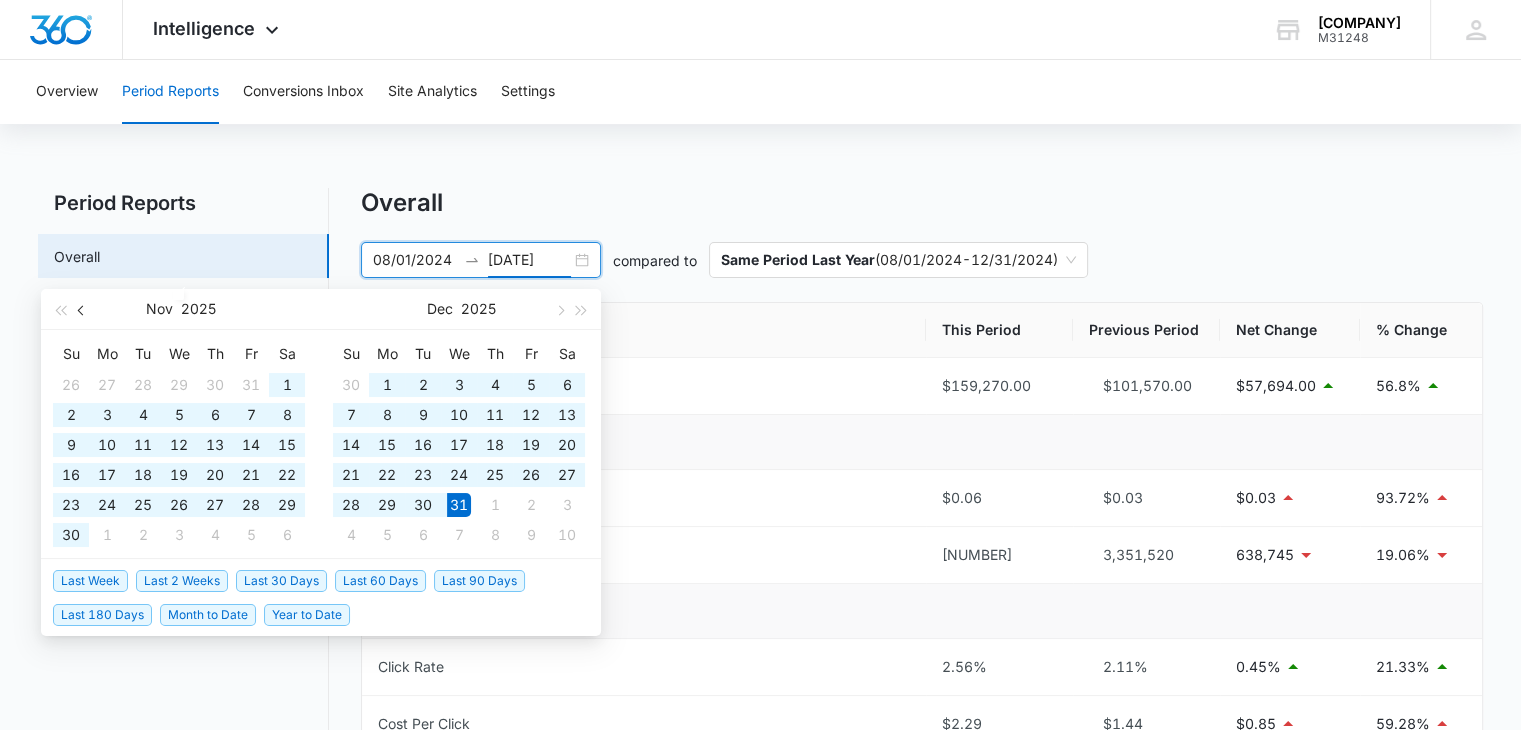 click at bounding box center [83, 310] 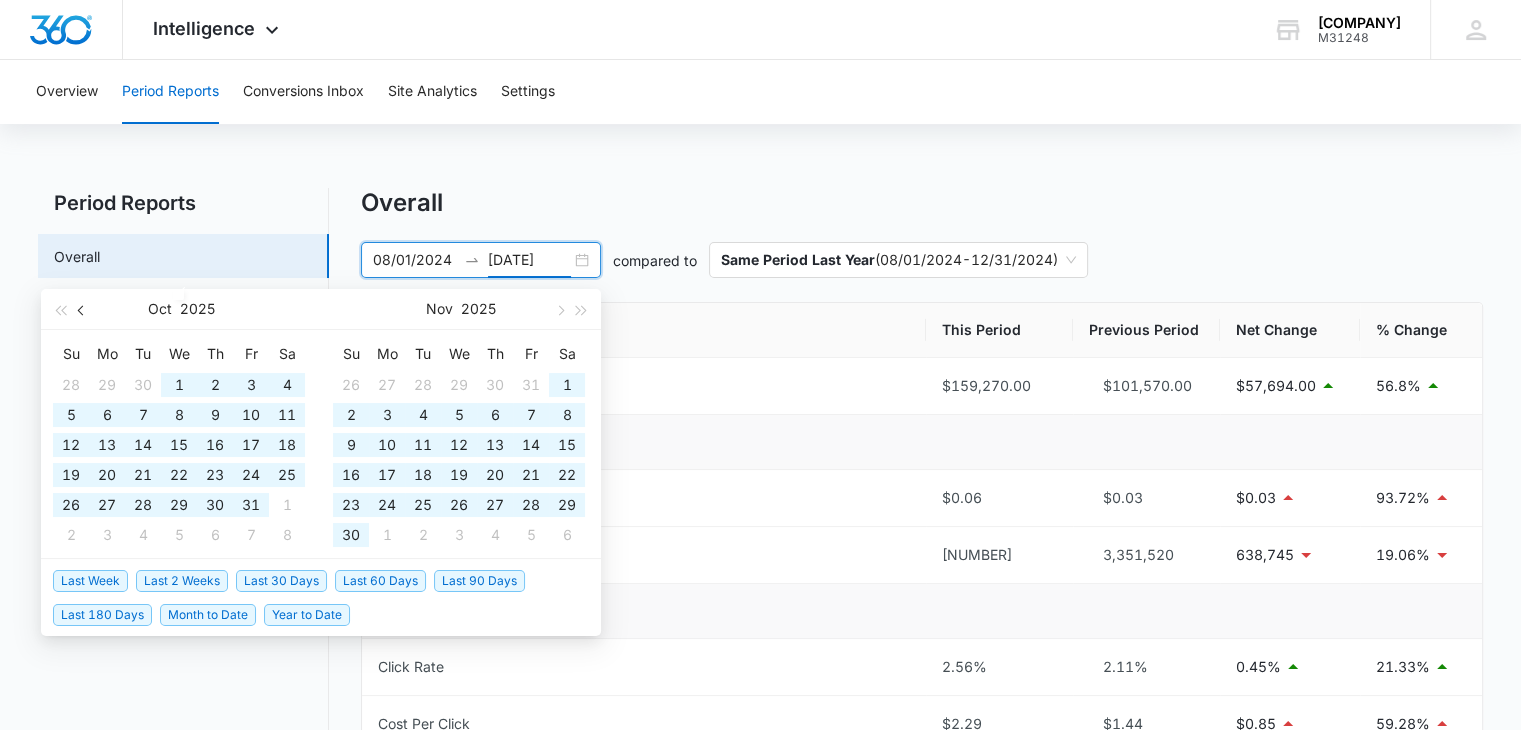 click at bounding box center (83, 310) 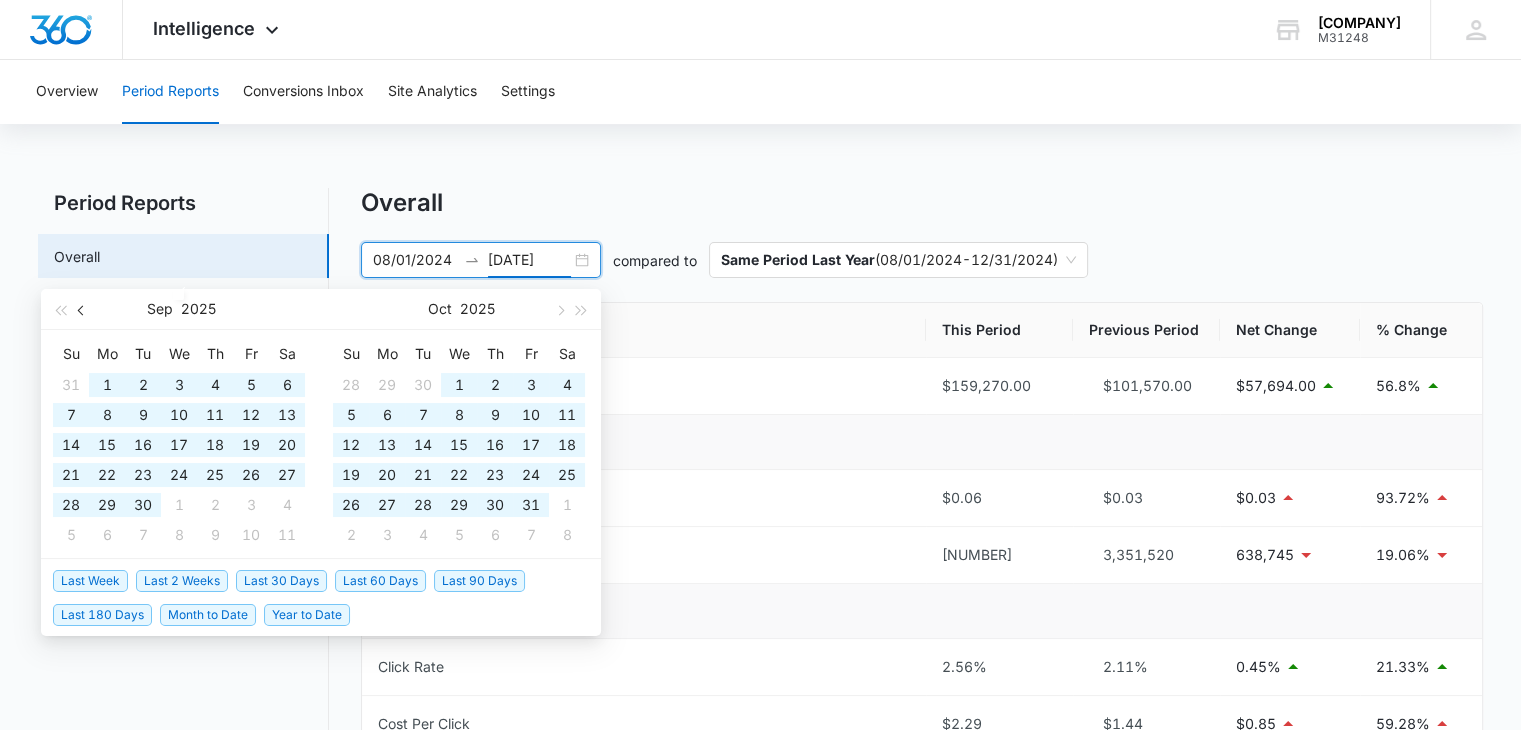 click at bounding box center (83, 310) 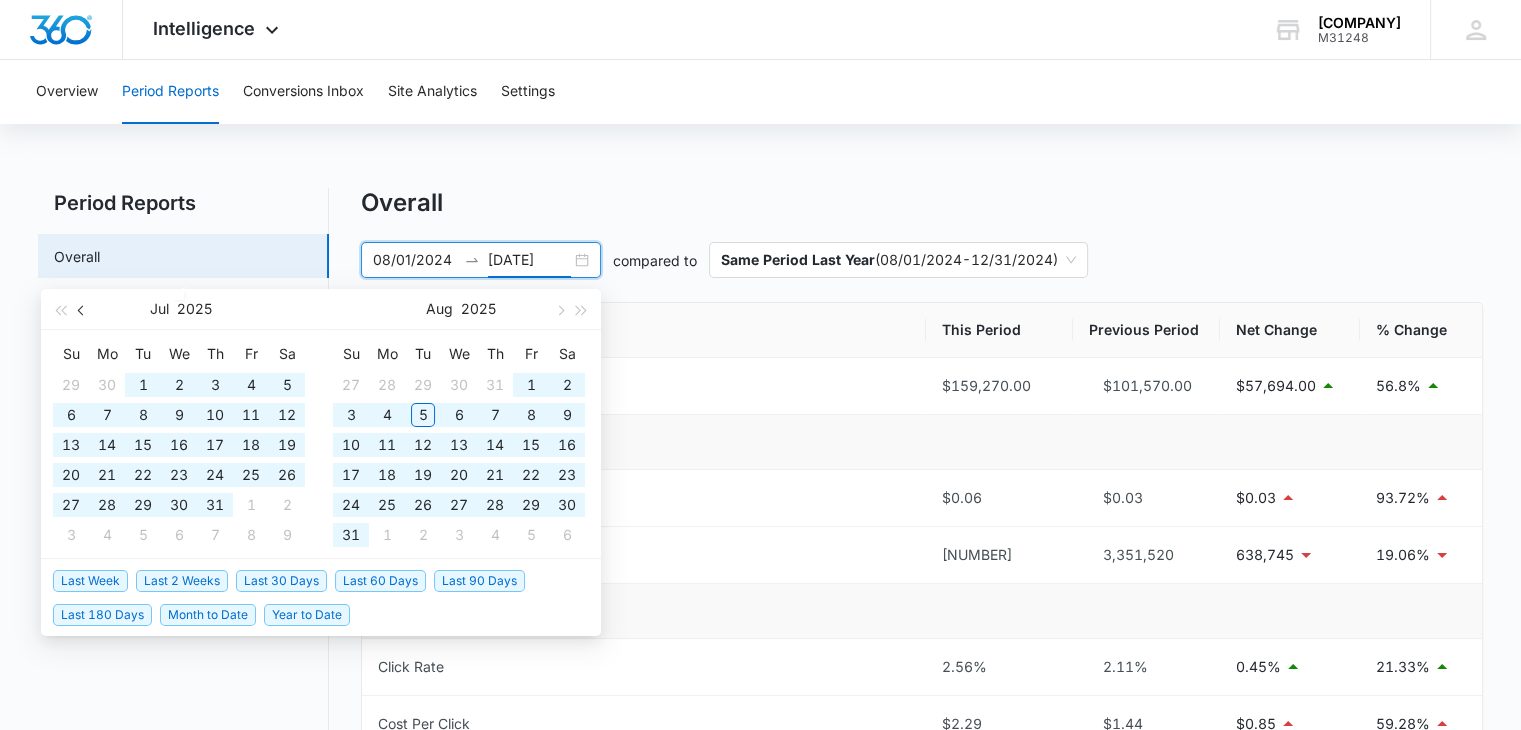 click at bounding box center [83, 310] 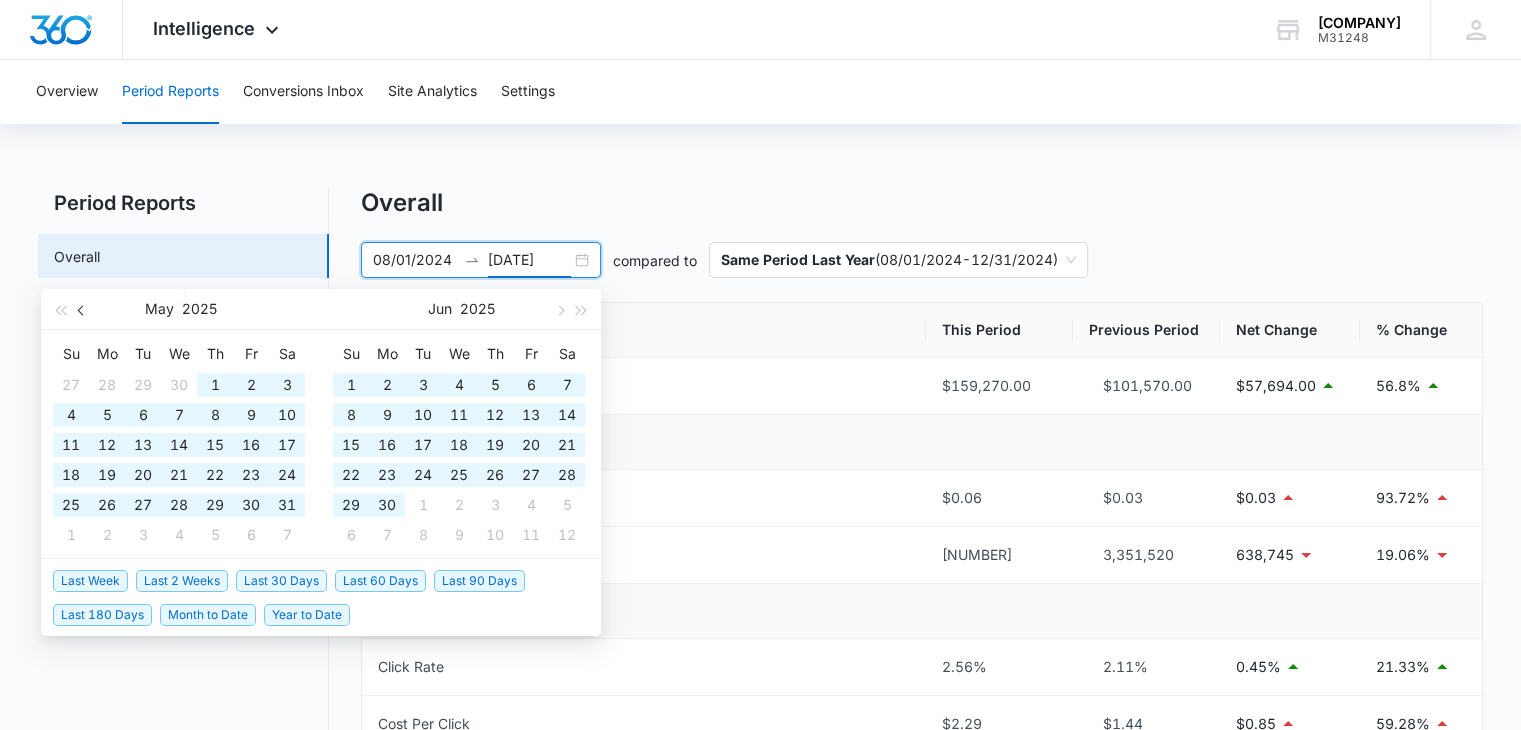 click at bounding box center [83, 310] 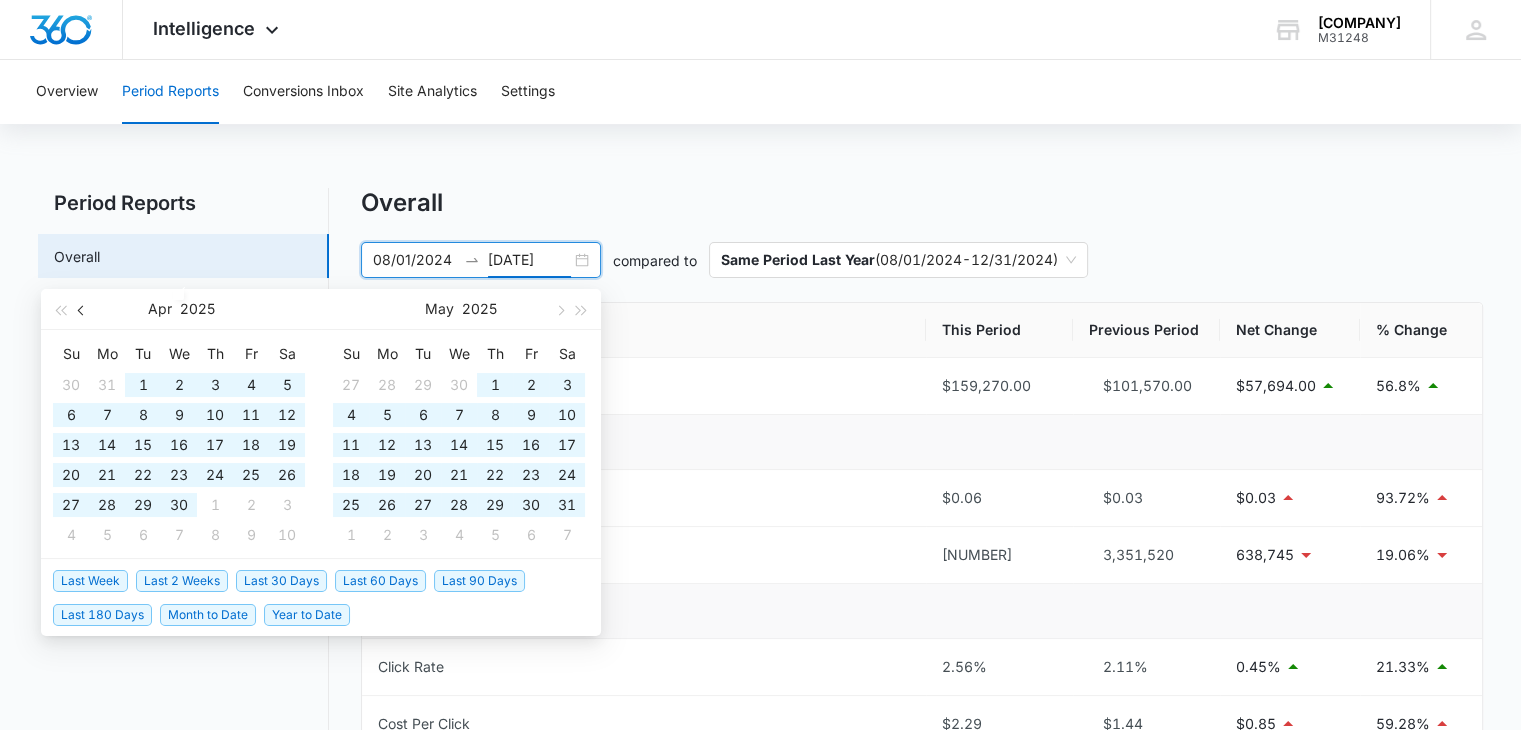 click at bounding box center (83, 310) 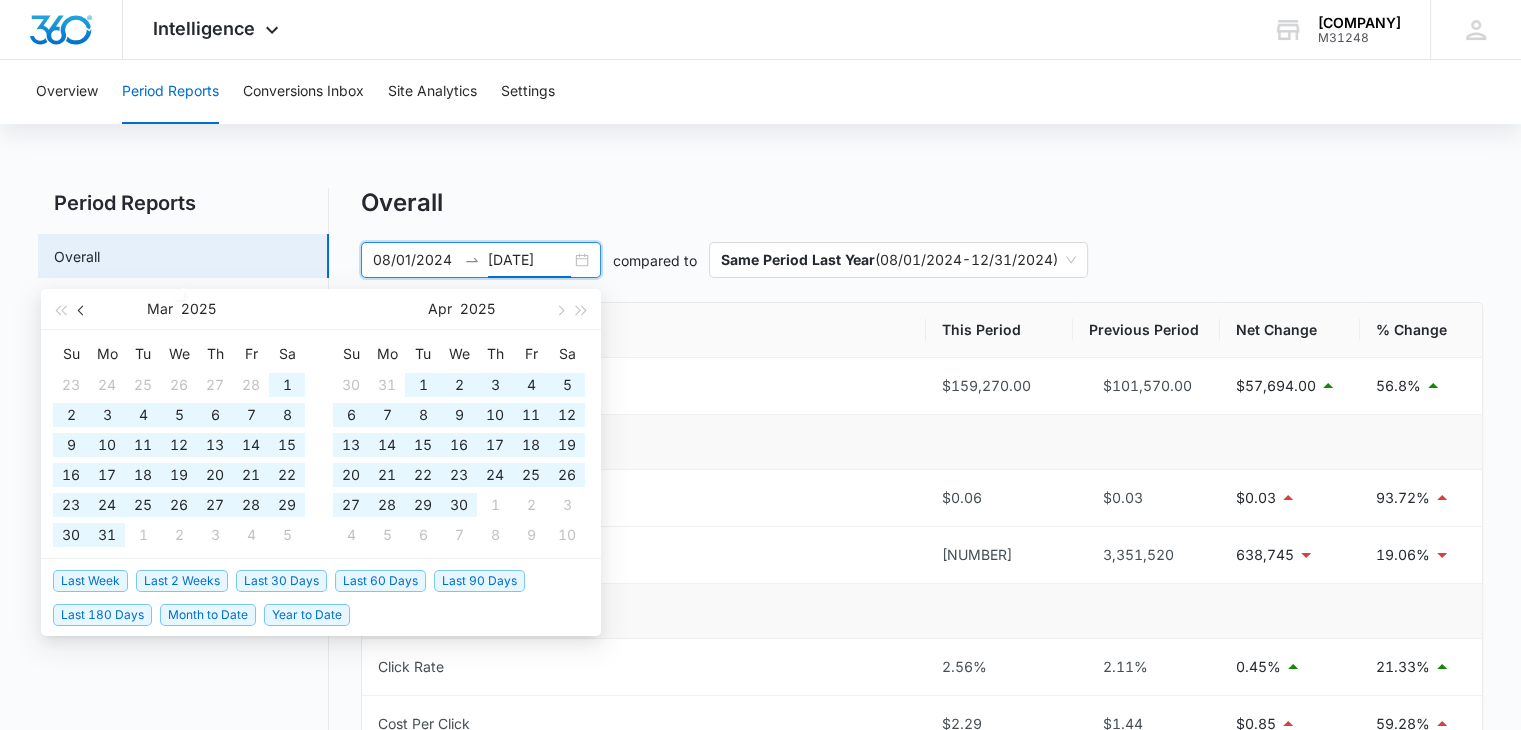 click at bounding box center [83, 310] 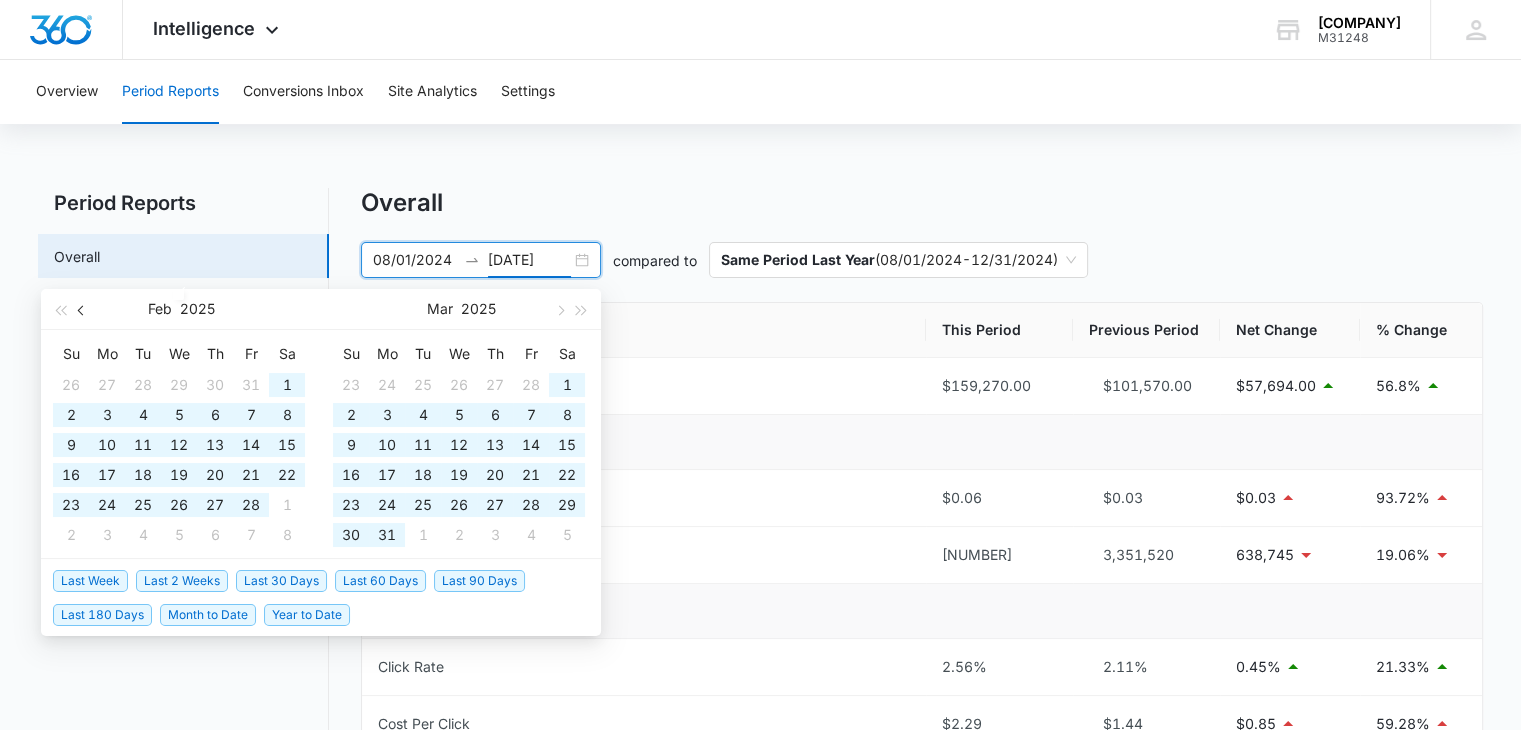 click at bounding box center [83, 310] 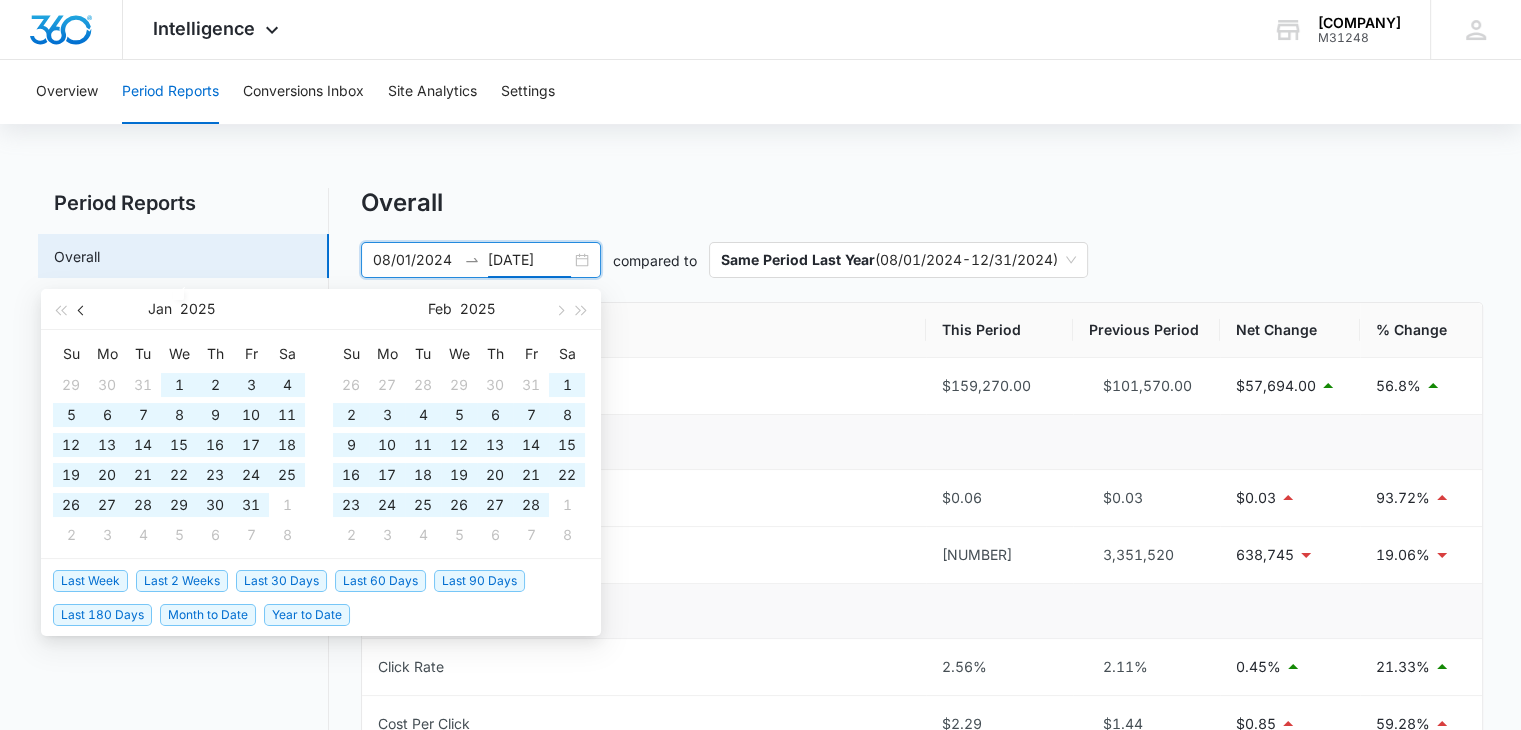 click at bounding box center (83, 310) 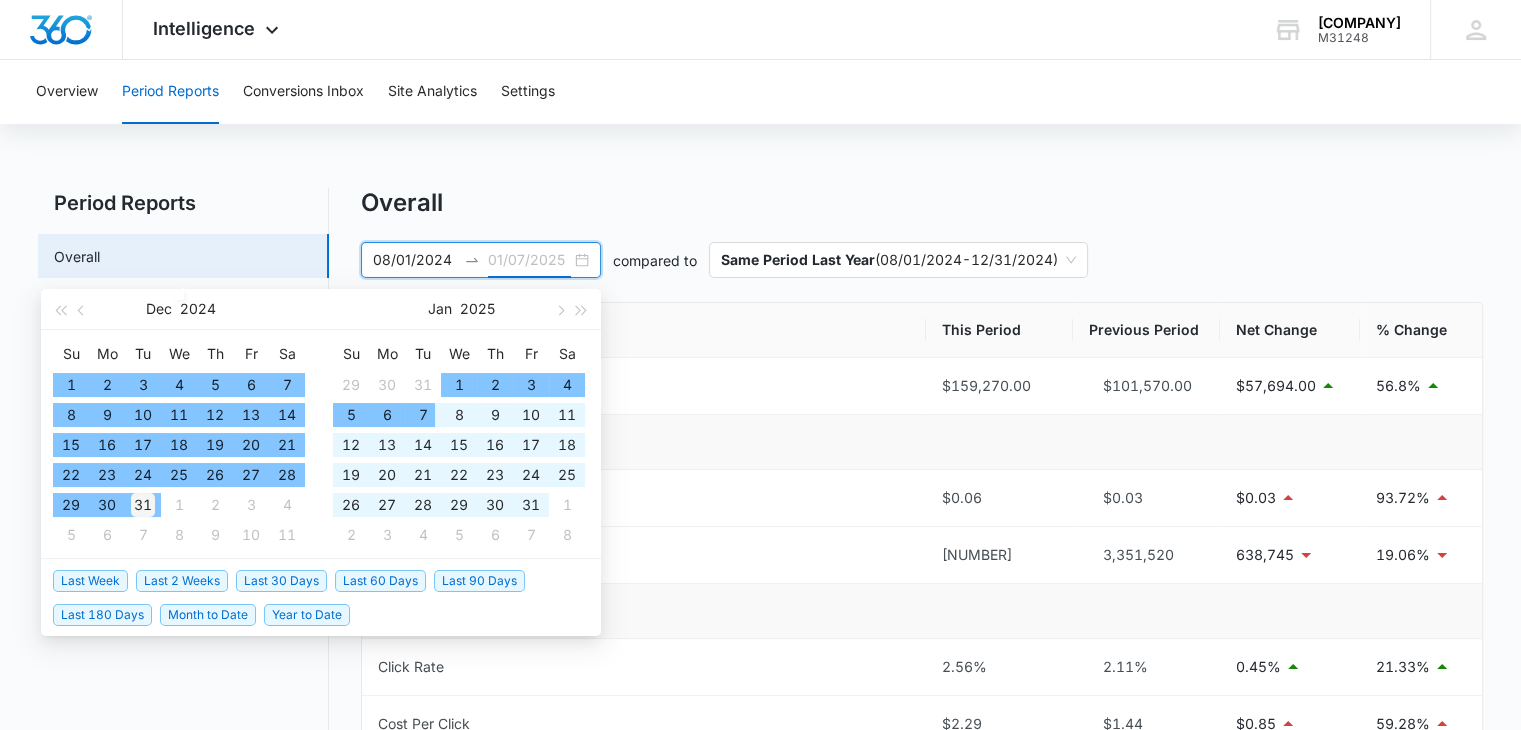 type on "12/31/2024" 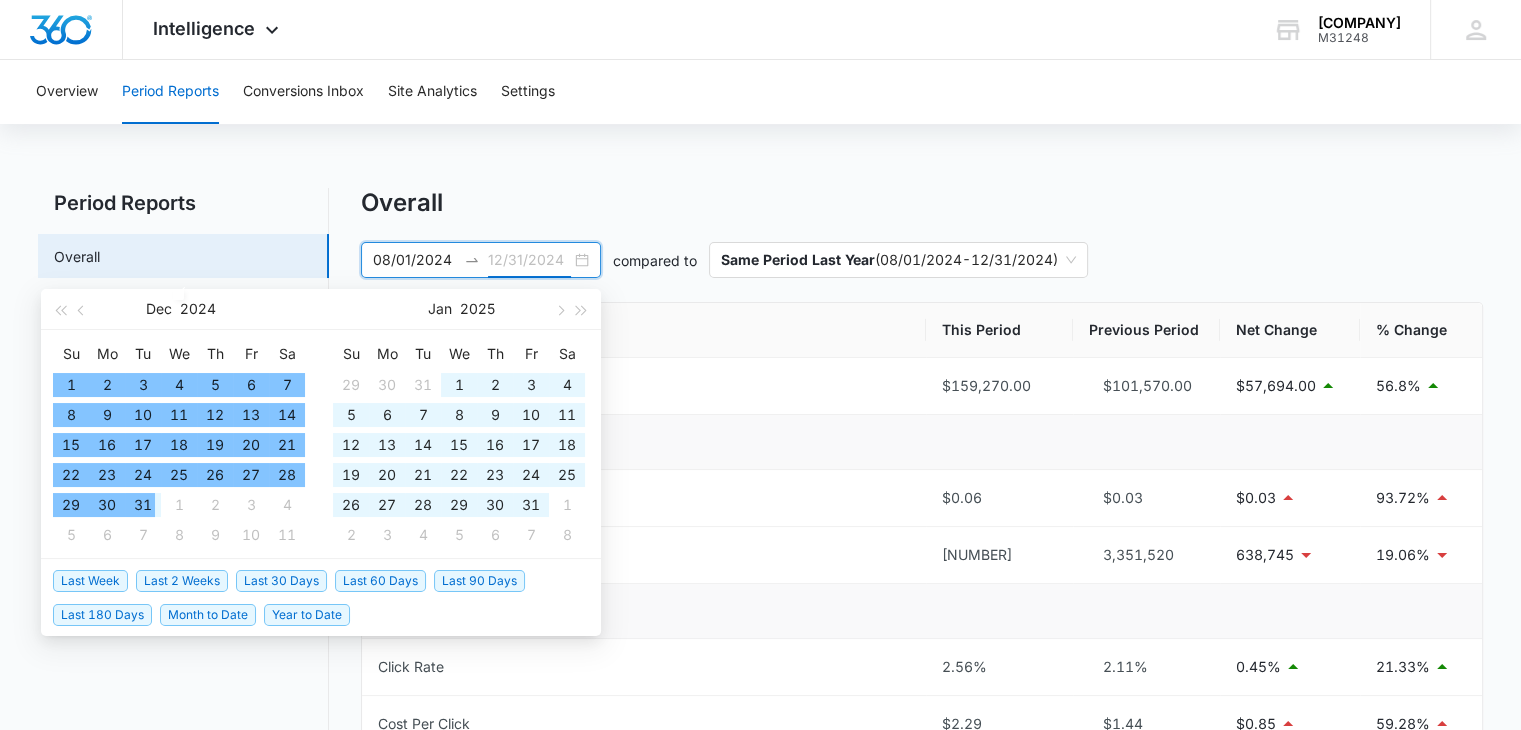 click on "31" at bounding box center [143, 505] 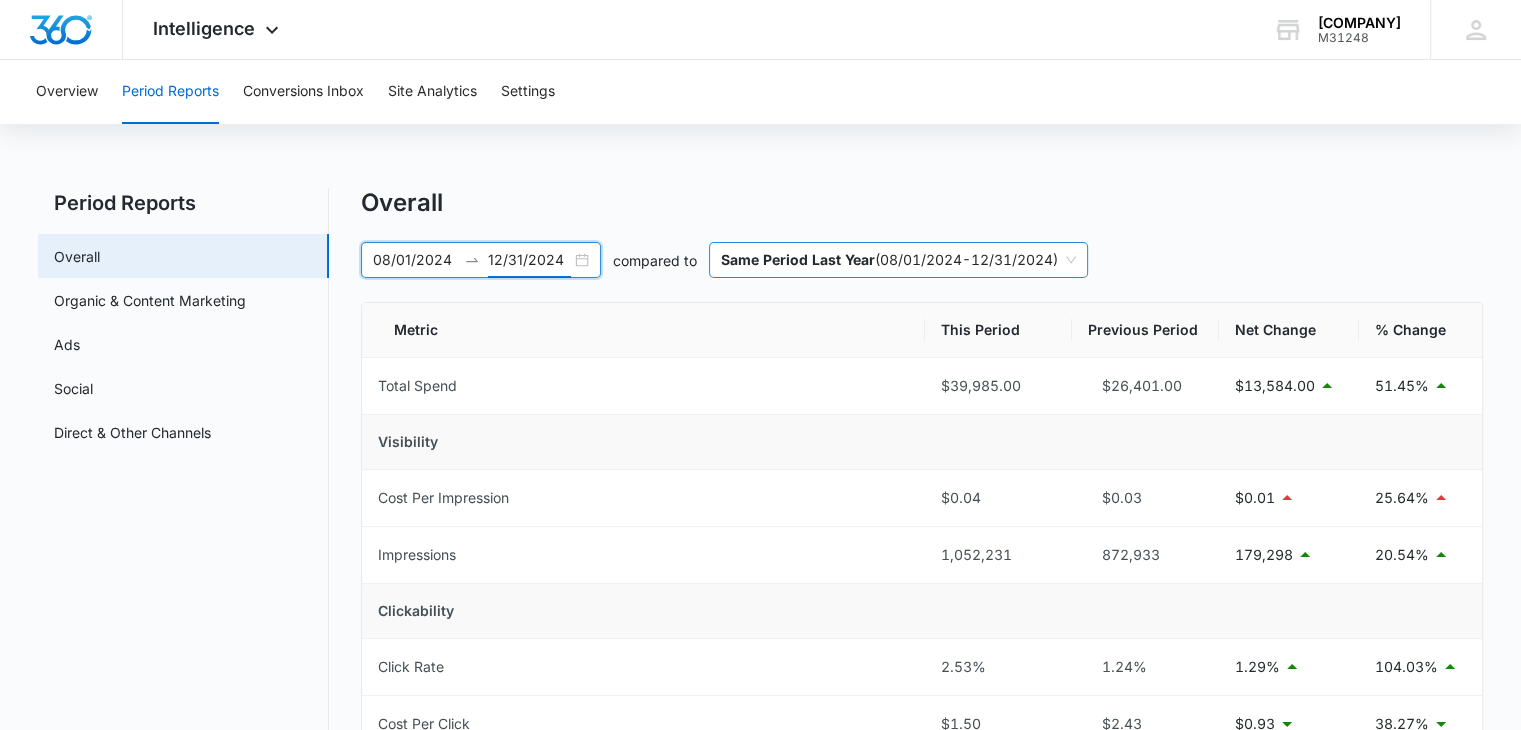 click on "Same Period Last Year  ( 08/01/2024  -  12/31/2024 )" at bounding box center (898, 260) 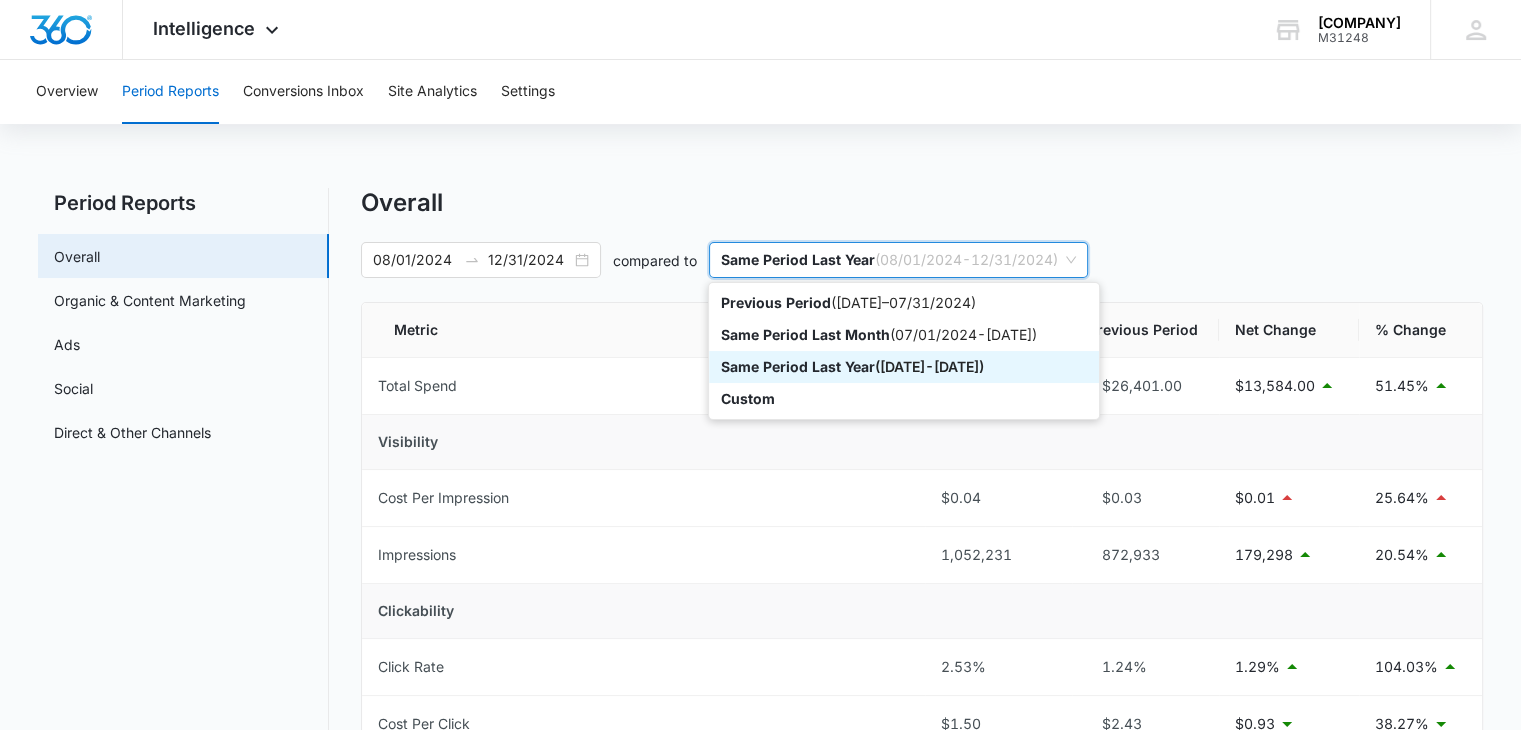 click on "Same Period Last Year" at bounding box center [798, 366] 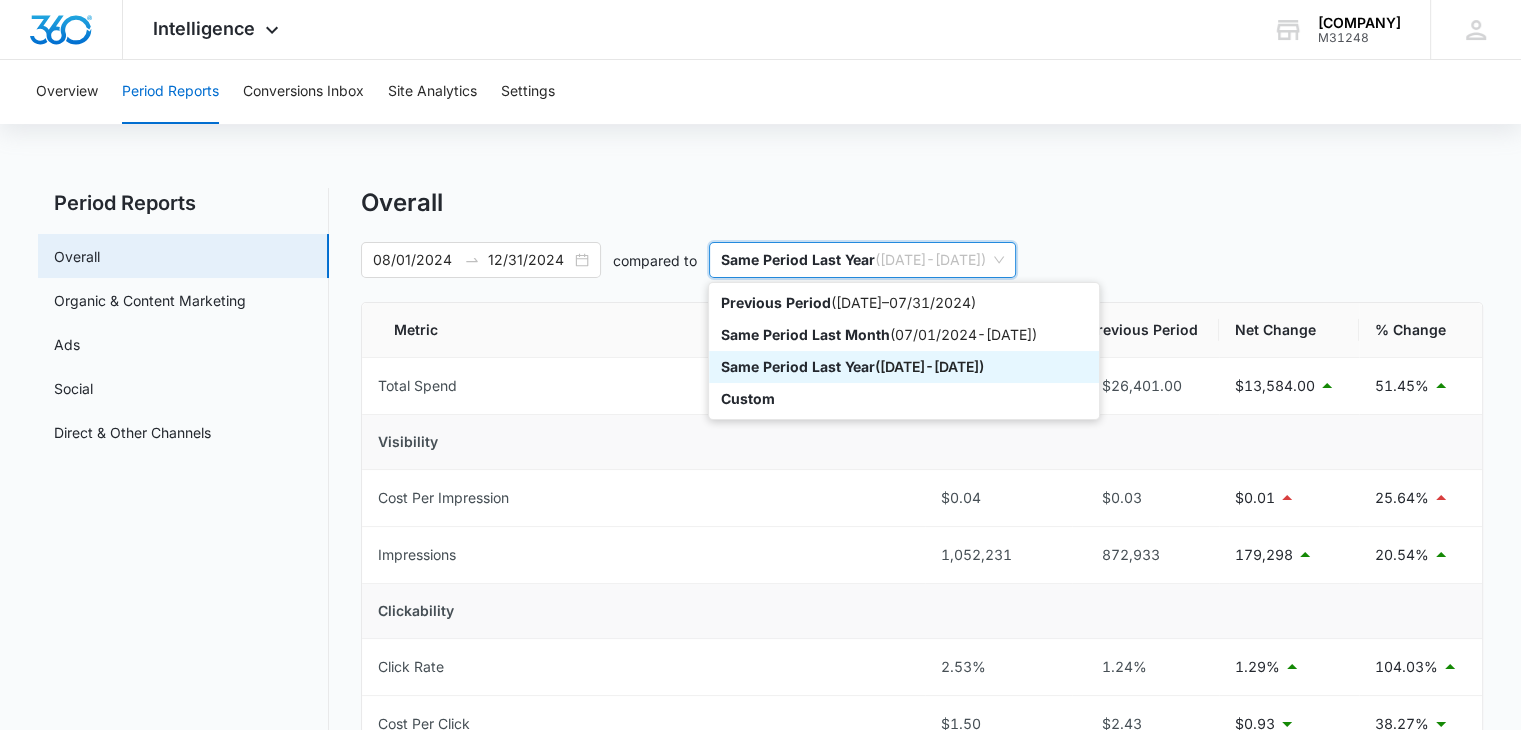 click on "Same Period Last Year  ( 08/01/2023  -  12/31/2023 )" at bounding box center [862, 260] 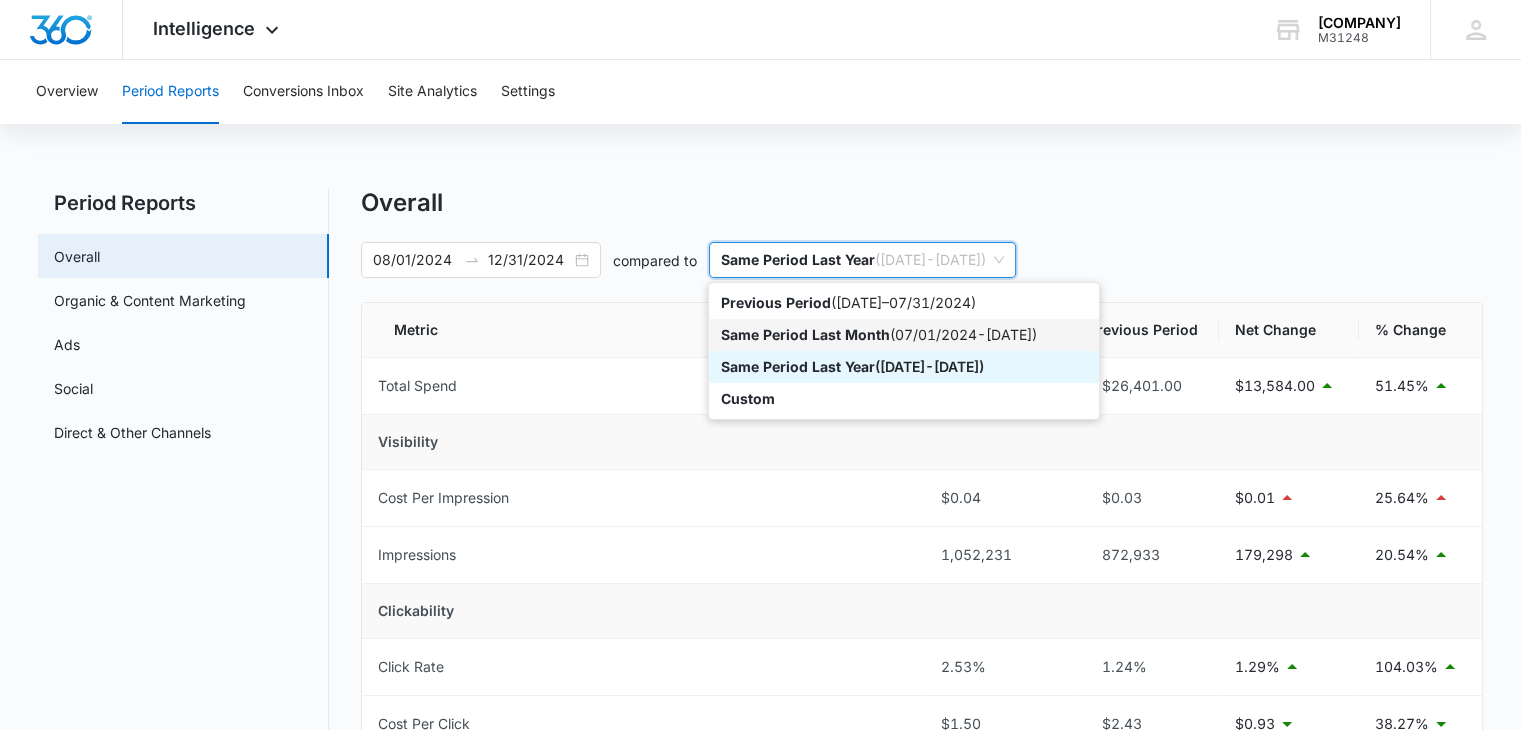 click on "Same Period Last Month  ( 07/01/2024  -  11/30/2024 )" at bounding box center (904, 335) 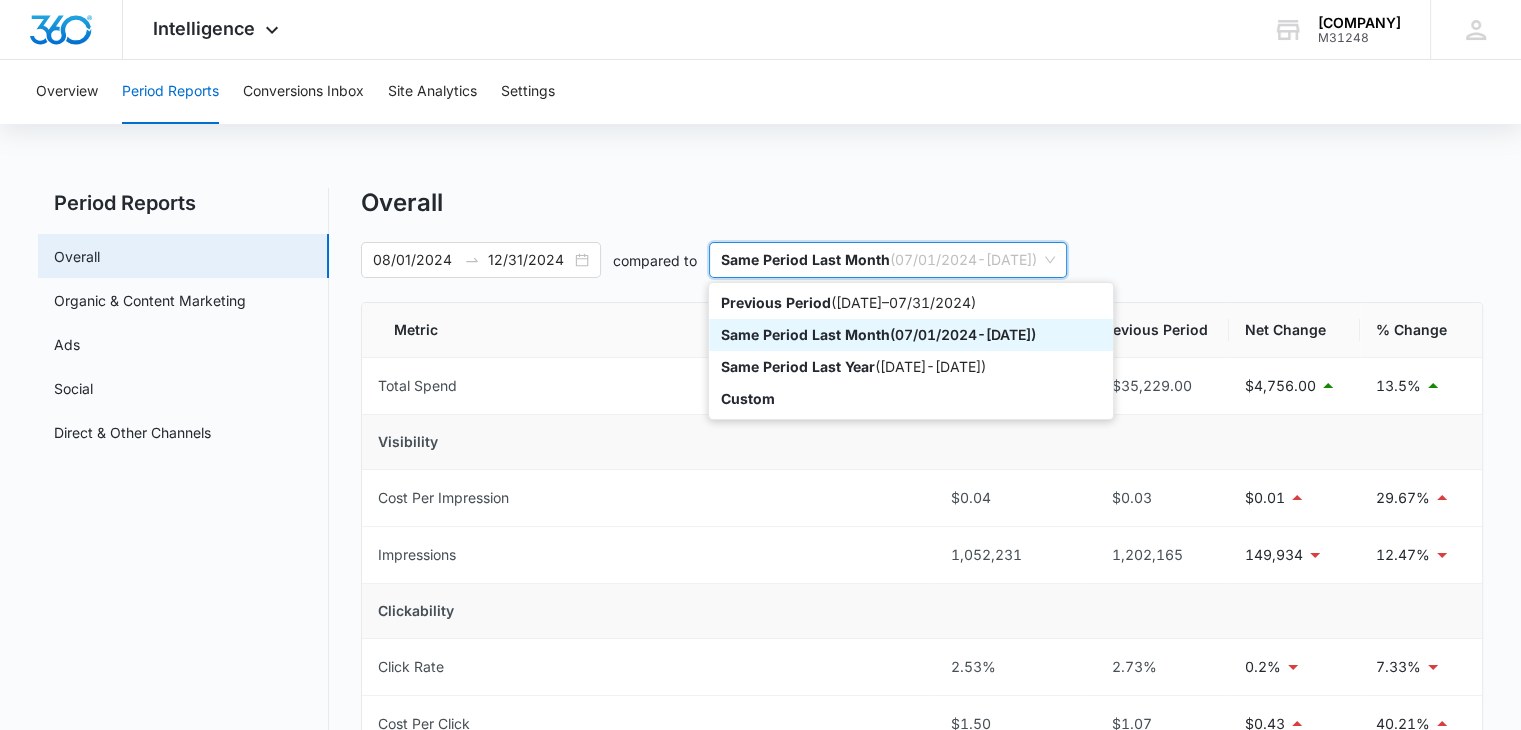 click on "Same Period Last Month  ( 07/01/2024  -  11/30/2024 )" at bounding box center (888, 260) 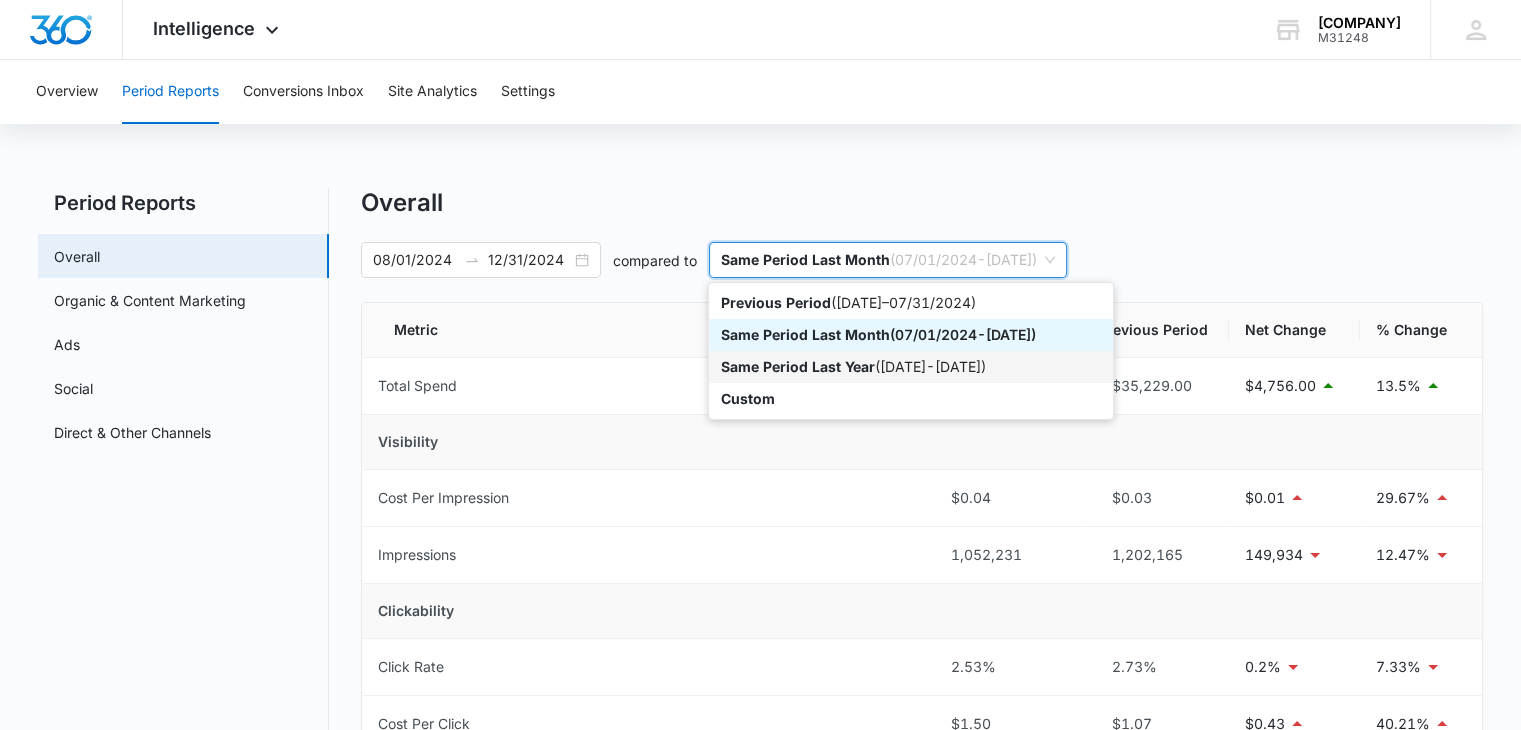 click on "Same Period Last Year  ( 08/01/2023  -  12/31/2023 )" at bounding box center [911, 367] 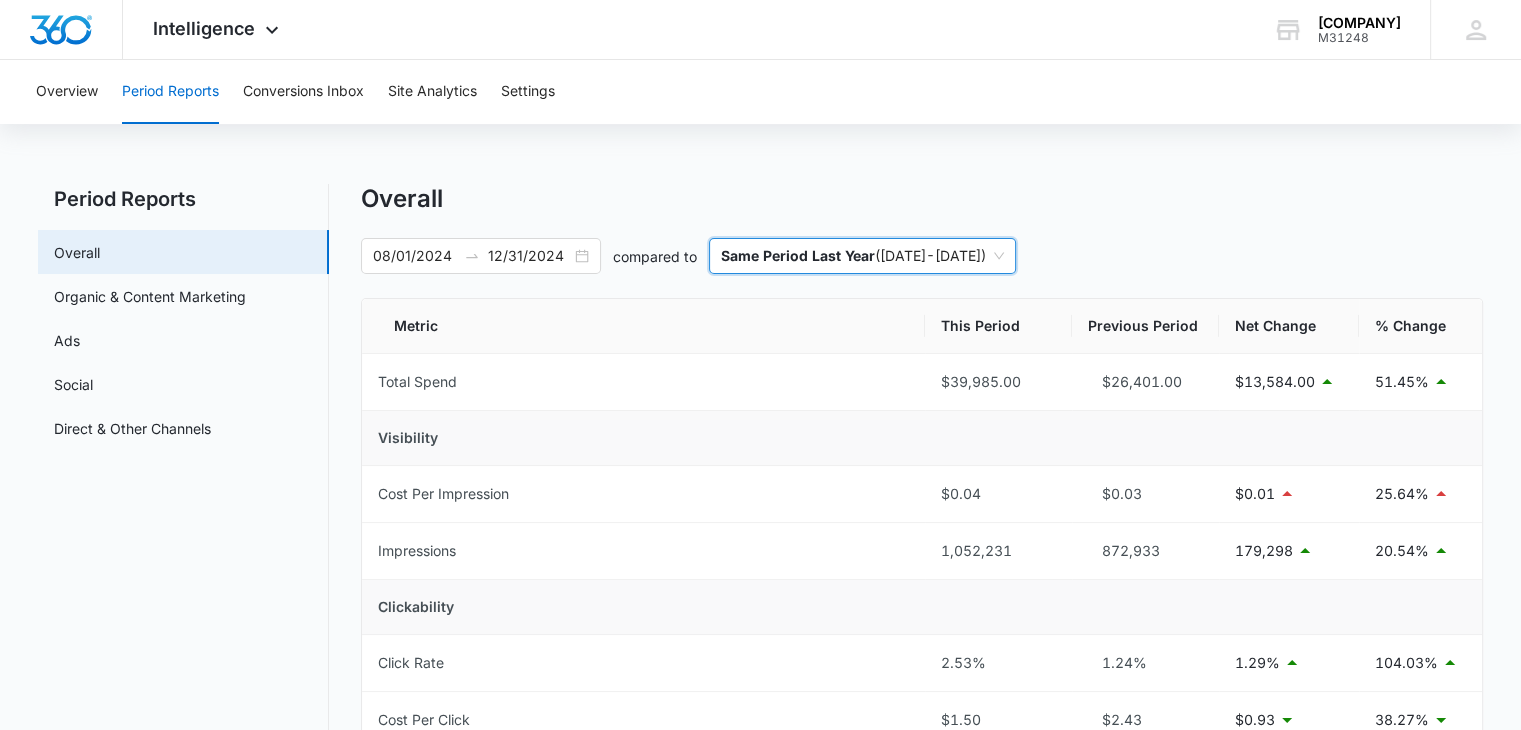 scroll, scrollTop: 0, scrollLeft: 0, axis: both 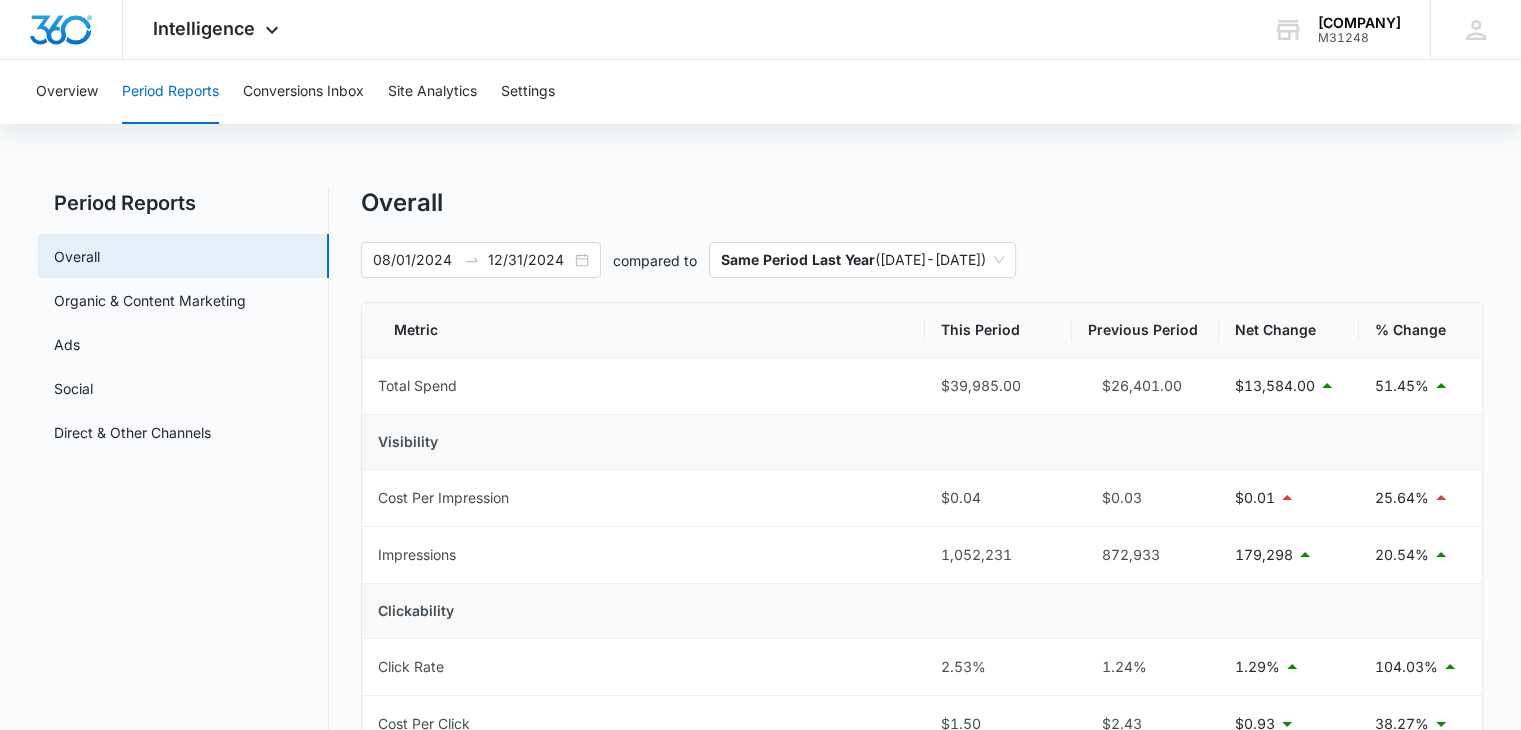 click on "08/01/2024 12/31/2024 compared to Same Period Last Year  ( 08/01/2023  -  12/31/2023 ) Metric This Period Previous  Period Net Change % Change           Total Spend $[MONEY] $[MONEY] $[MONEY] [PERCENT]% Visibility Cost Per Impression $[MONEY] $[MONEY] $[MONEY] [PERCENT]% Impressions [NUMBER] [NUMBER] [NUMBER] [PERCENT]% Clickability Click Rate [PERCENT]% [PERCENT]% [PERCENT]% [PERCENT]% Cost Per Click $[MONEY] $[MONEY] $[MONEY] [PERCENT]% Clicks/Engagements [NUMBER] [NUMBER] [NUMBER] [PERCENT]% Convertibility Conversion Rate [PERCENT]% [PERCENT]% [PERCENT]% [PERCENT]% Cost Per Conversion $[MONEY] $[MONEY] $[MONEY] [PERCENT]% Conversions [NUMBER] [NUMBER] [NUMBER] [PERCENT]% Other Average Daily Cost $[MONEY] $[MONEY] $[MONEY] [PERCENT]% Pages Per Website Visit [NUMBER] [NUMBER] [NUMBER] [PERCENT]% Average Time On Website [TIME] [TIME] [TIME] [PERCENT]% Website Bounce Rate [PERCENT]% [PERCENT]% [PERCENT]% [PERCENT]% % New Website Visits [PERCENT]% [PERCENT]% [PERCENT]% [PERCENT]% New Website Visits [NUMBER] [NUMBER]" at bounding box center [760, 970] 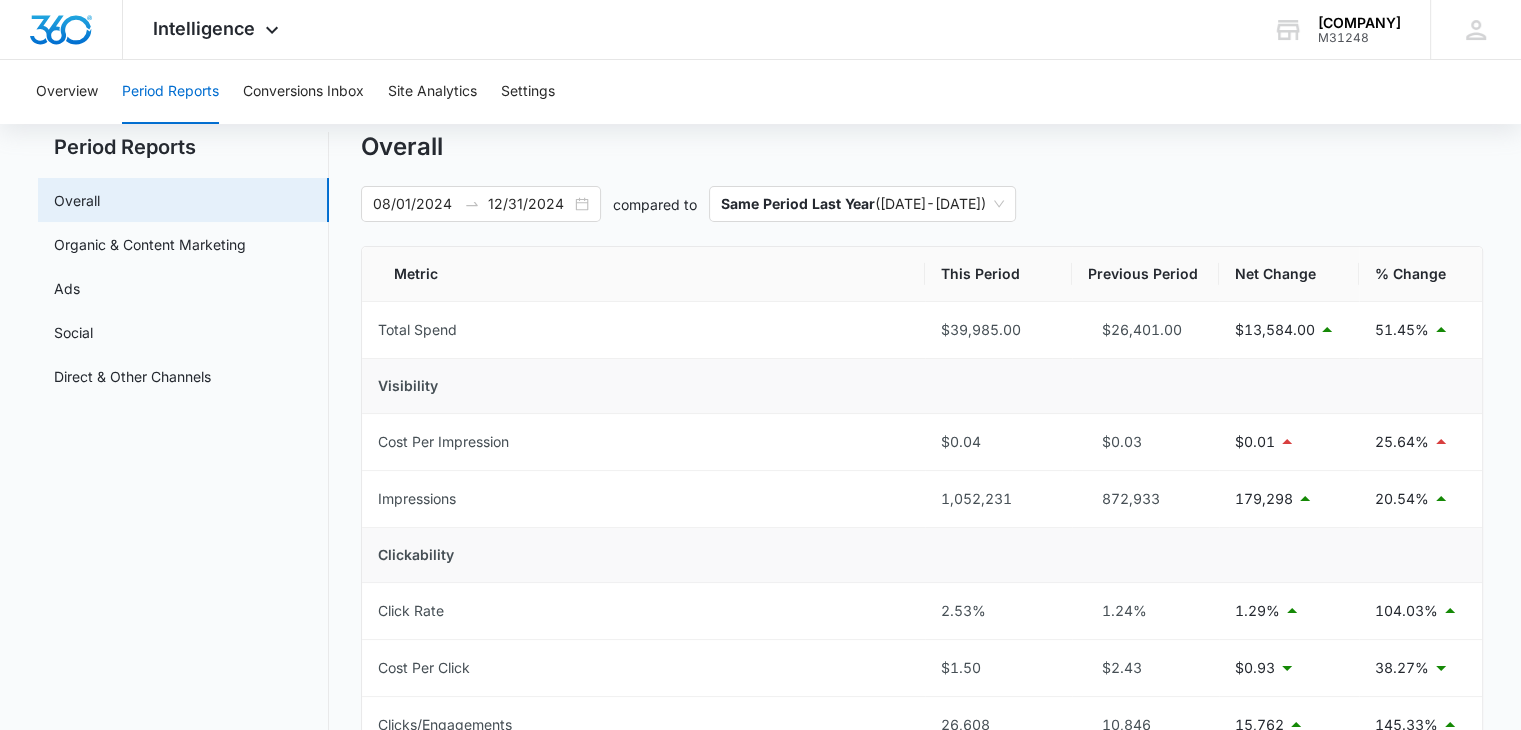 scroll, scrollTop: 0, scrollLeft: 0, axis: both 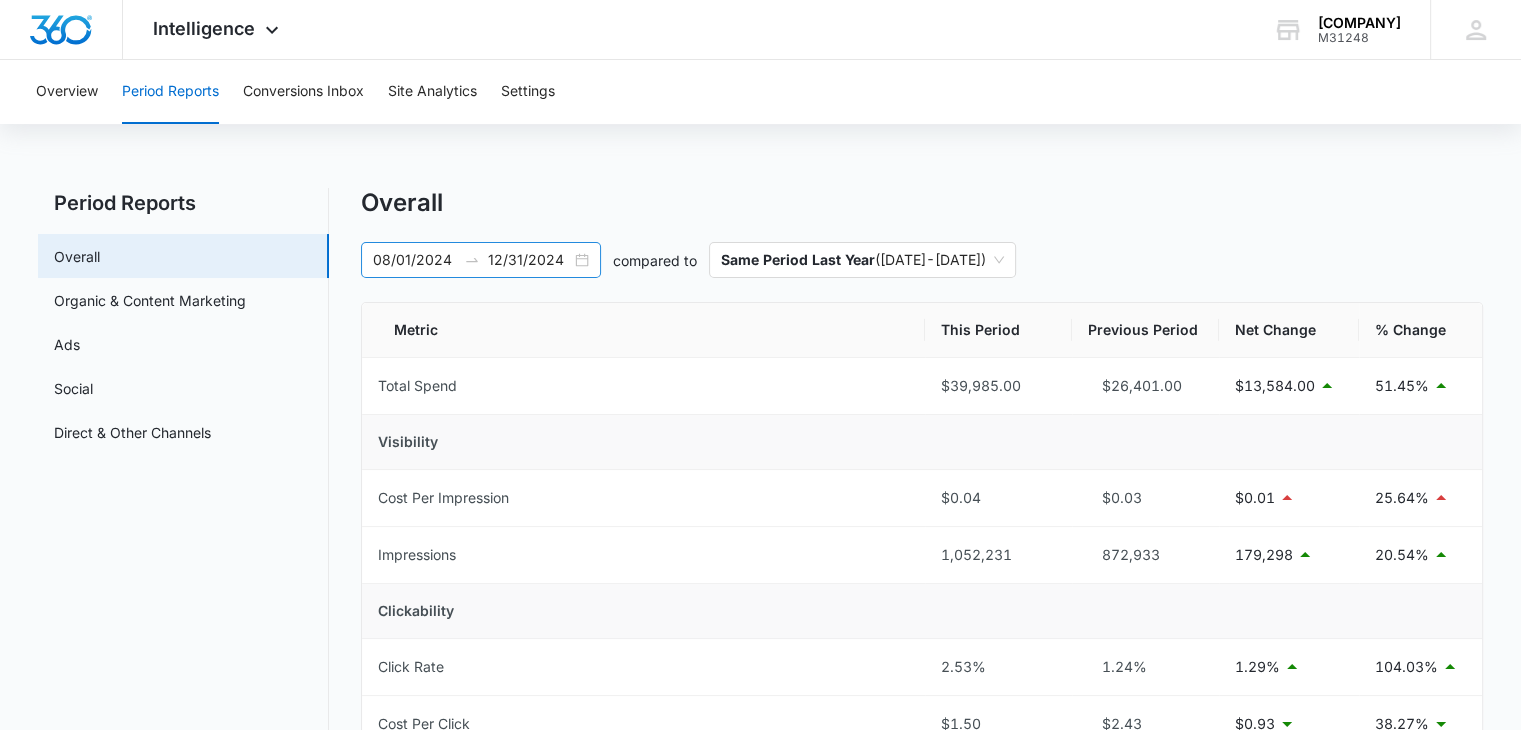 click on "08/01/2024 12/31/2024" at bounding box center [481, 260] 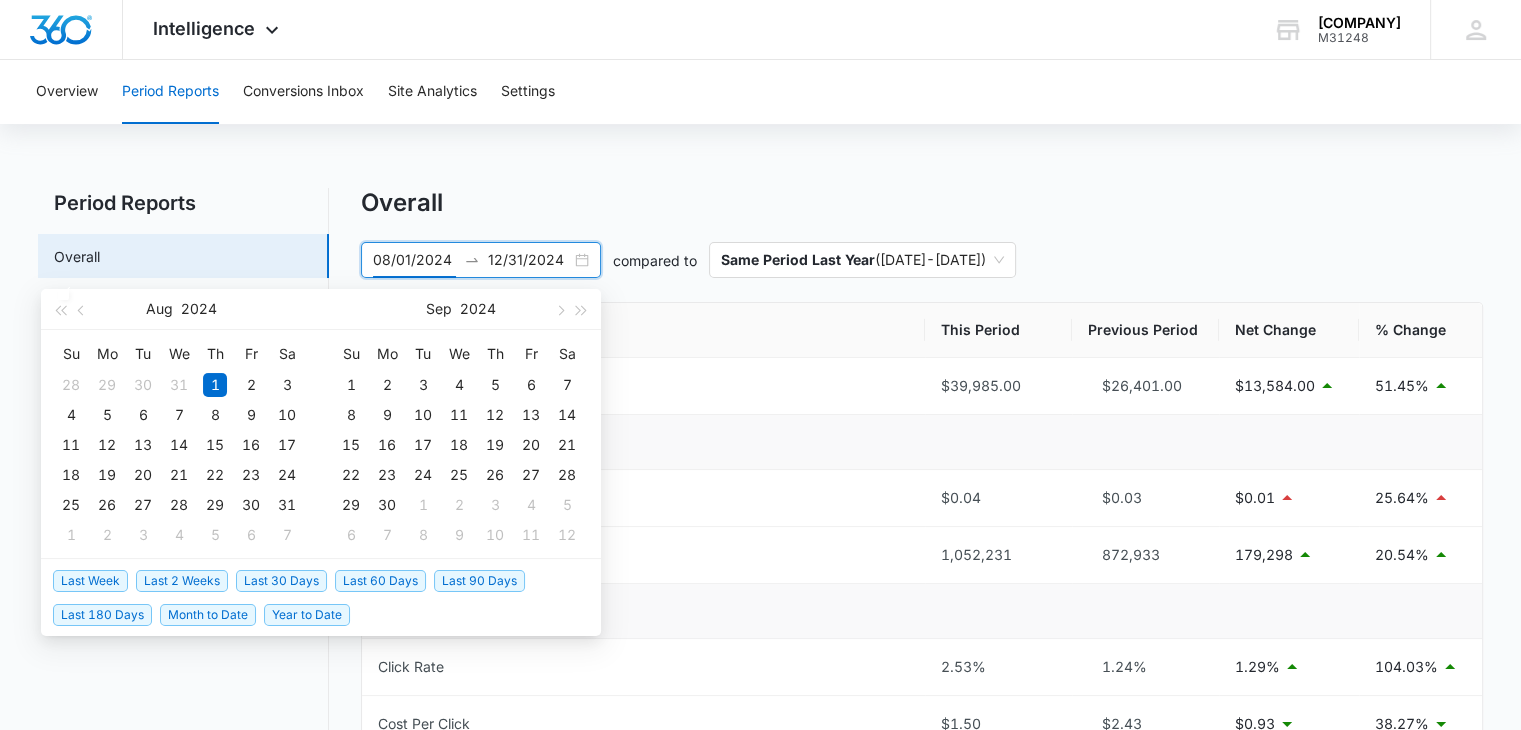 click on "Last 180 Days" at bounding box center [102, 615] 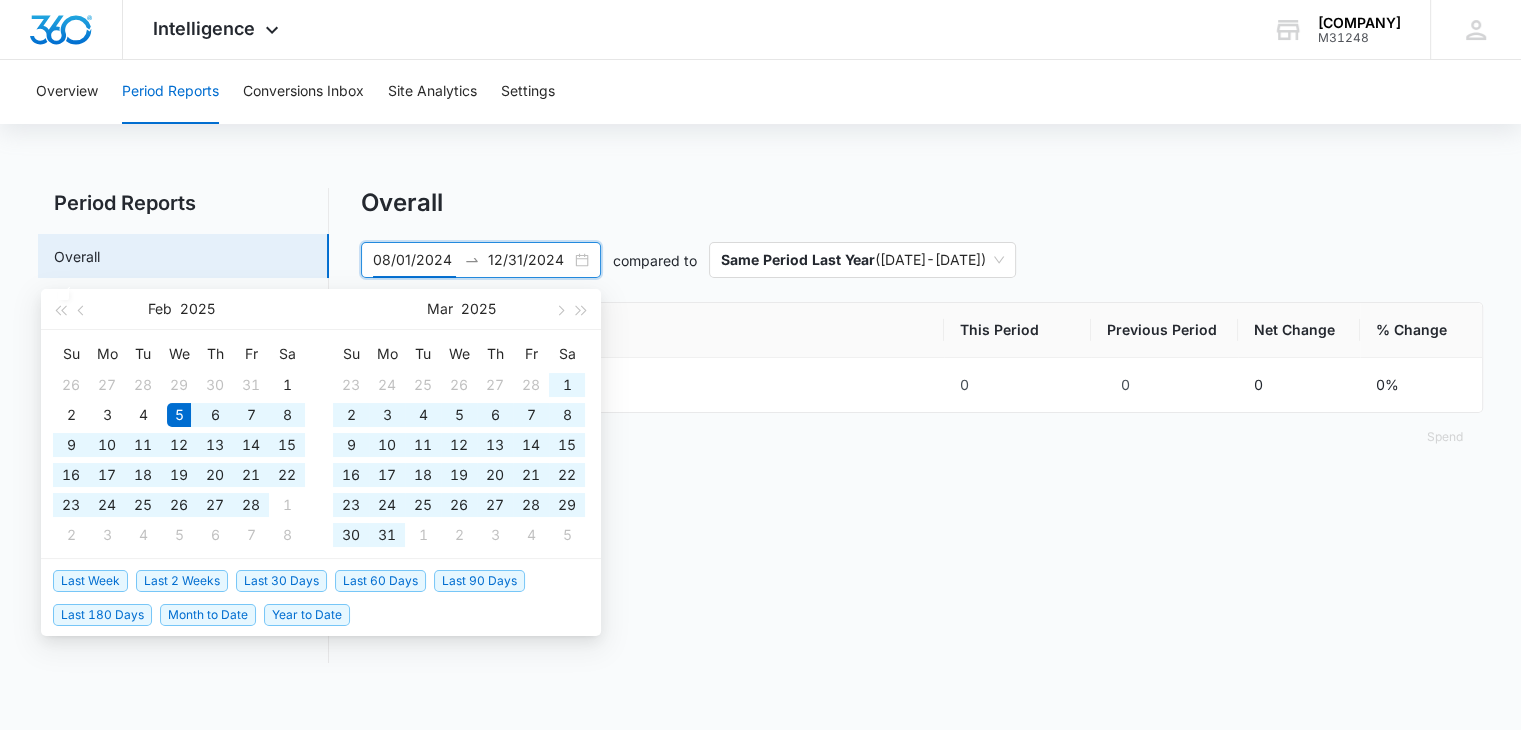 type on "02/05/2025" 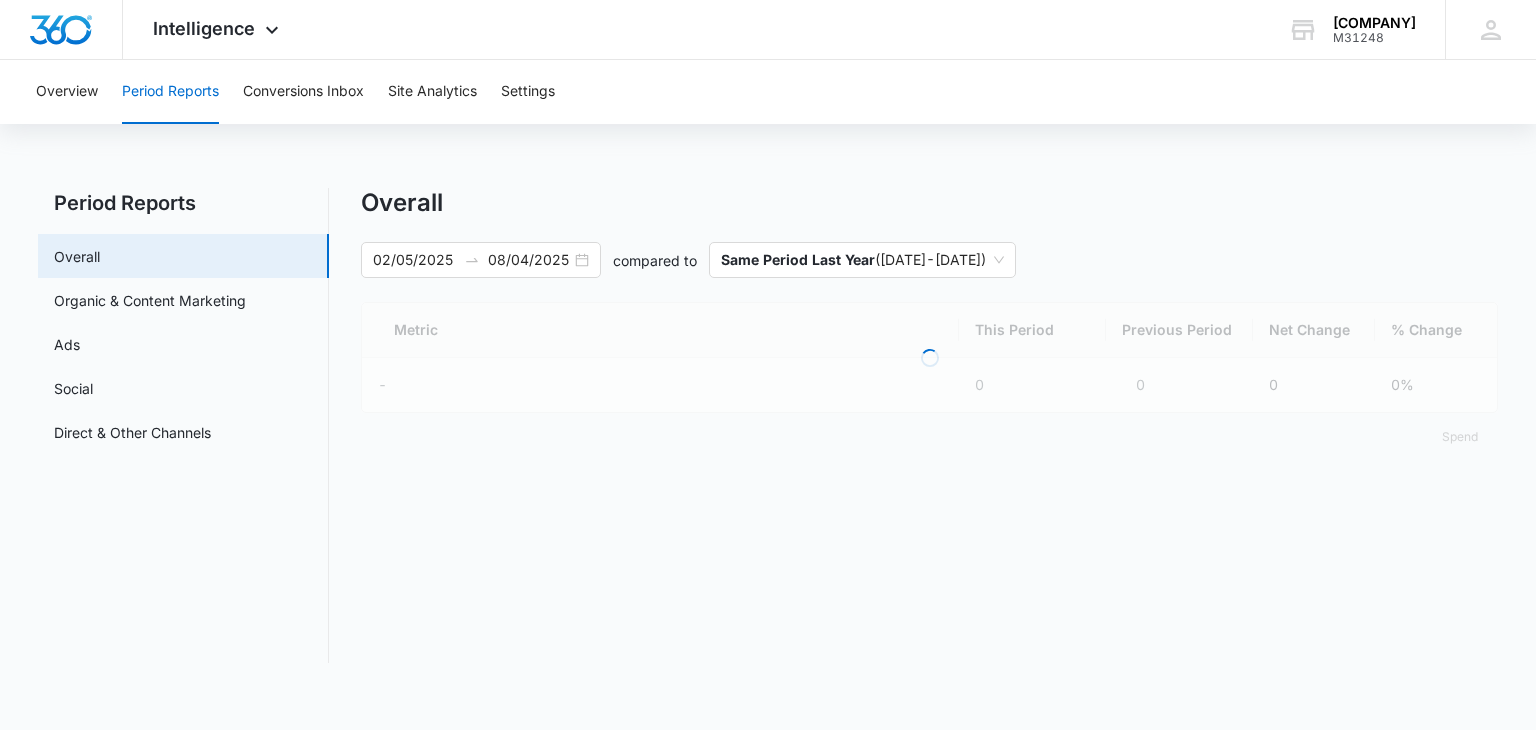 click on "Period Reports Overall Organic & Content Marketing Ads Social Direct & Other Channels" at bounding box center (183, 425) 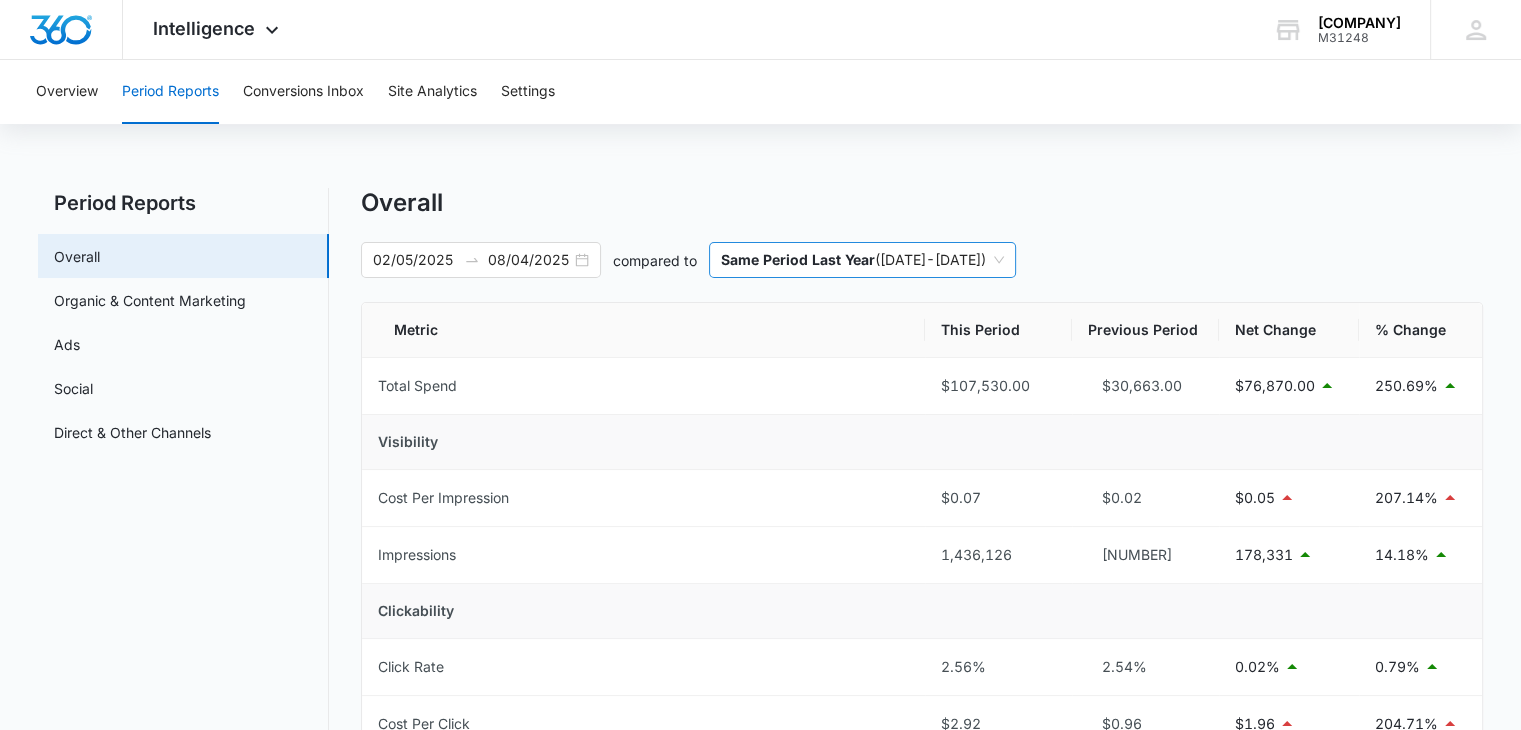 click on "Same Period Last Year  ( 08/01/2023  -  12/31/2023 )" at bounding box center [862, 260] 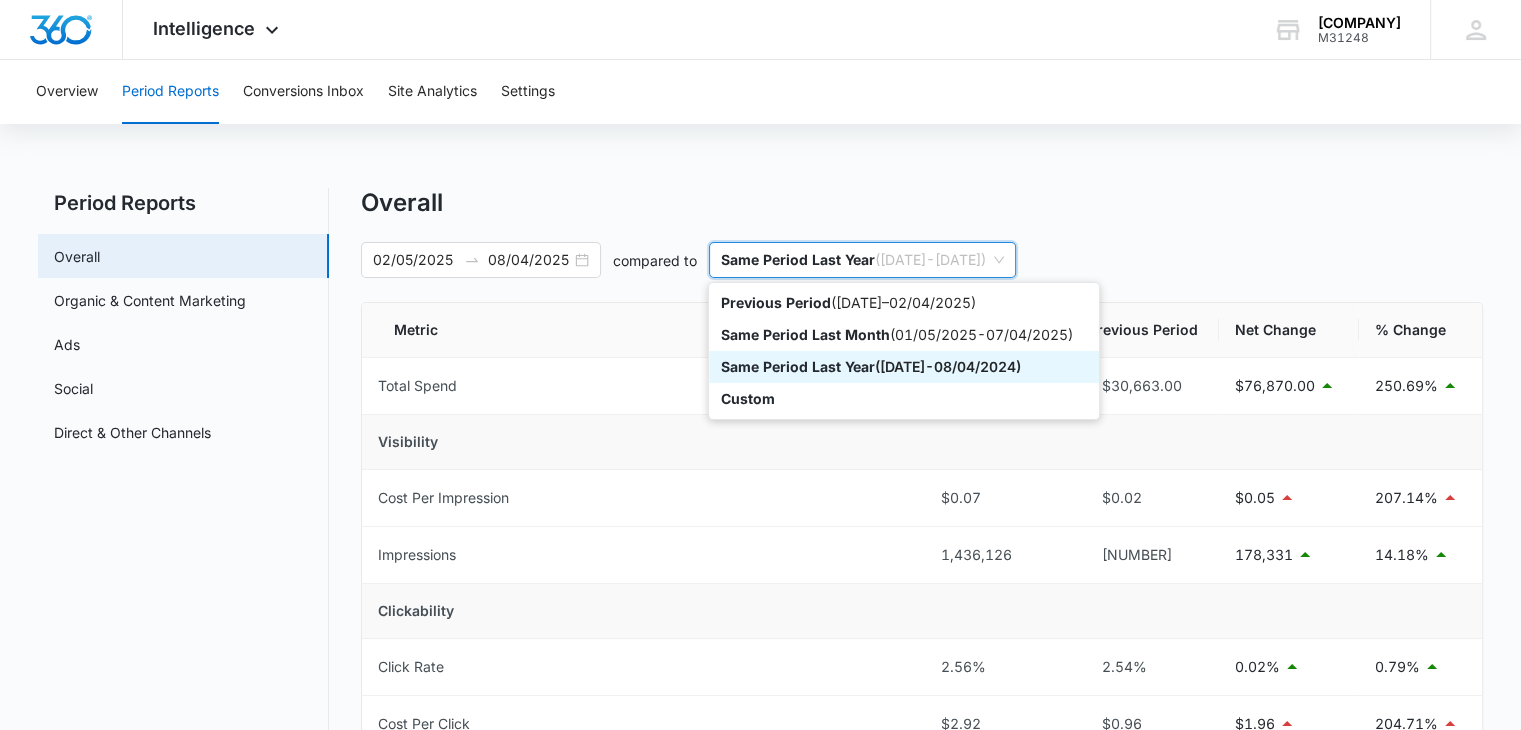 click on "Same Period Last Year  ( 02/05/2024  -  08/04/2024 )" at bounding box center [904, 367] 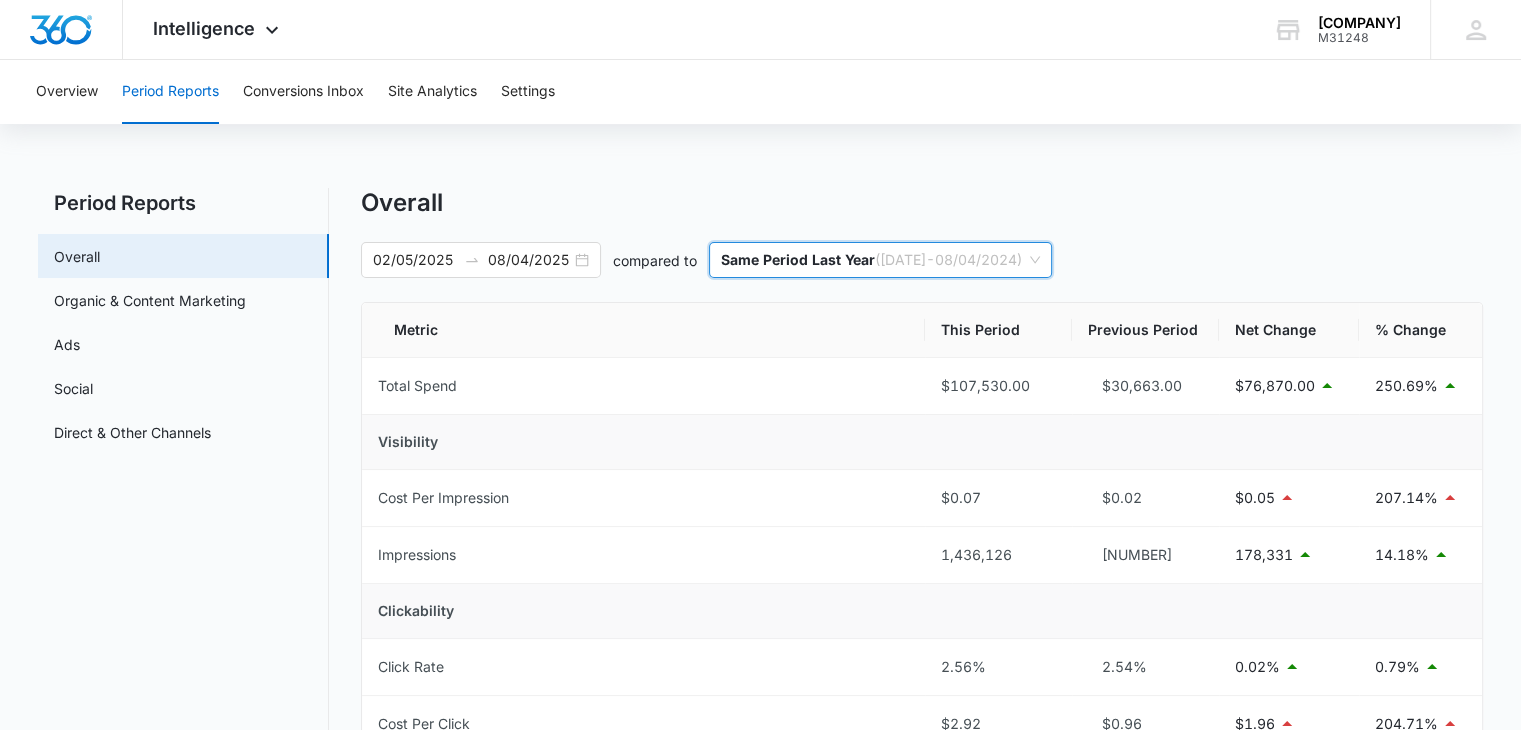click on "Same Period Last Year  ( 02/05/2024  -  08/04/2024 )" at bounding box center [880, 260] 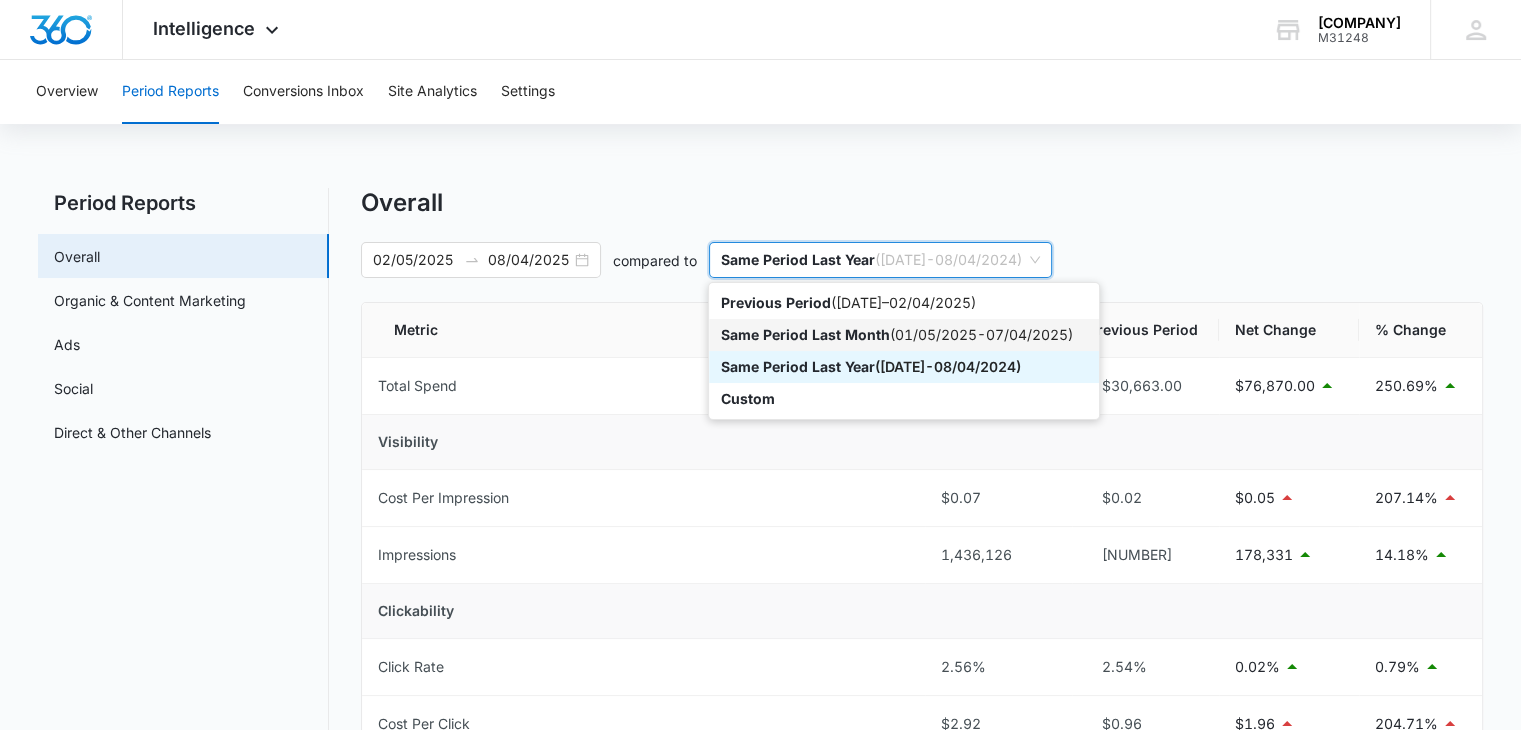 click on "Same Period Last Month  ( 01/05/2025  -  07/04/2025 )" at bounding box center [904, 335] 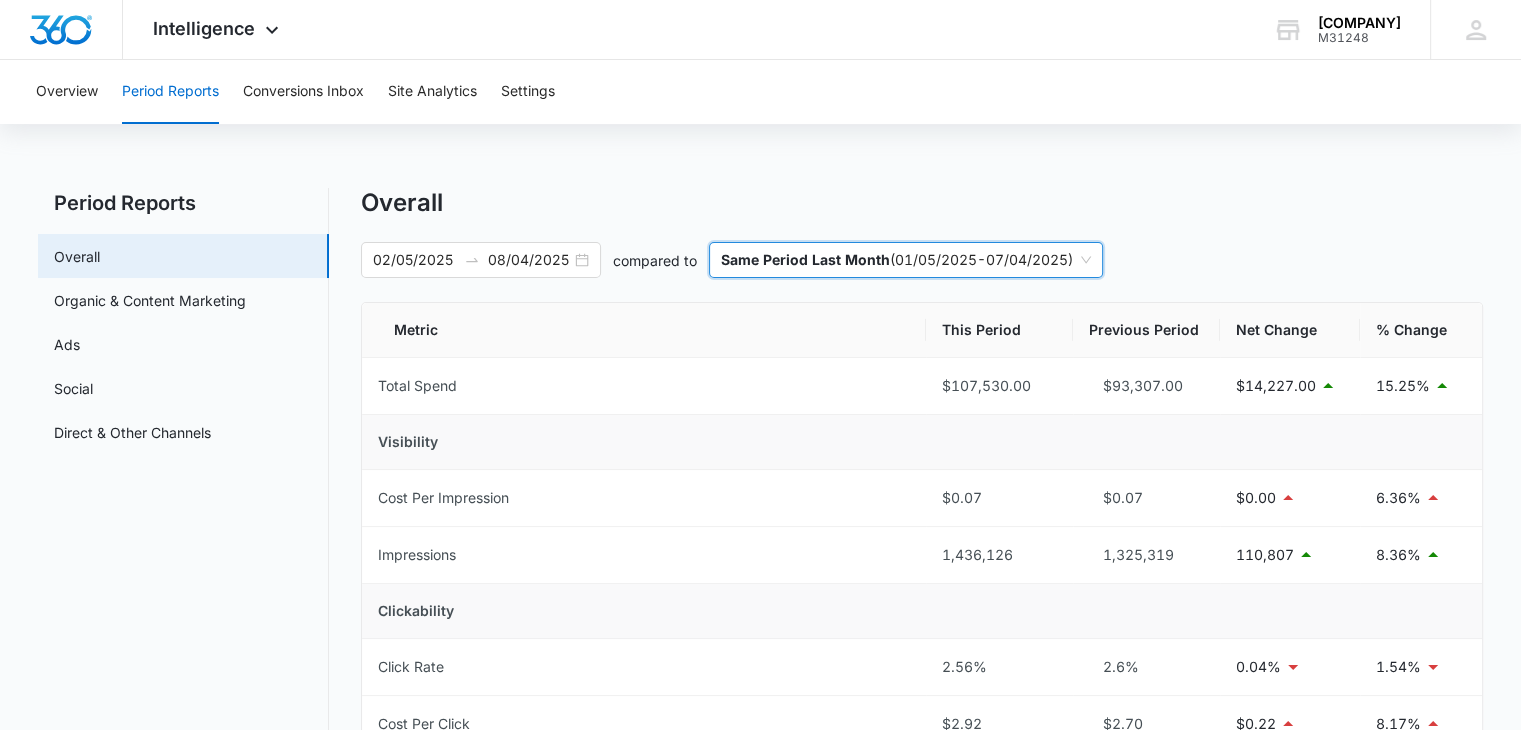 click on "Same Period Last Month  ( 01/05/2025  -  07/04/2025 )" at bounding box center [906, 260] 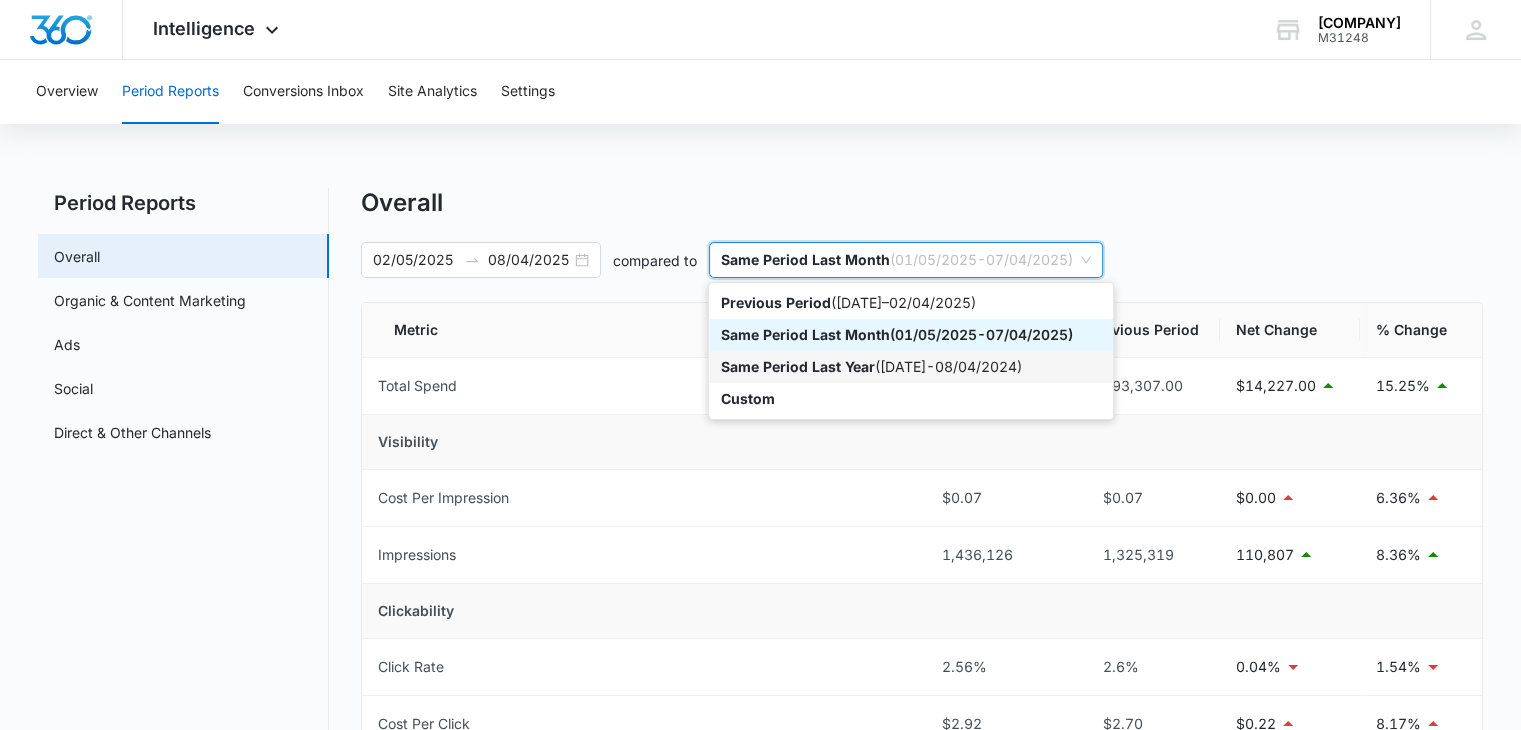 click on "Same Period Last Year  ( 02/05/2024  -  08/04/2024 )" at bounding box center [911, 367] 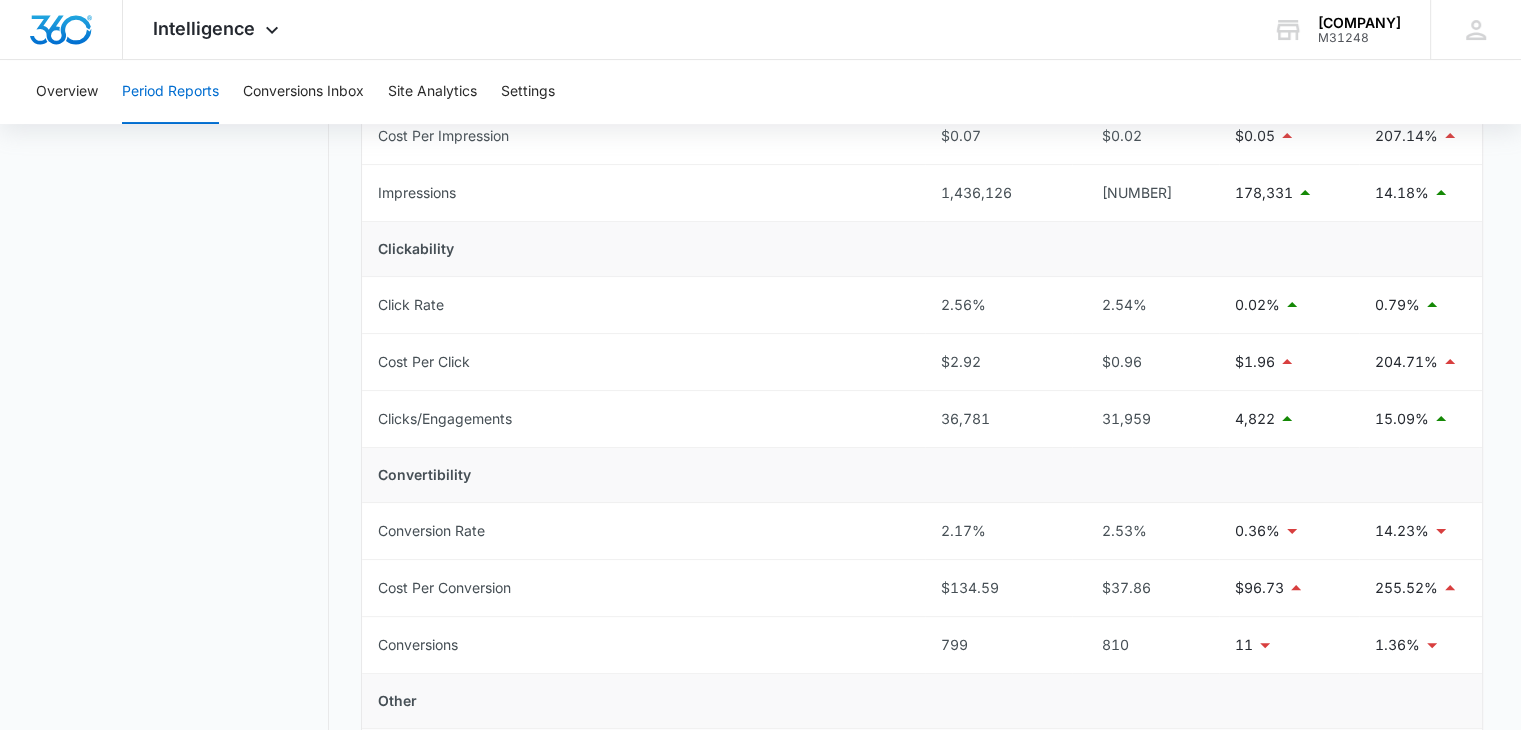 scroll, scrollTop: 370, scrollLeft: 0, axis: vertical 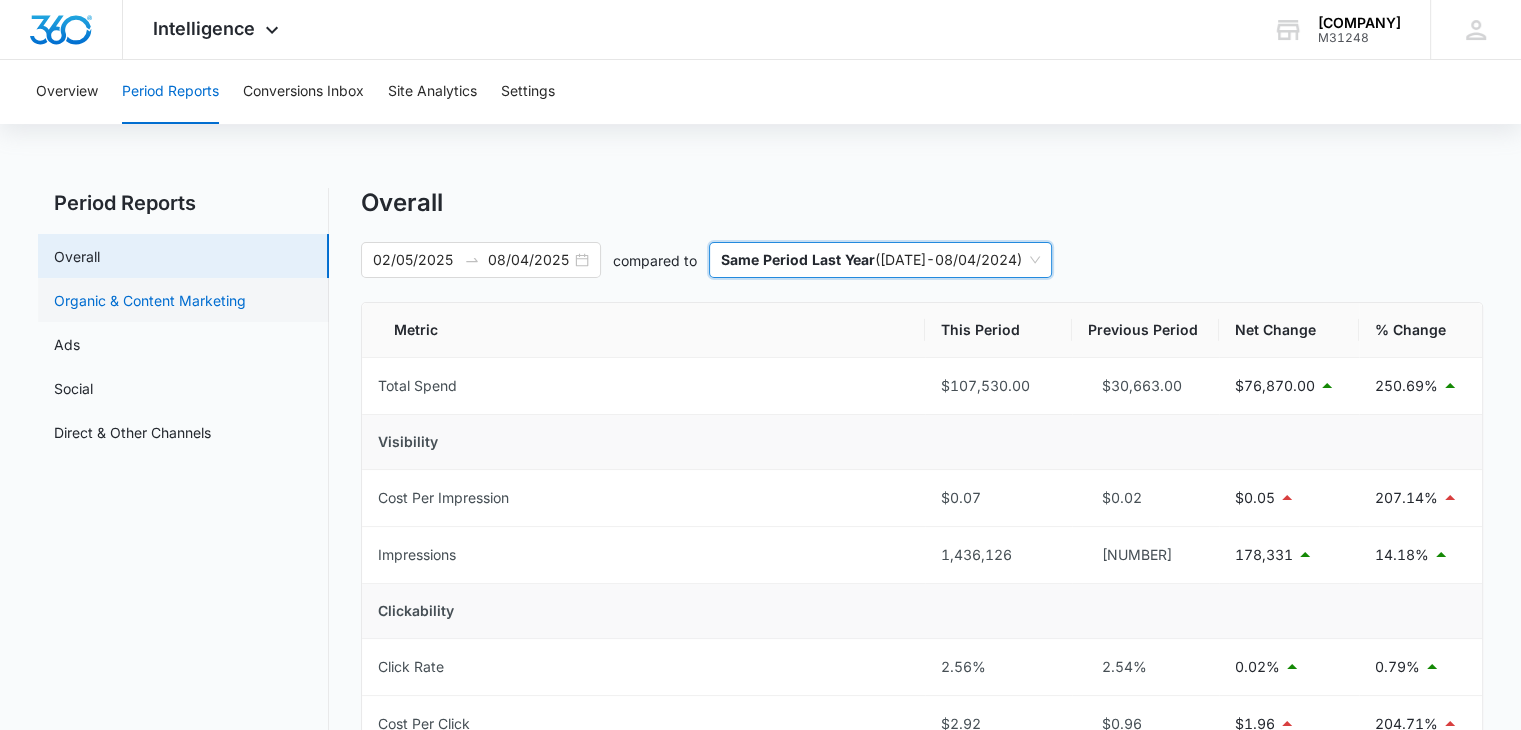 click on "Organic & Content Marketing" at bounding box center [150, 300] 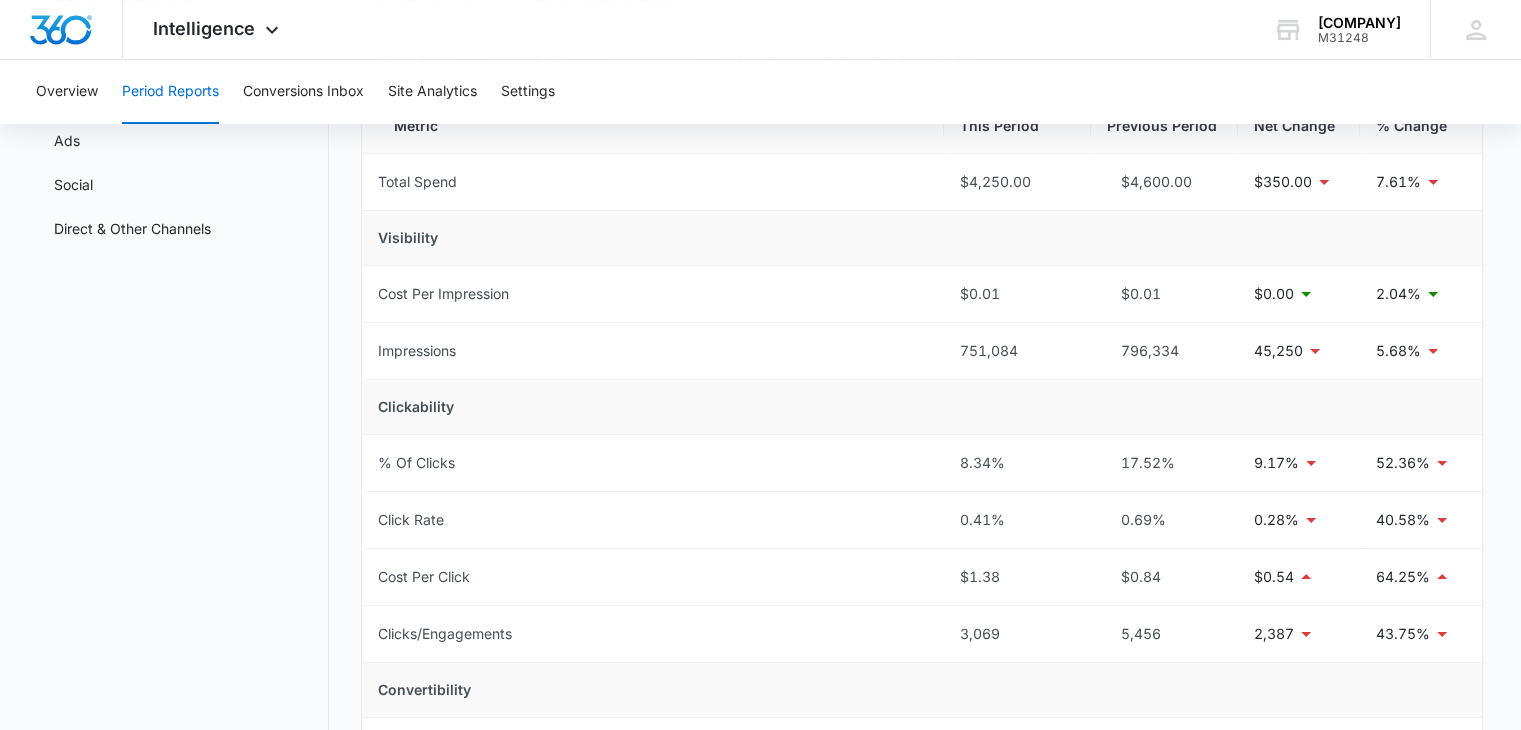 scroll, scrollTop: 0, scrollLeft: 0, axis: both 